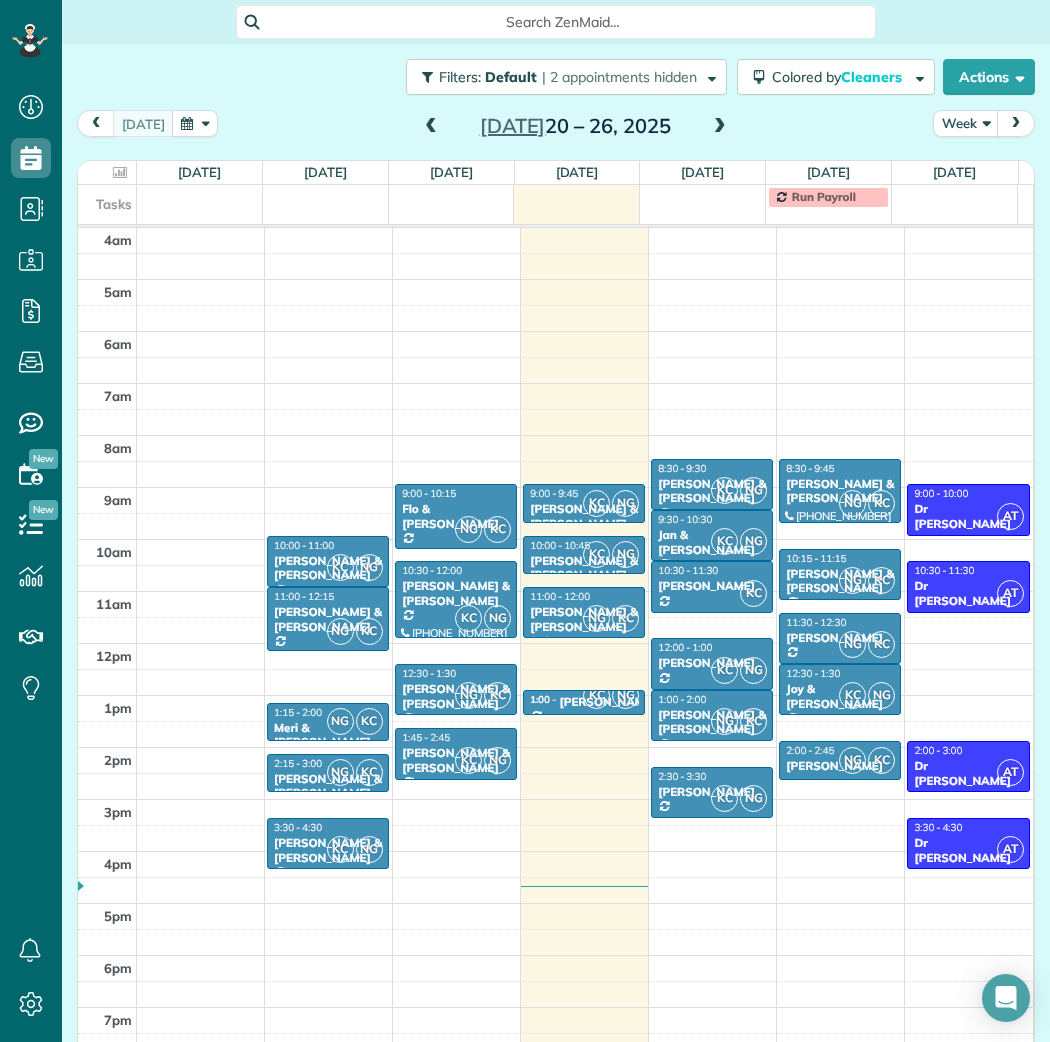 scroll, scrollTop: 0, scrollLeft: 0, axis: both 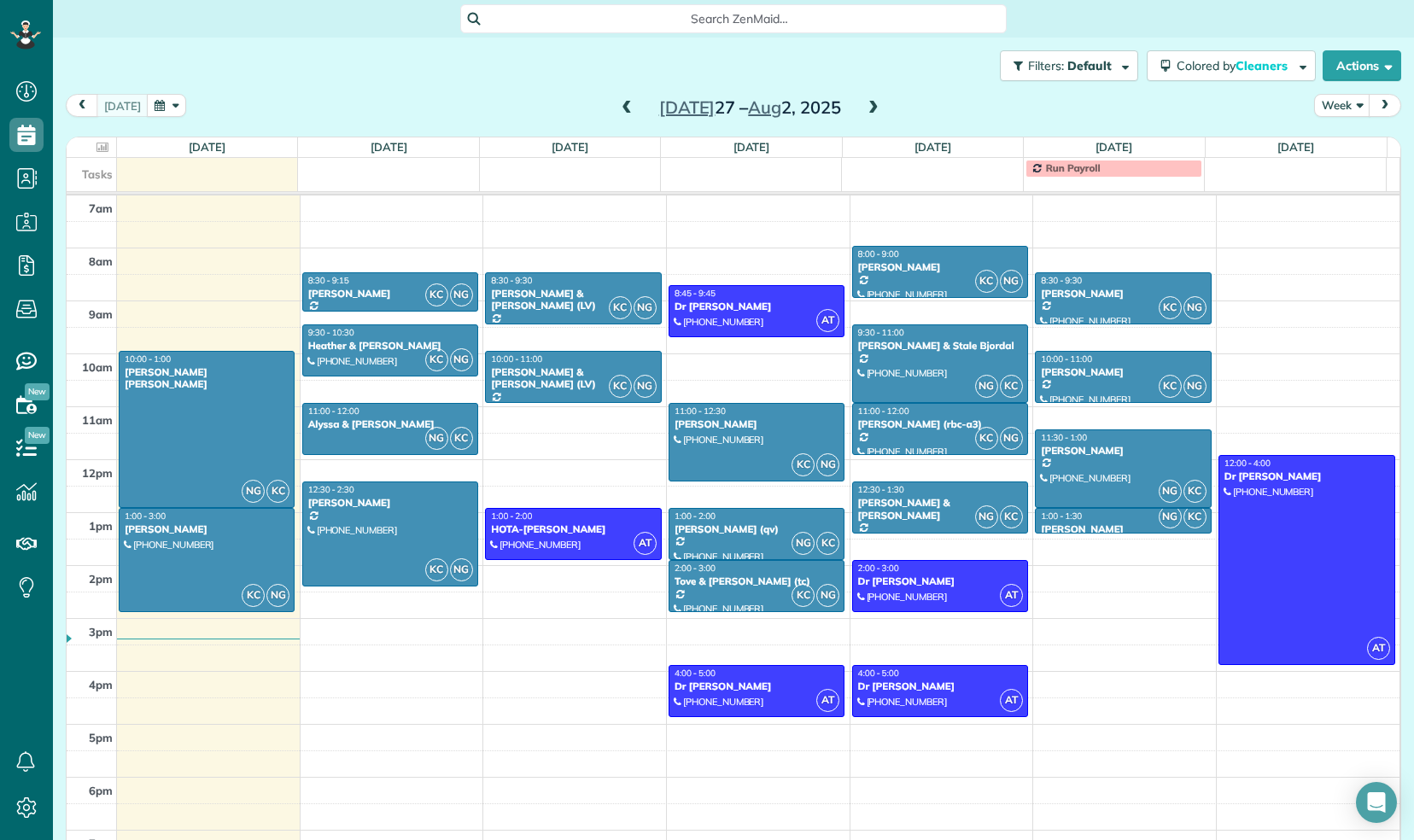 click at bounding box center [874, 108] 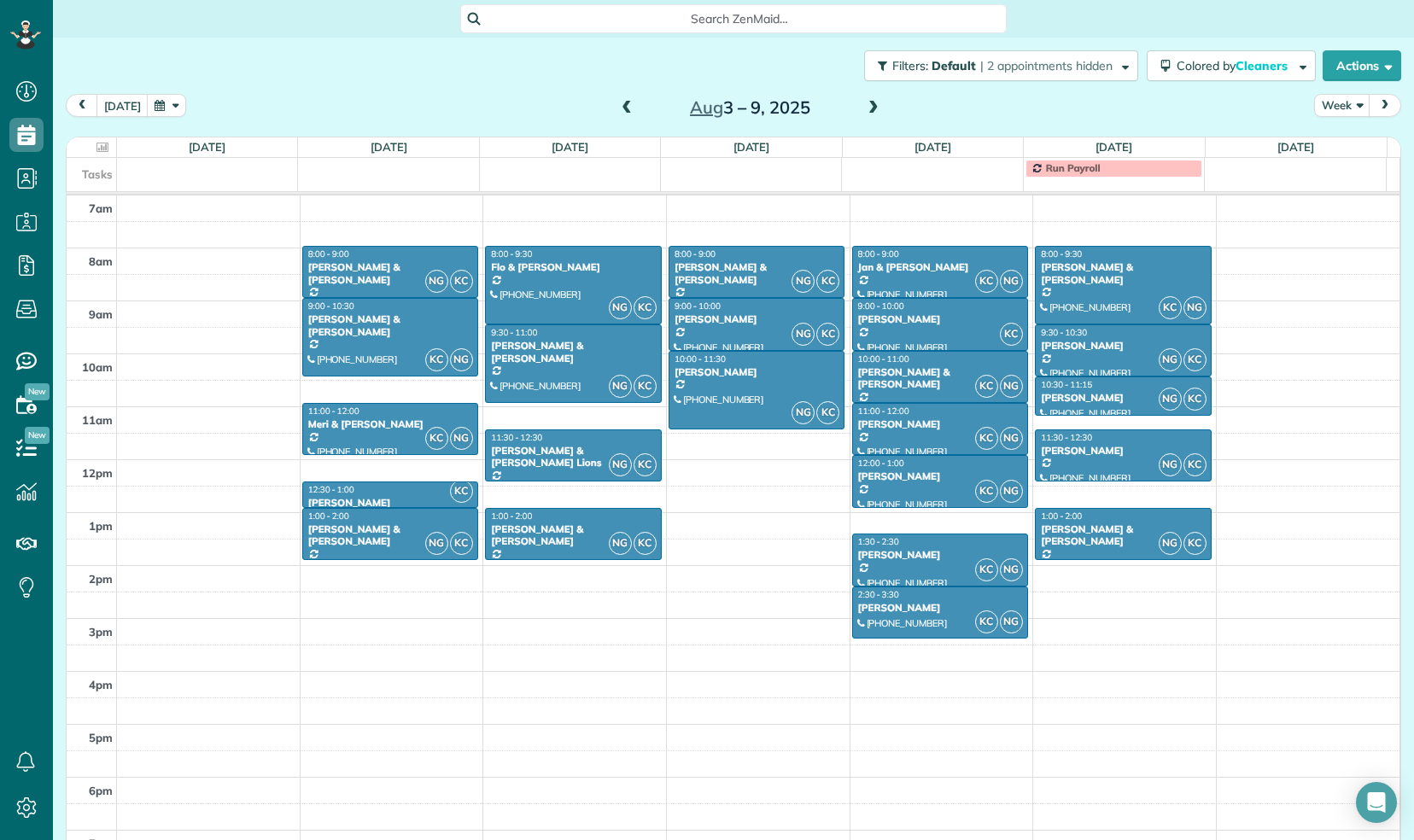 click at bounding box center (874, 108) 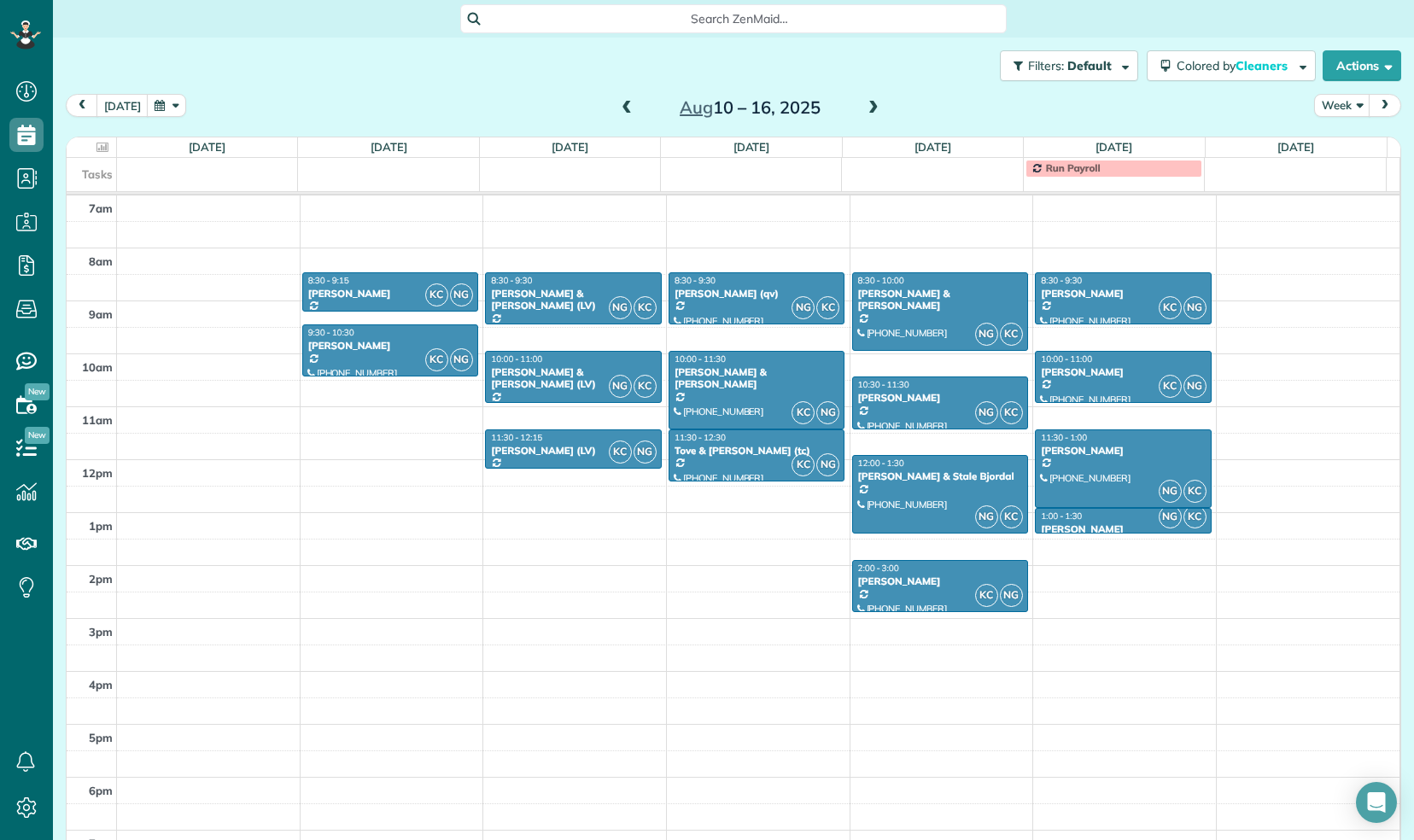 click at bounding box center (627, 108) 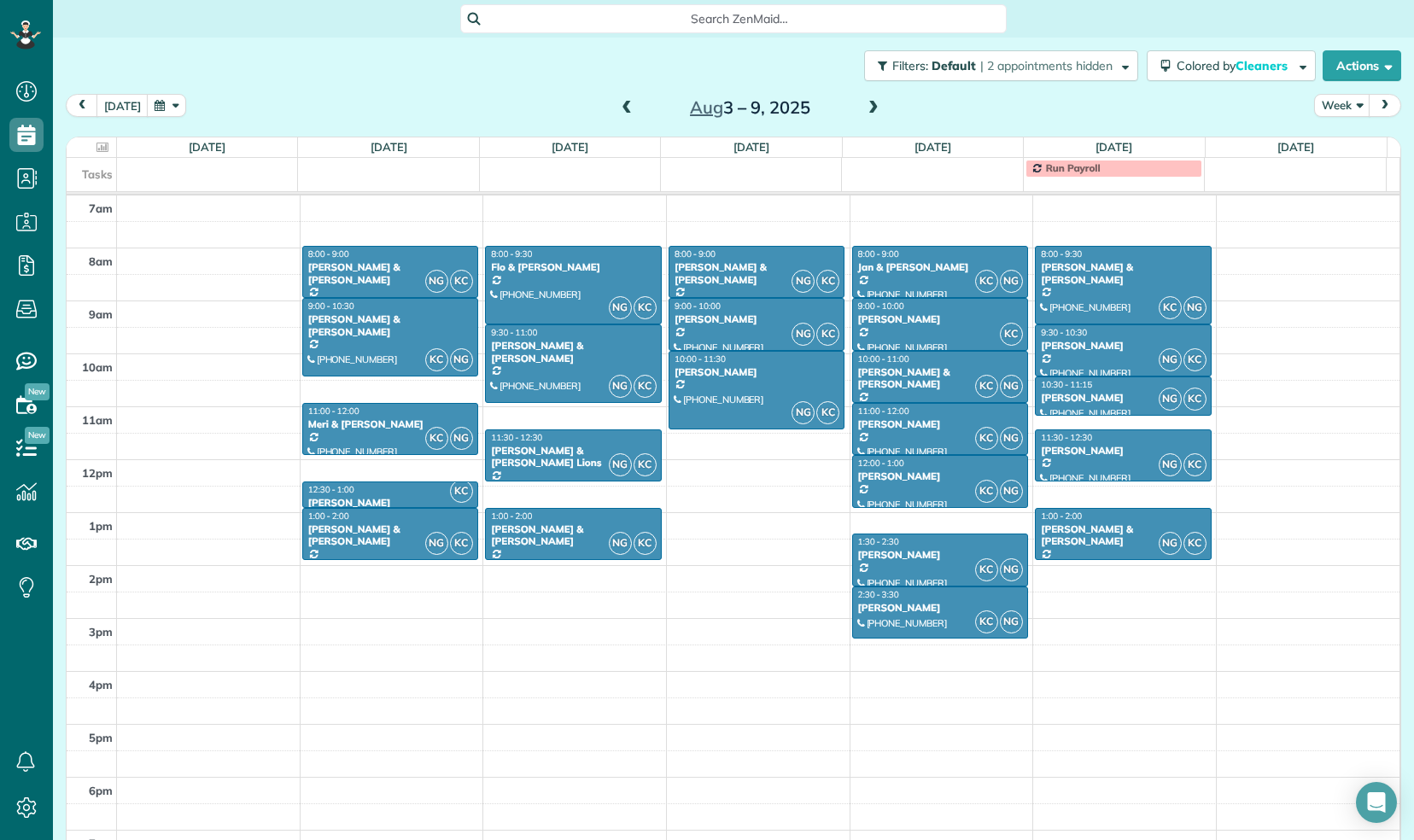 click at bounding box center [627, 108] 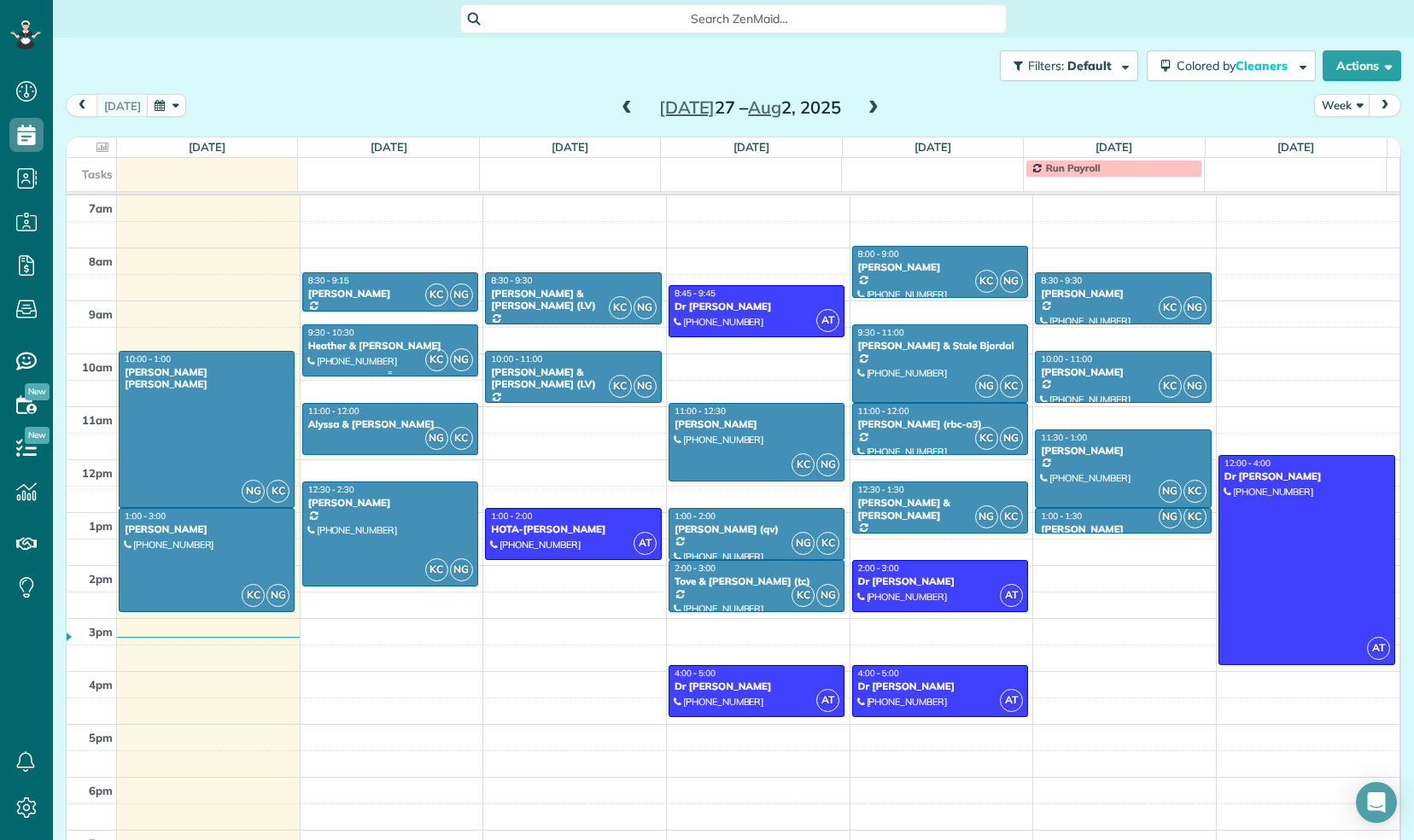 click at bounding box center (390, 350) 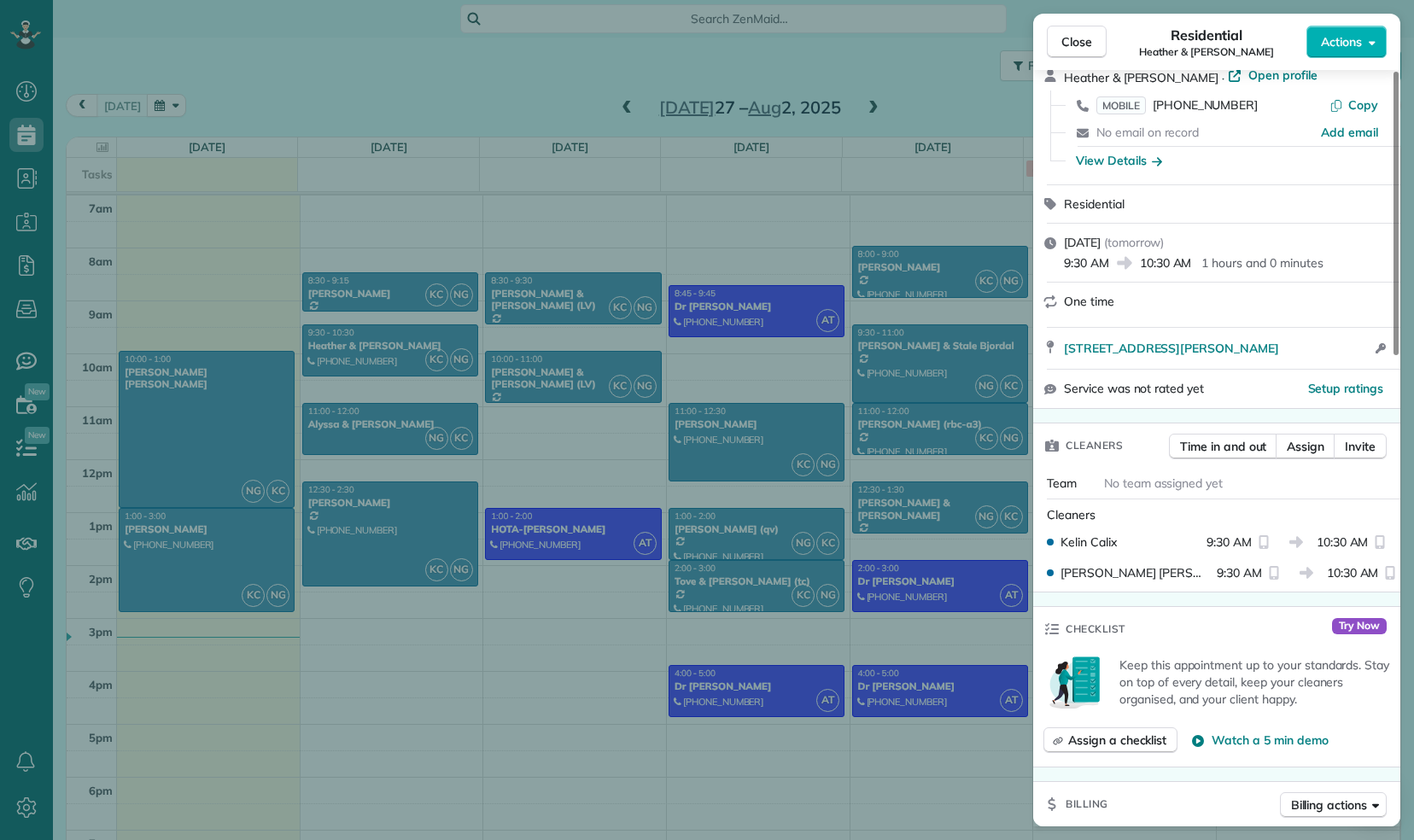 scroll, scrollTop: 85, scrollLeft: 0, axis: vertical 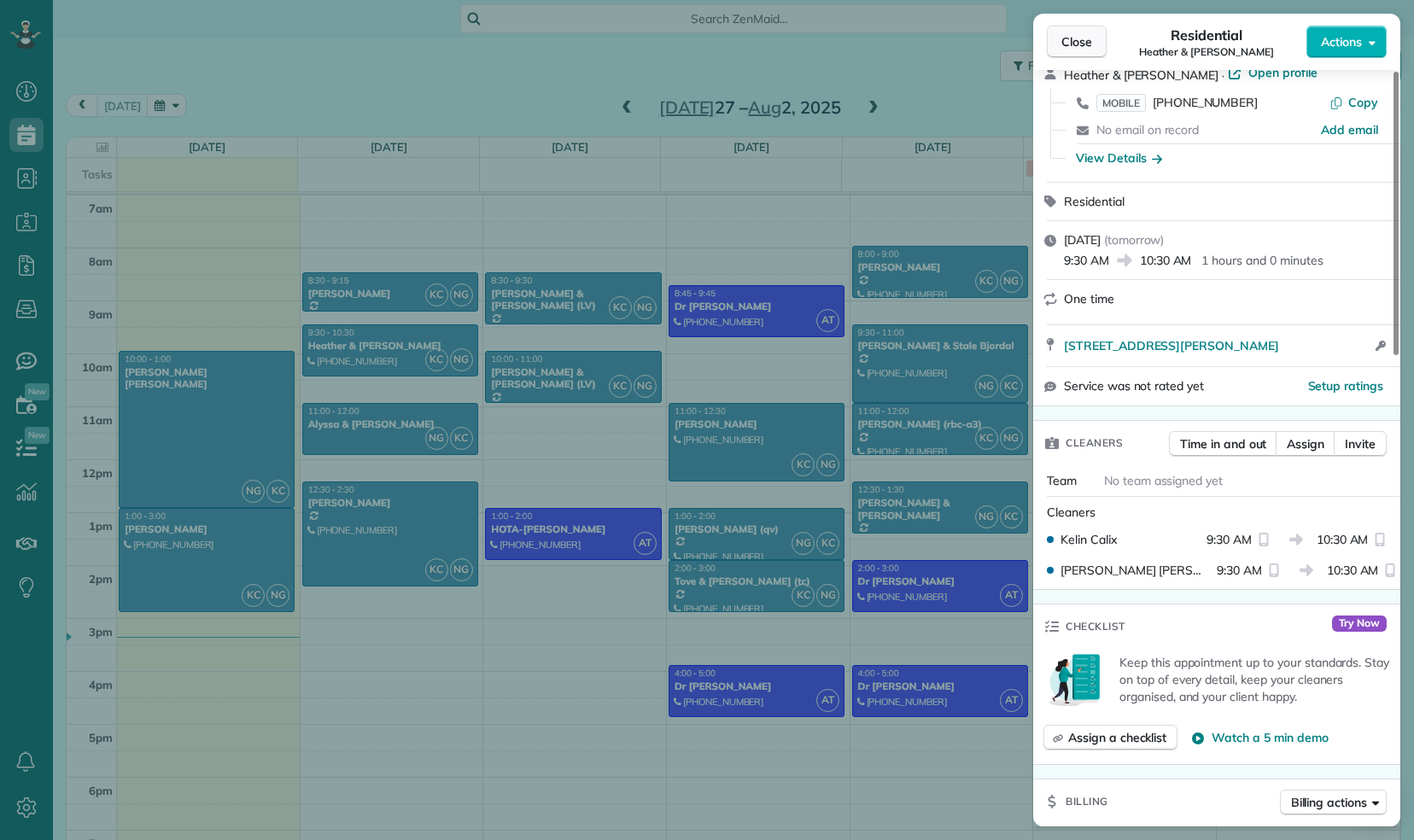 drag, startPoint x: 1091, startPoint y: 36, endPoint x: 1077, endPoint y: 38, distance: 14.142136 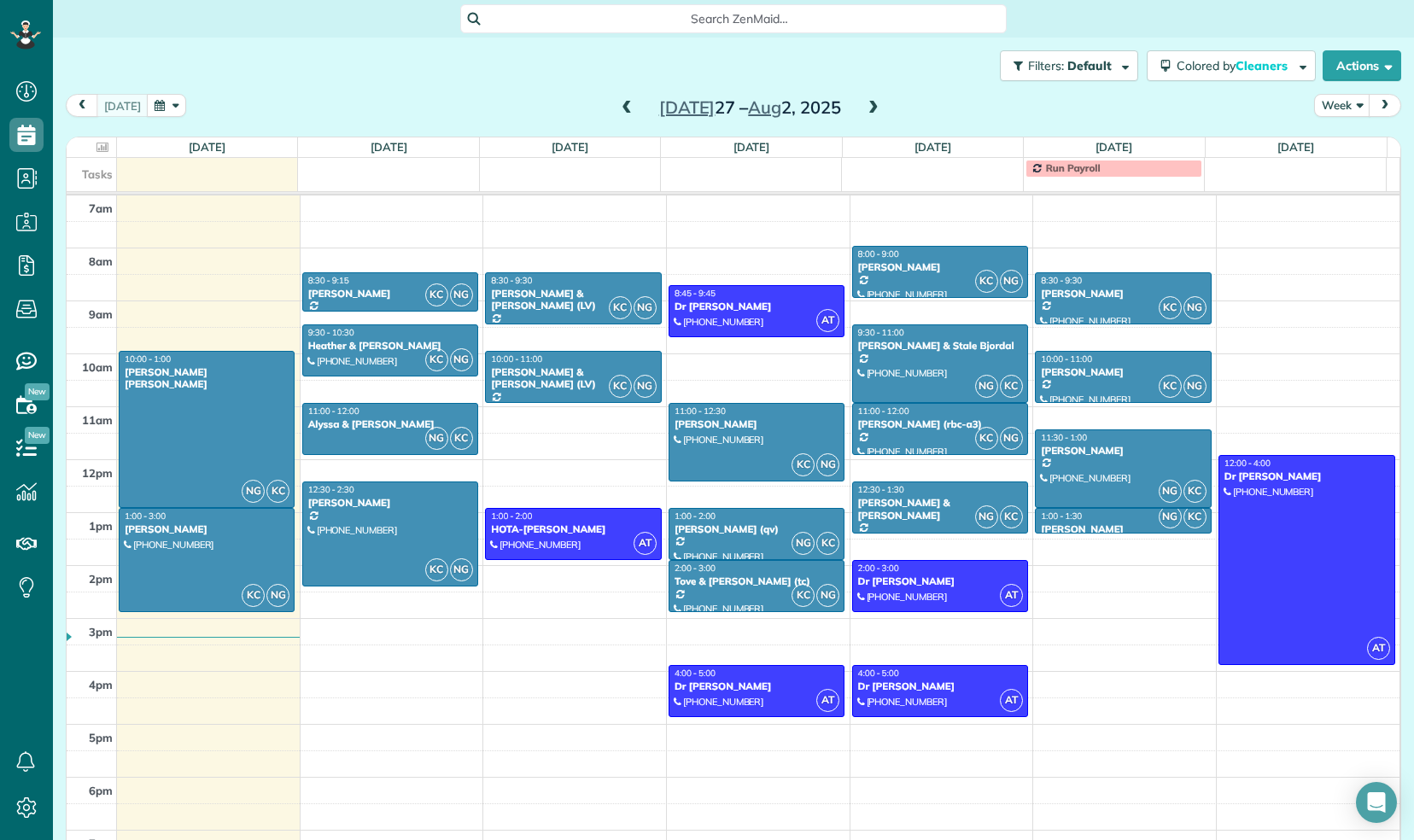 click at bounding box center (874, 108) 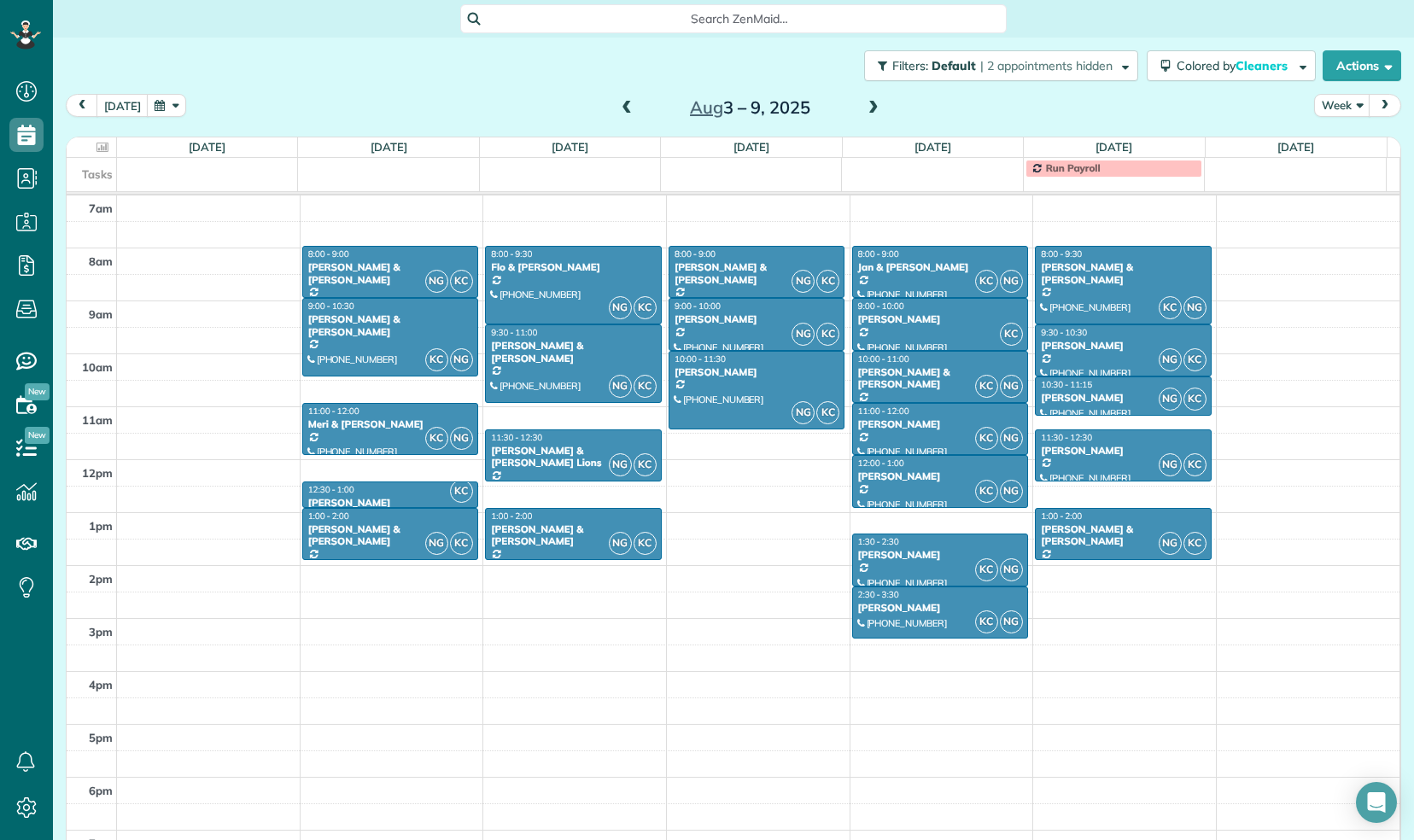 click at bounding box center (874, 108) 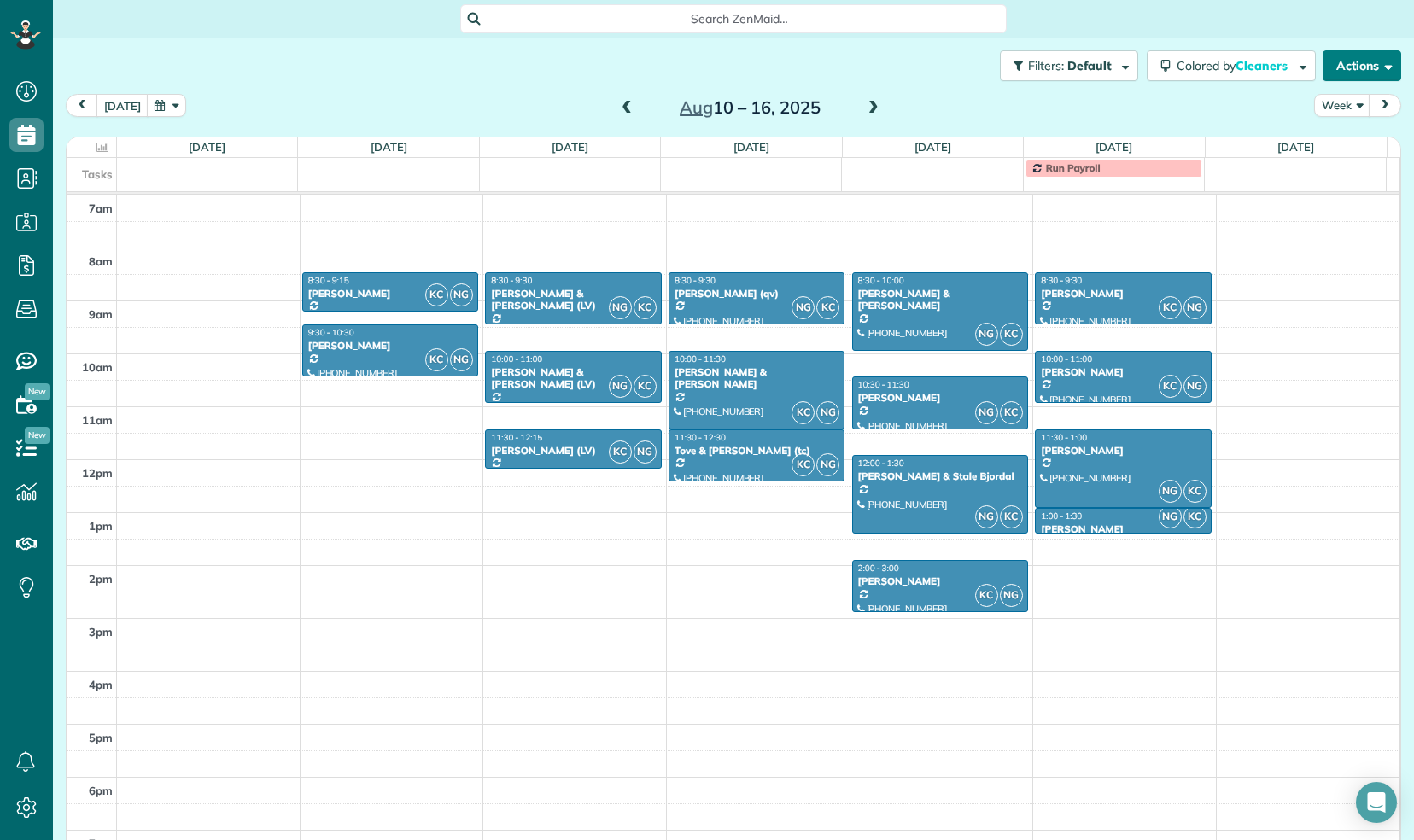click on "Actions" at bounding box center (1362, 66) 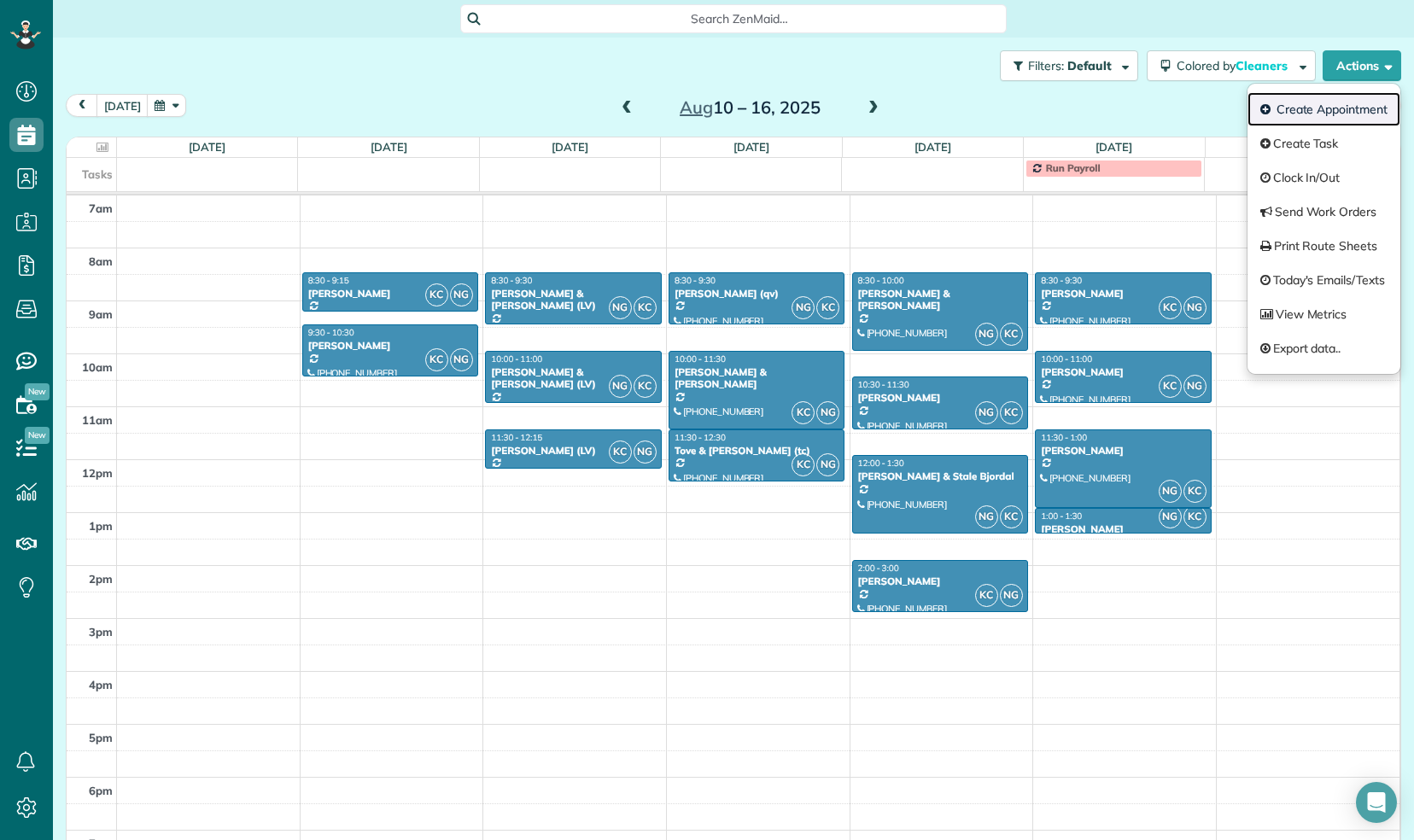 click on "Create Appointment" at bounding box center (1323, 109) 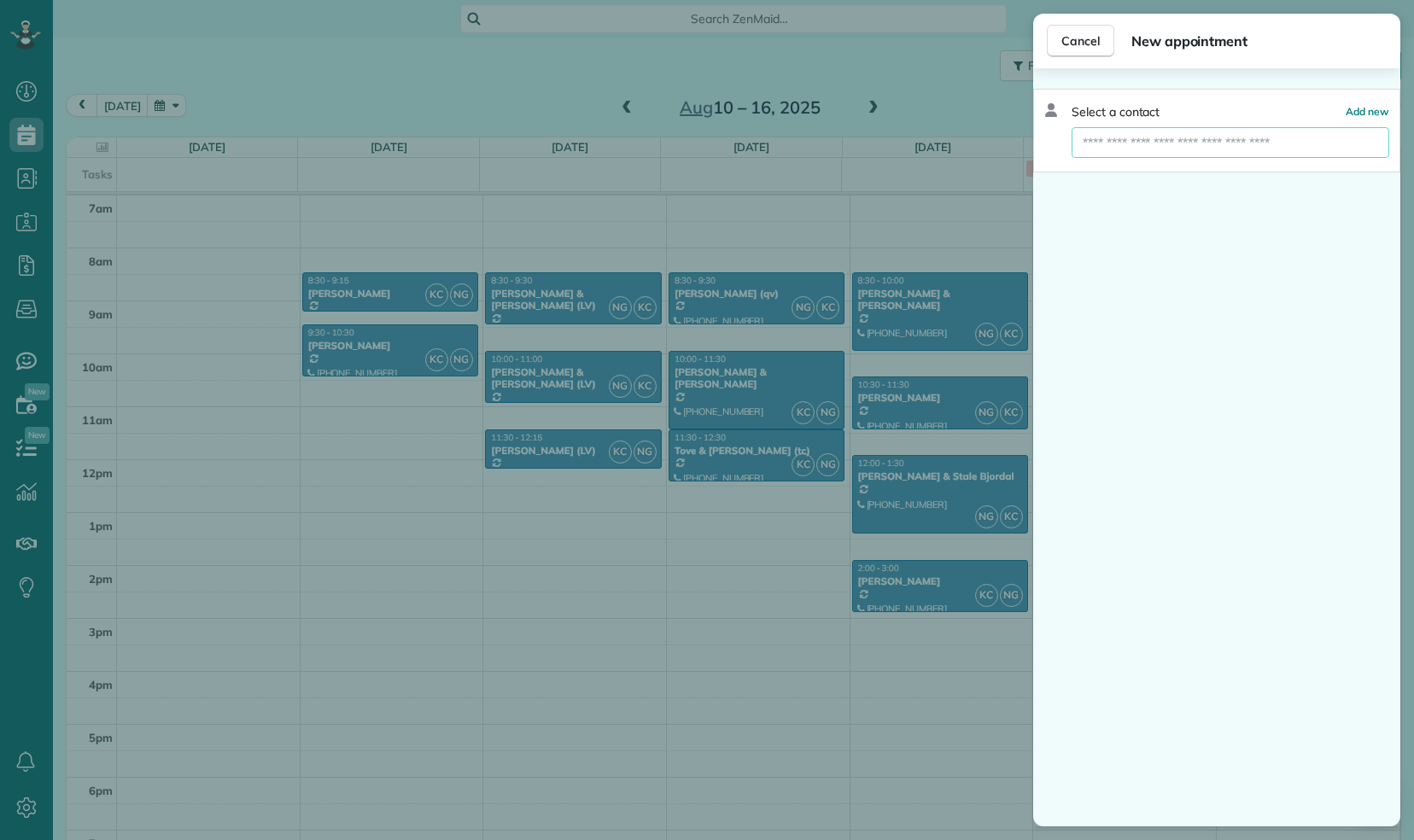 click at bounding box center [1230, 143] 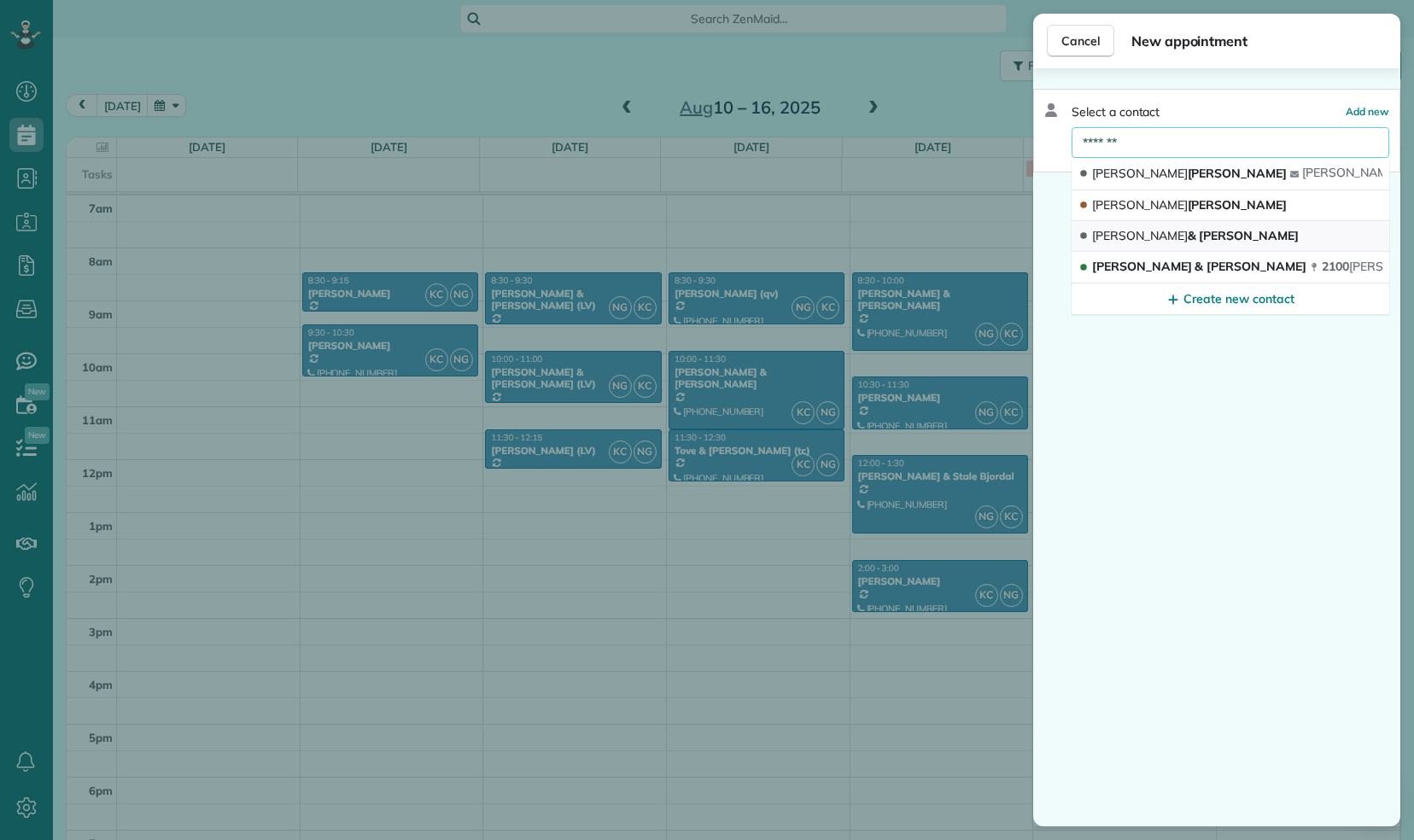 type on "*******" 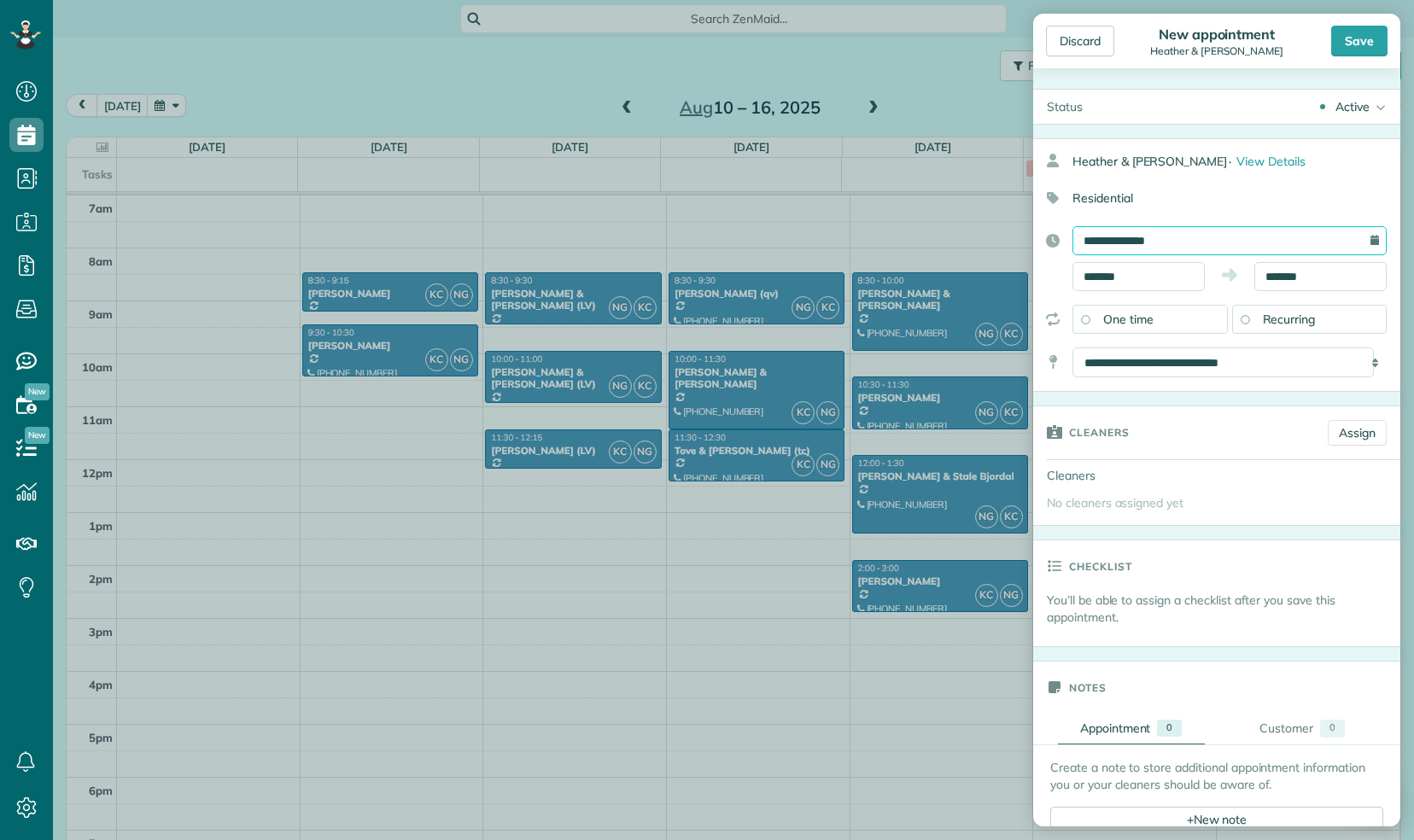 click on "**********" at bounding box center (1230, 241) 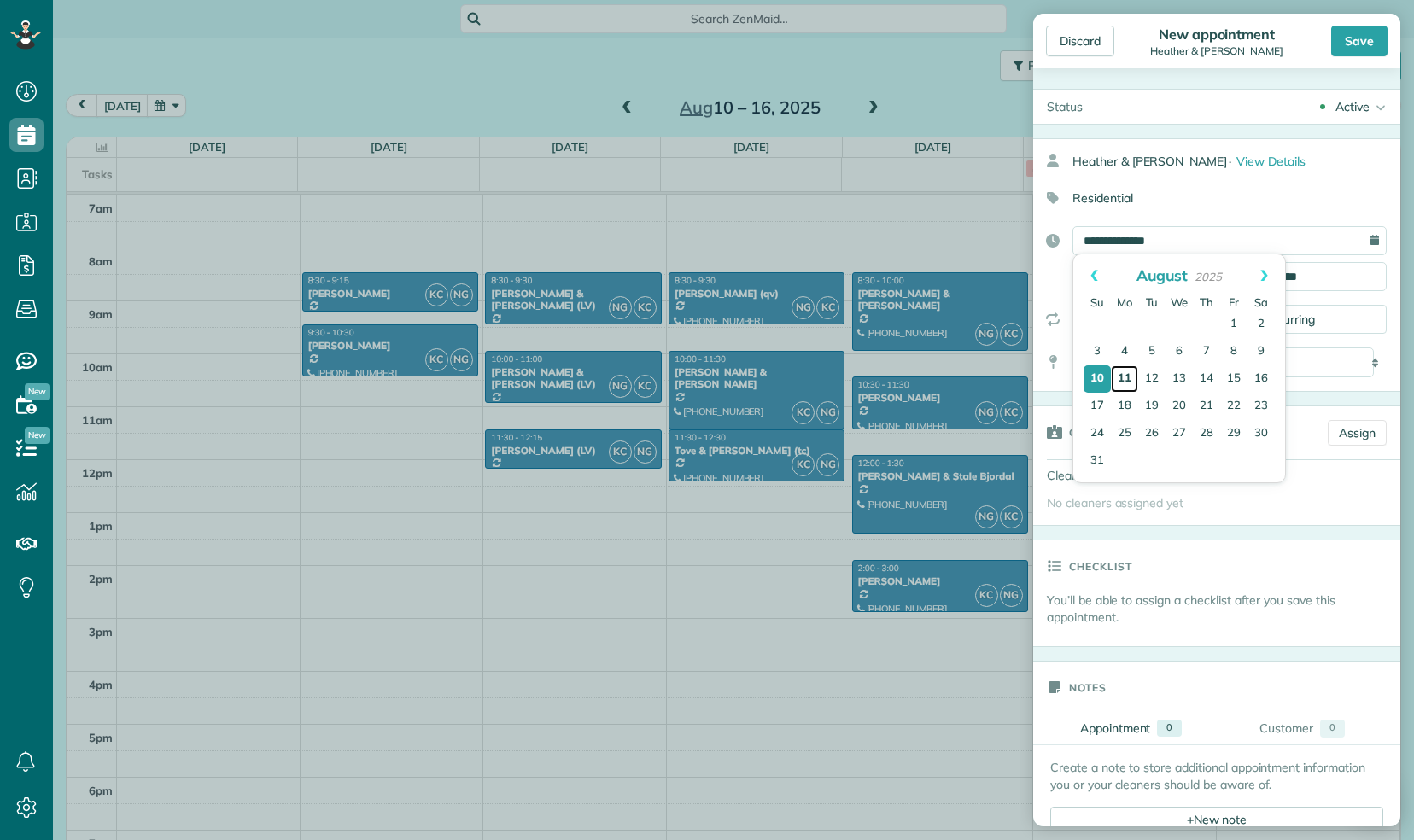 click on "11" at bounding box center [1125, 379] 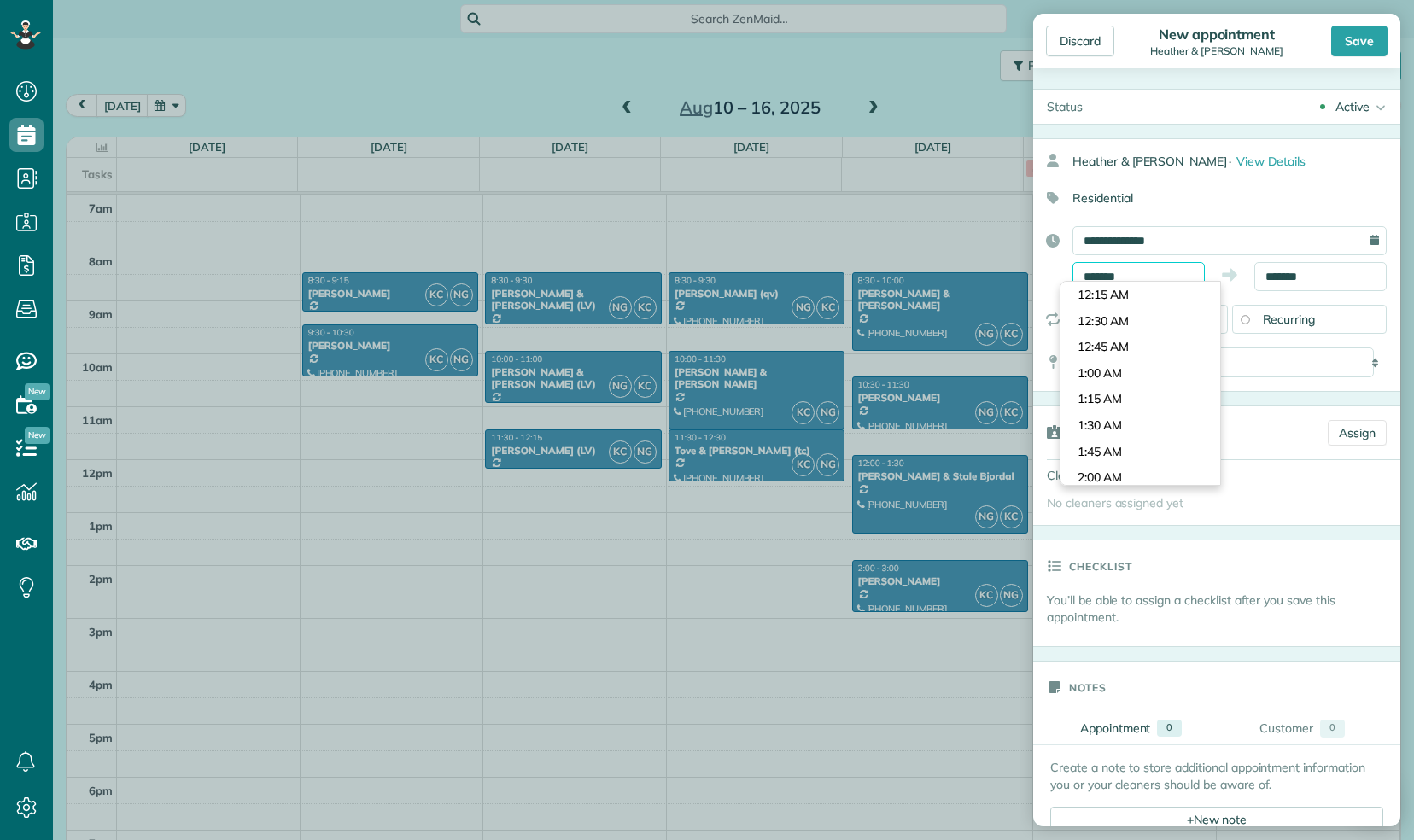 click on "*******" at bounding box center (1138, 277) 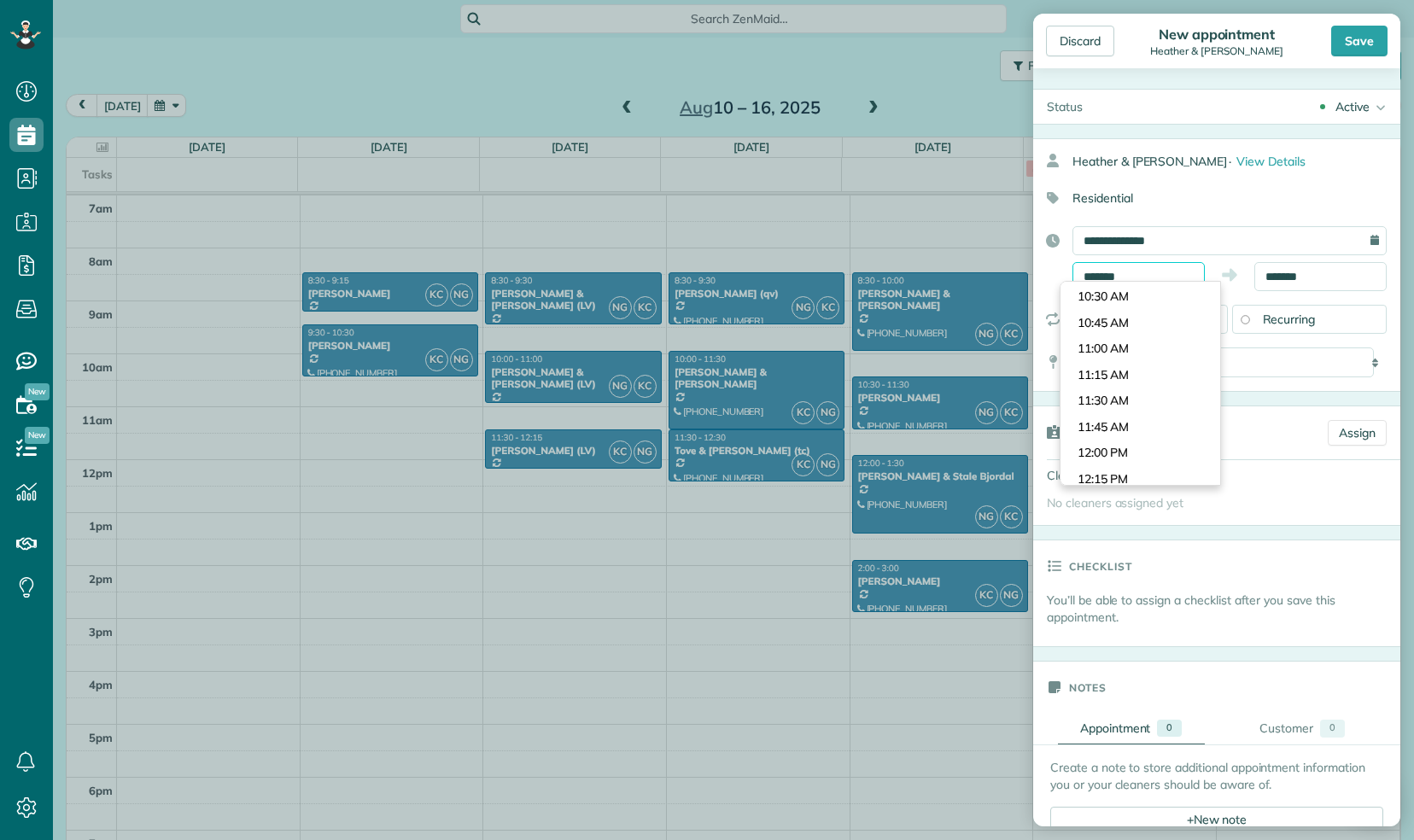 scroll, scrollTop: 1065, scrollLeft: 0, axis: vertical 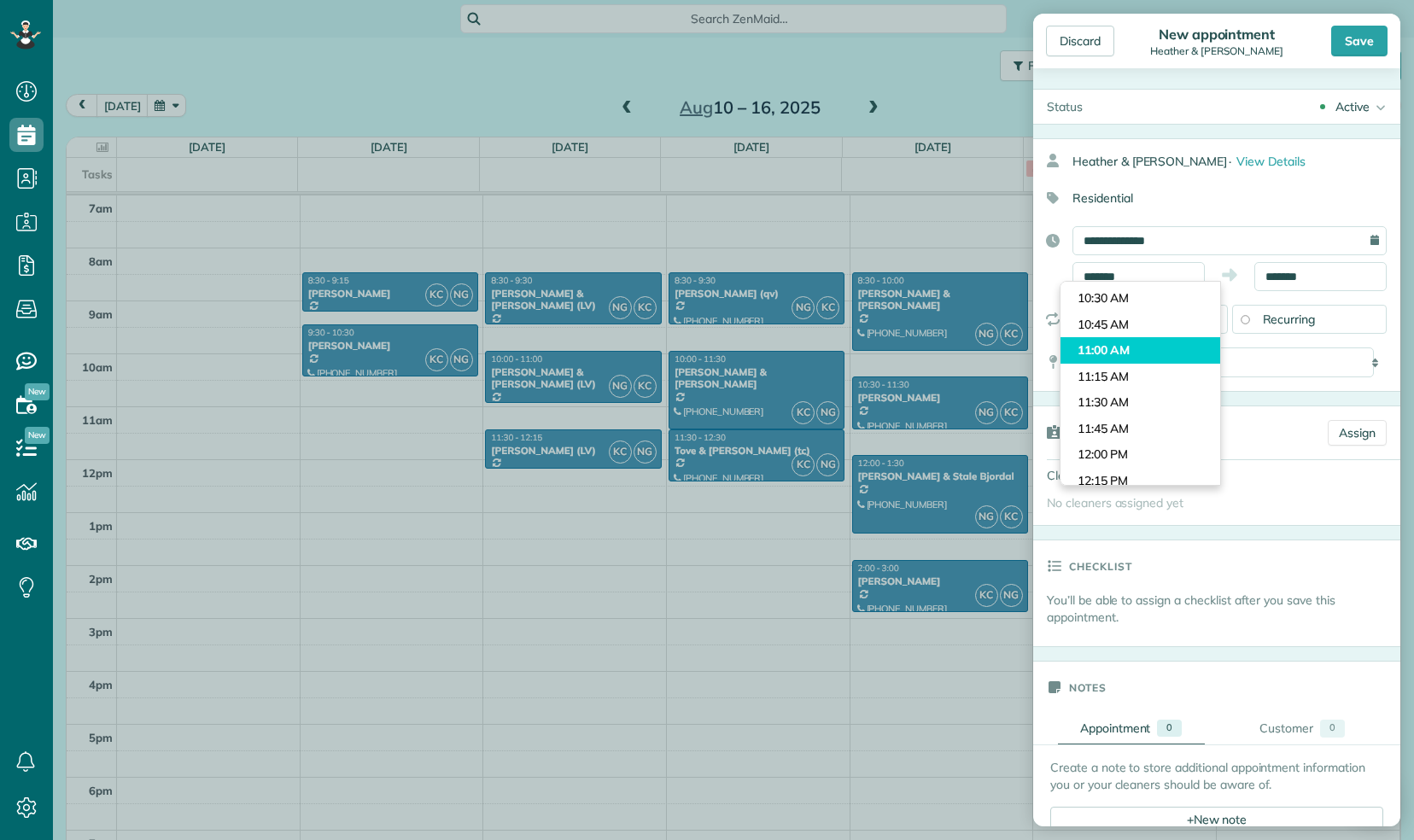type on "********" 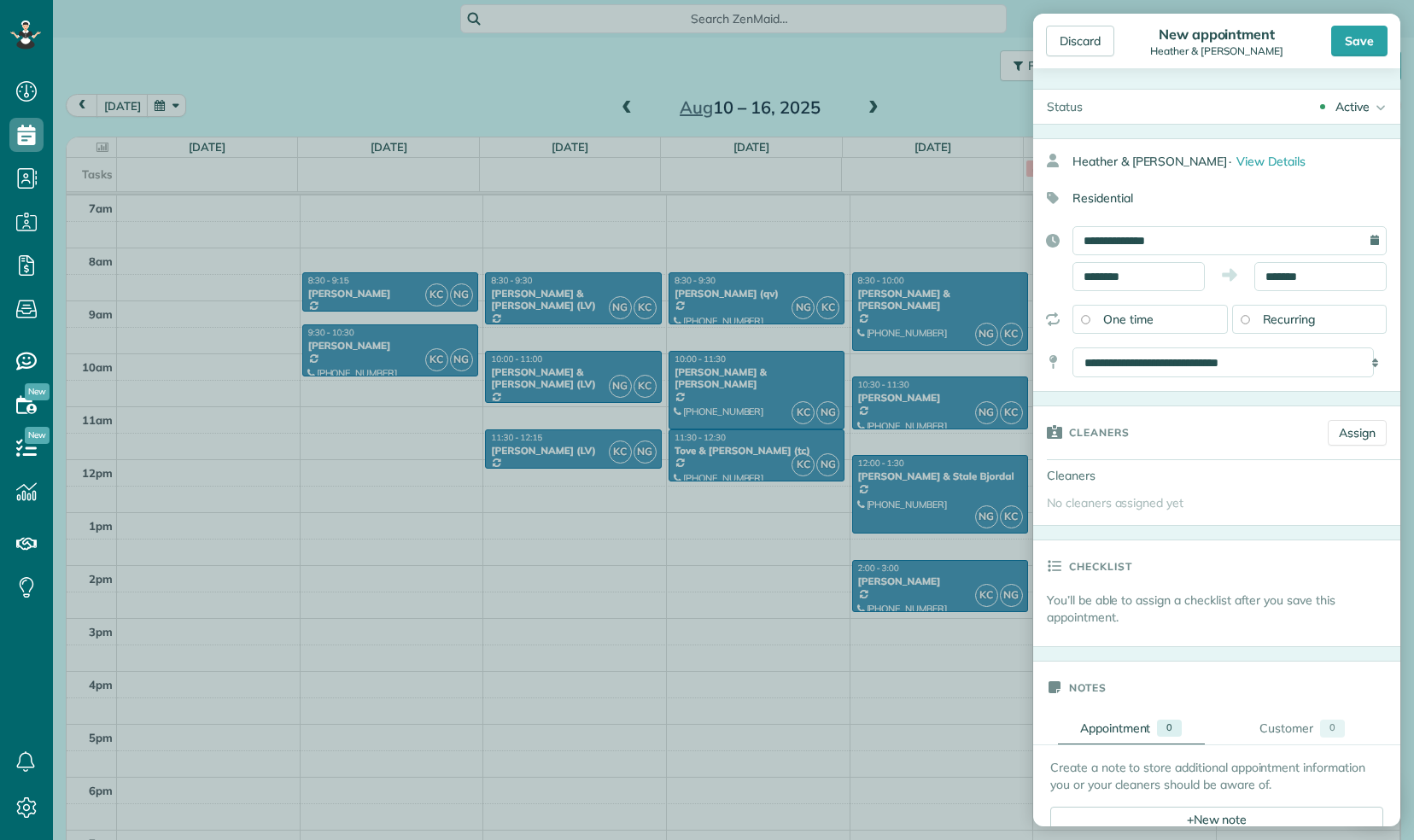click on "Dashboard
Scheduling
Calendar View
List View
Dispatch View - Weekly scheduling (Beta)" at bounding box center (707, 420) 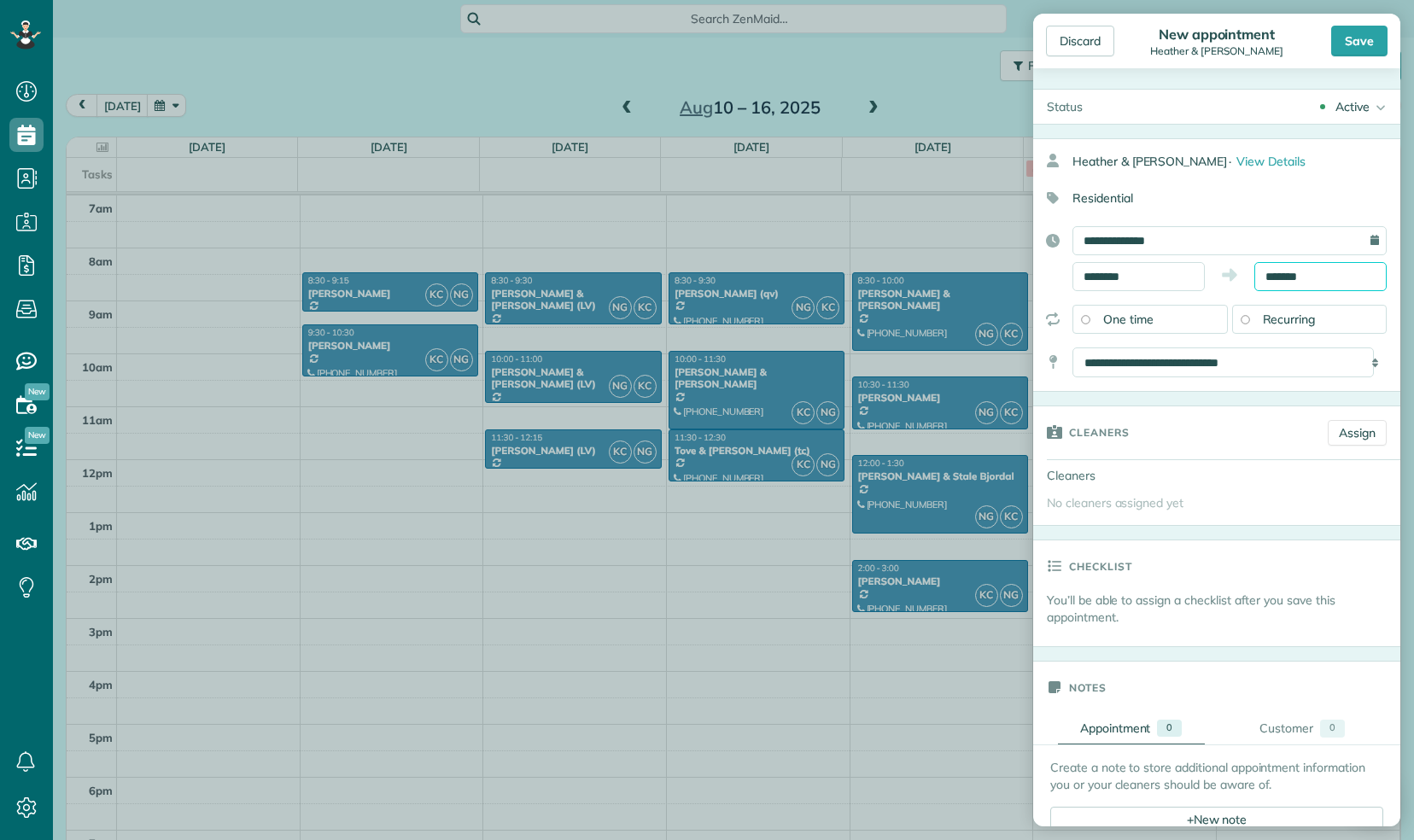 click on "*******" at bounding box center (1320, 277) 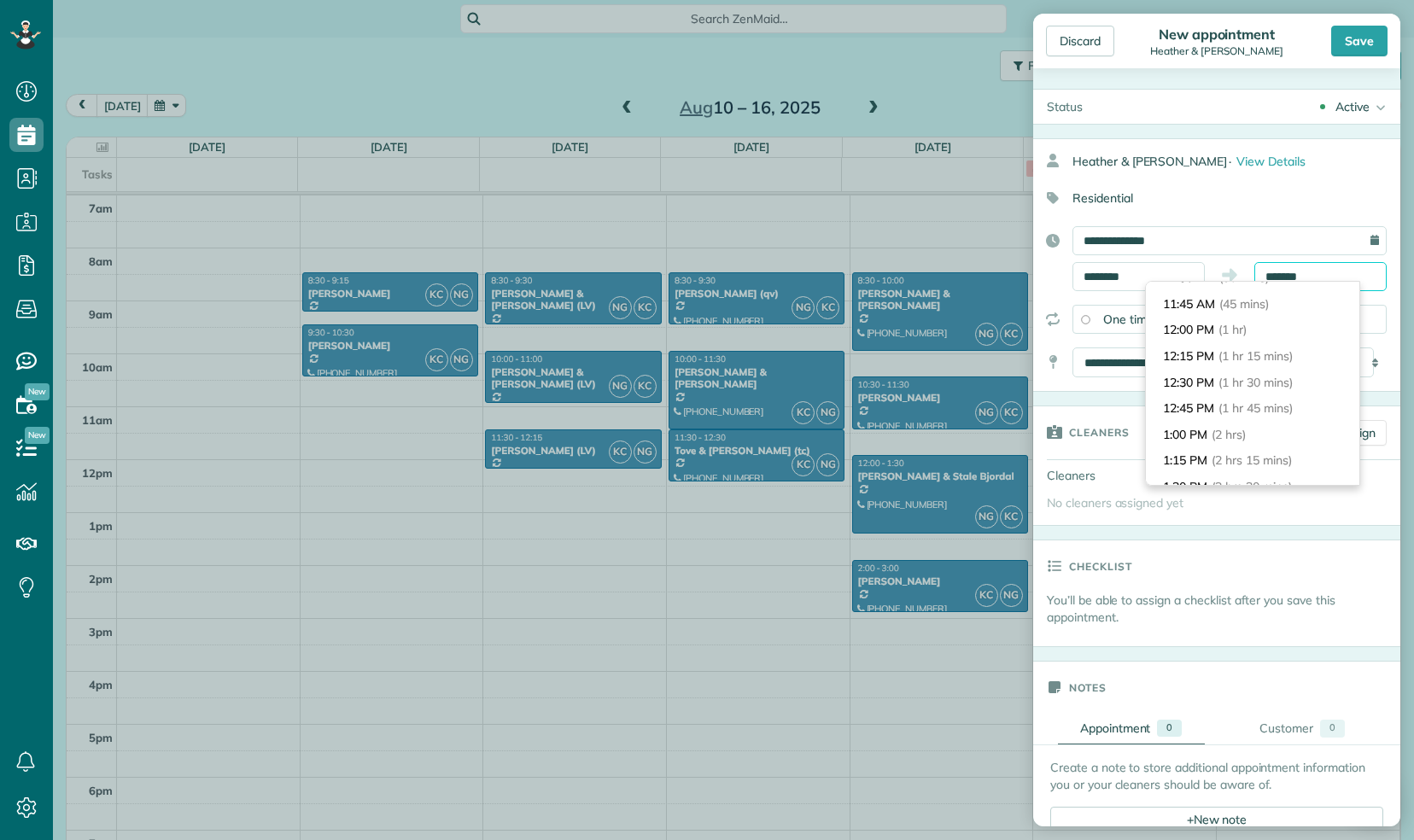 scroll, scrollTop: 68, scrollLeft: 0, axis: vertical 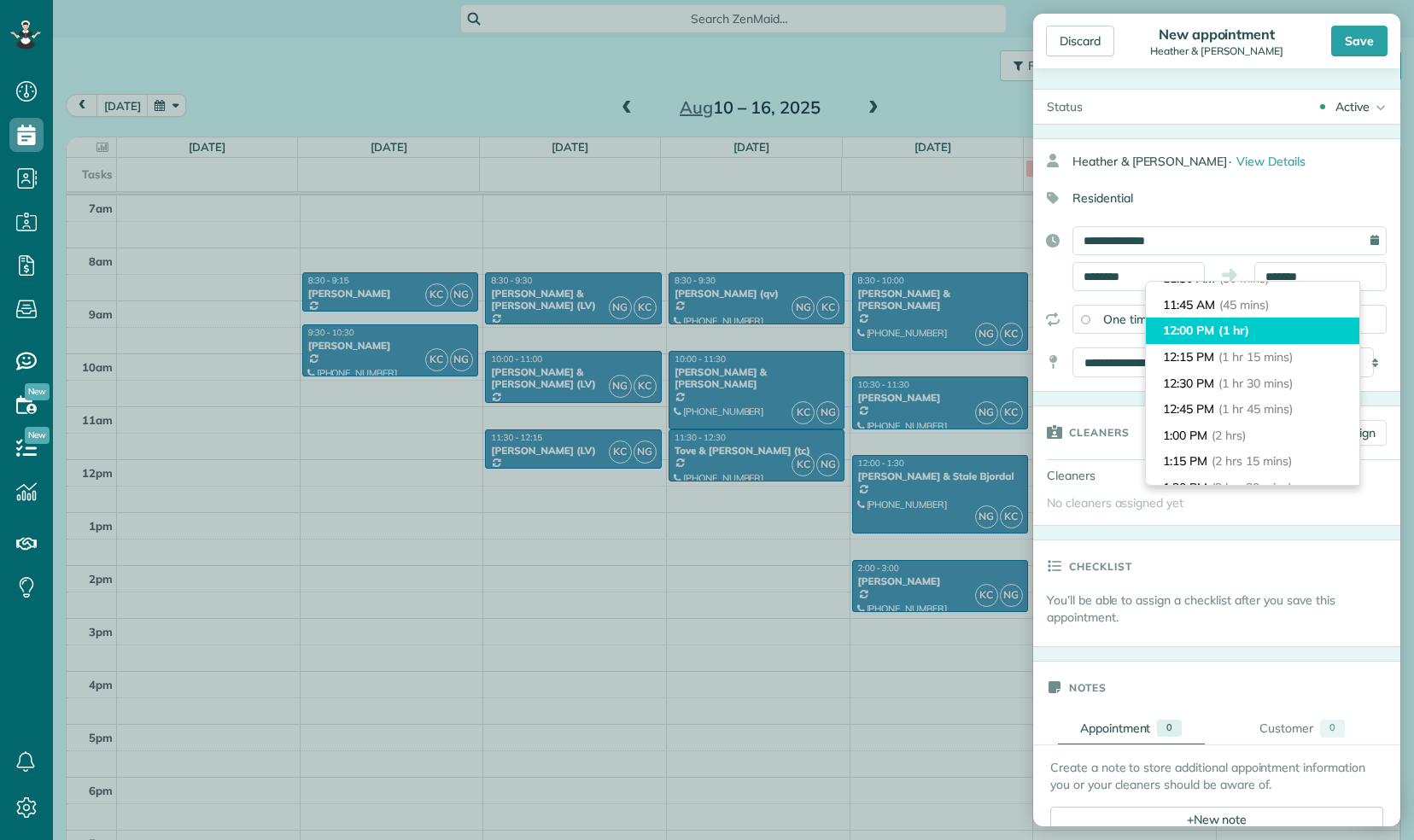 type on "********" 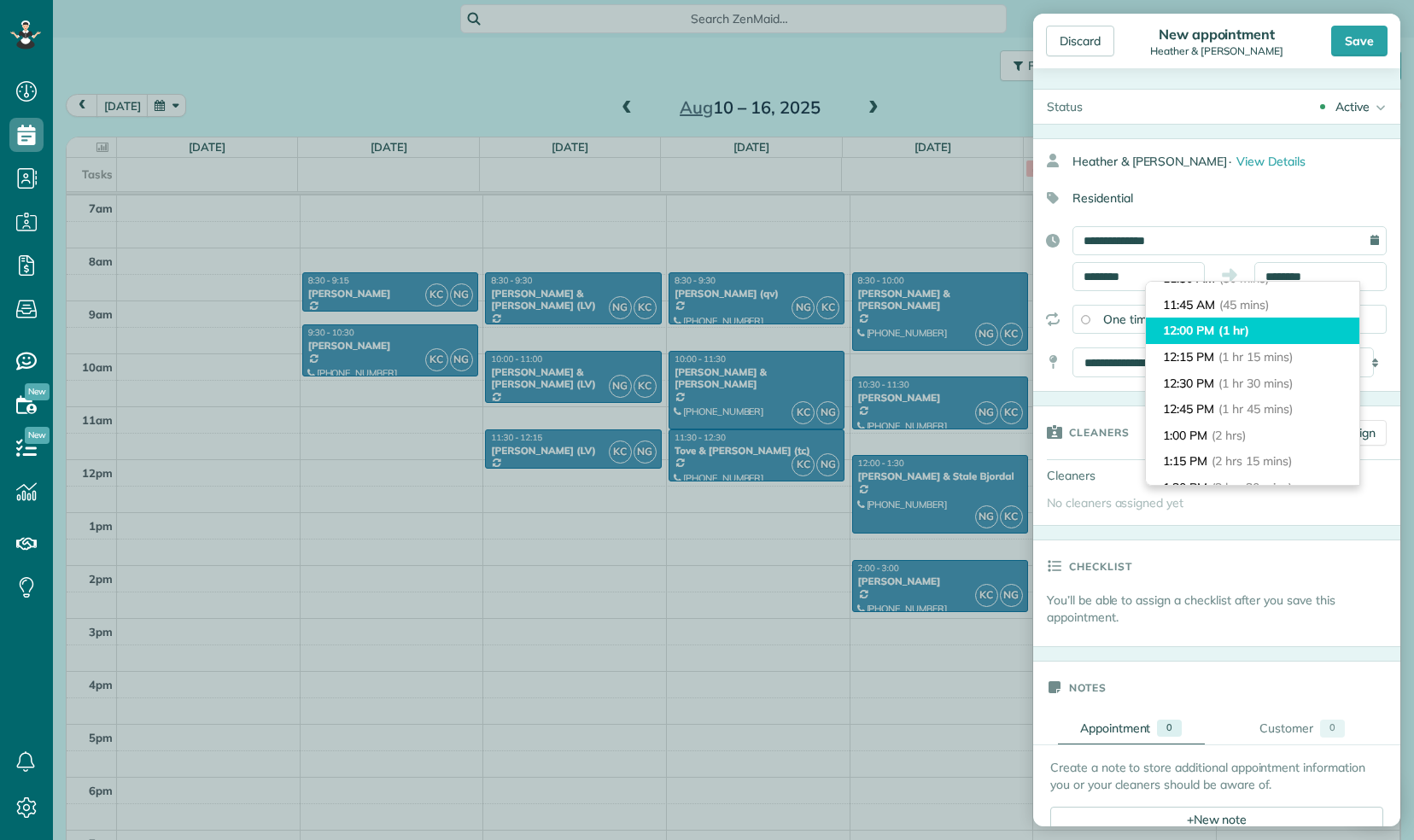 click on "12:00 PM  (1 hr)" at bounding box center [1253, 330] 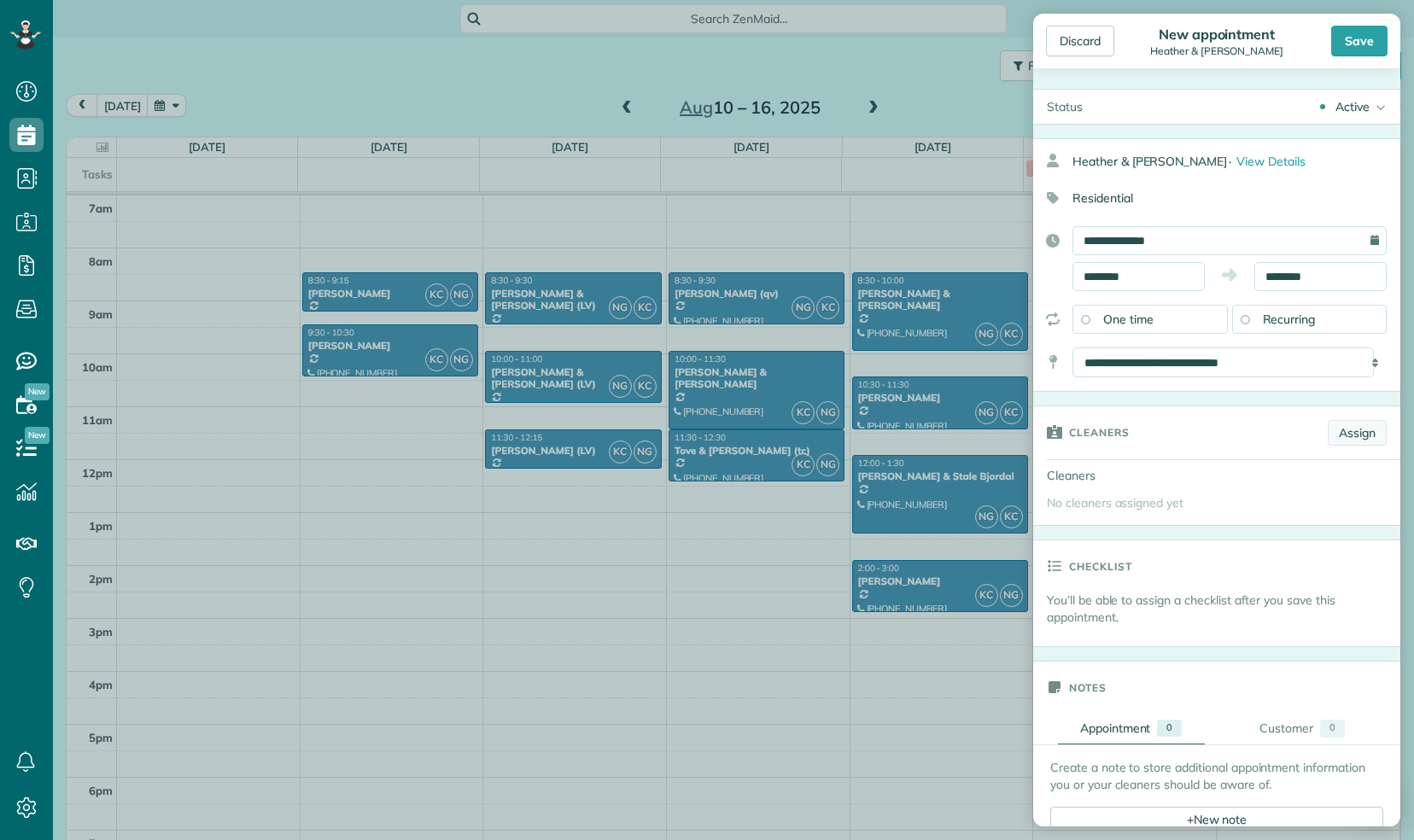 click on "Assign" at bounding box center (1357, 433) 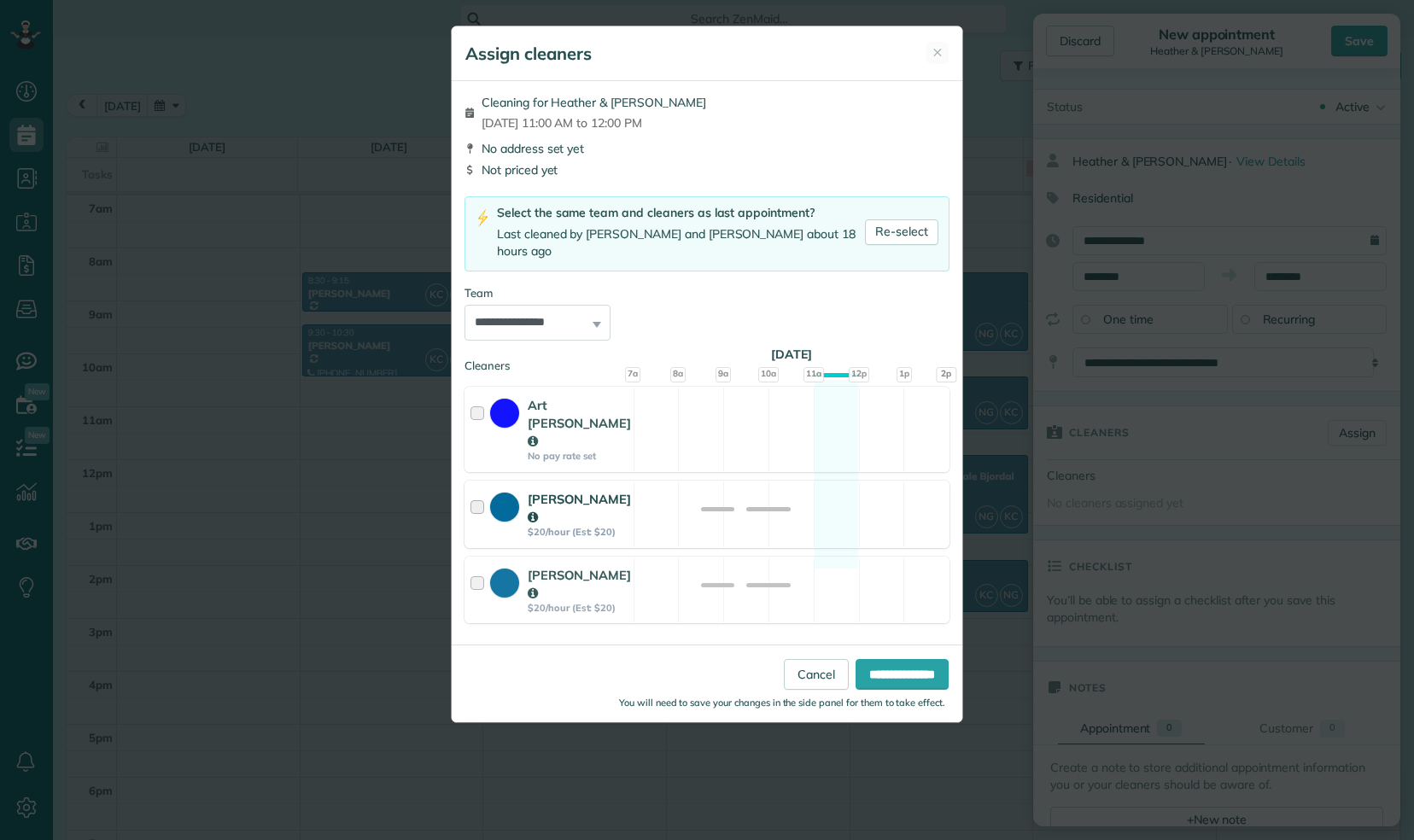 click on "Kelin Calix
$20/hour (Est: $20)" at bounding box center [549, 514] 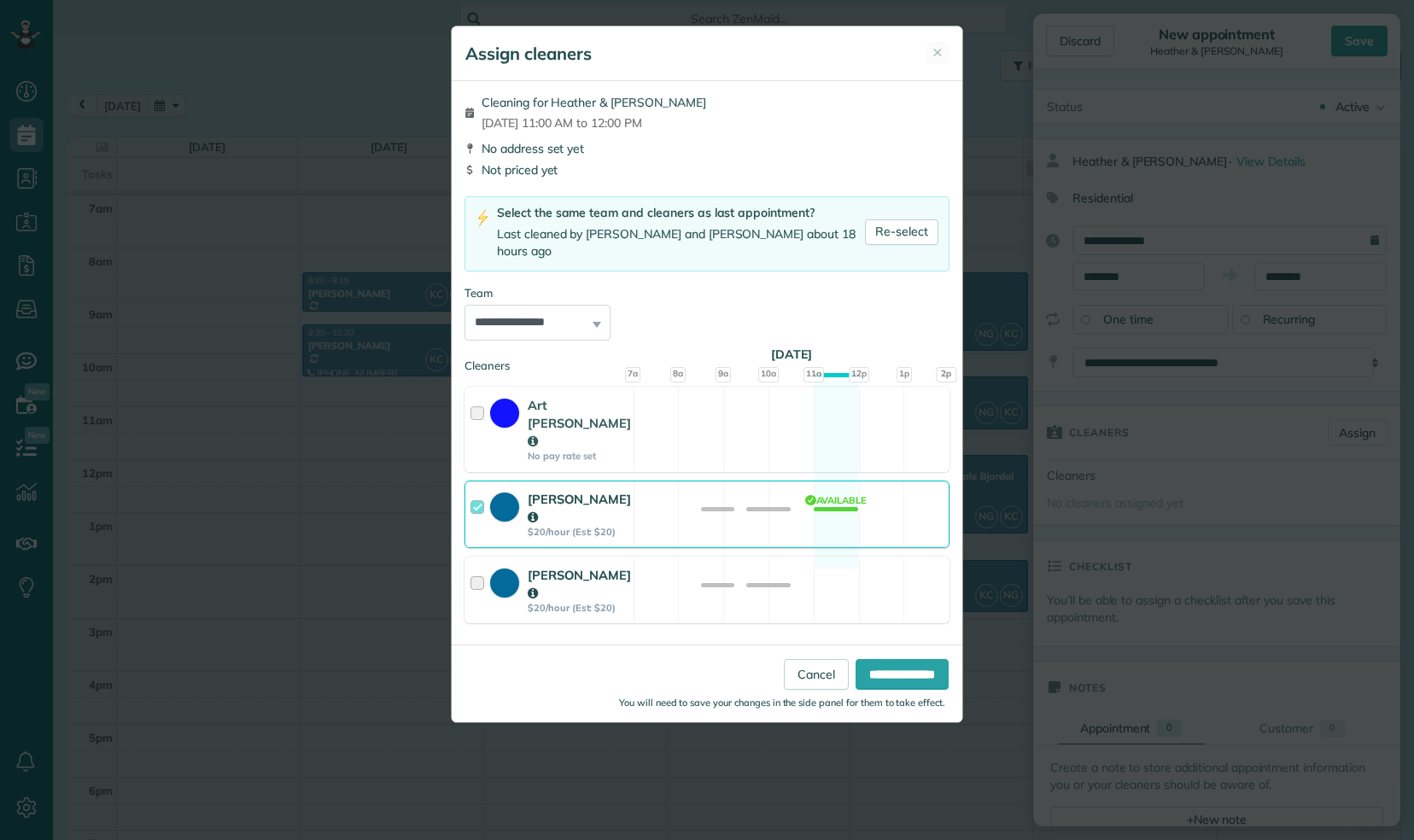 click on "Nery Gonzales
$20/hour (Est: $20)
Available" at bounding box center (707, 590) 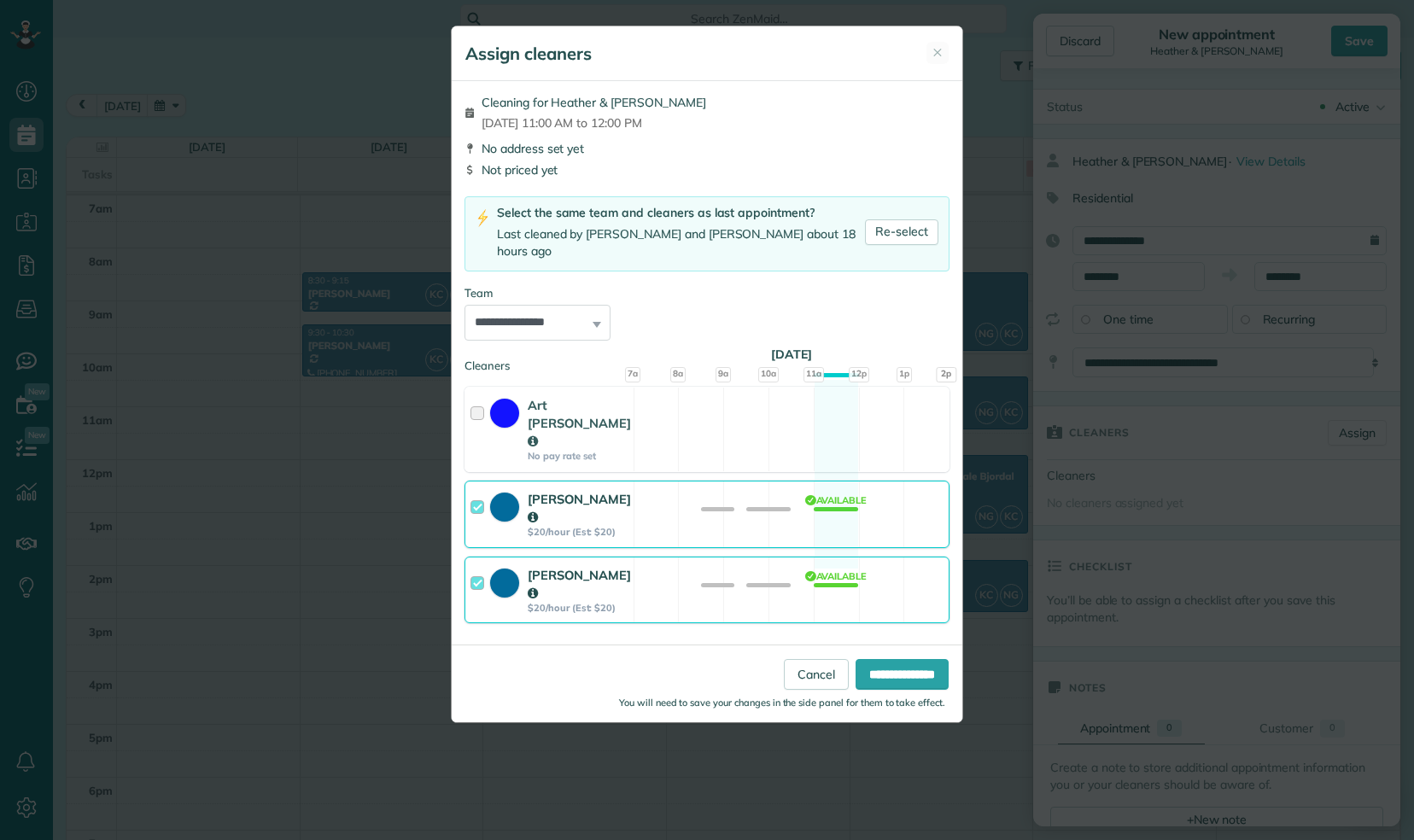 click on "You will need to save your changes in the side panel for them to take effect." at bounding box center [711, 700] 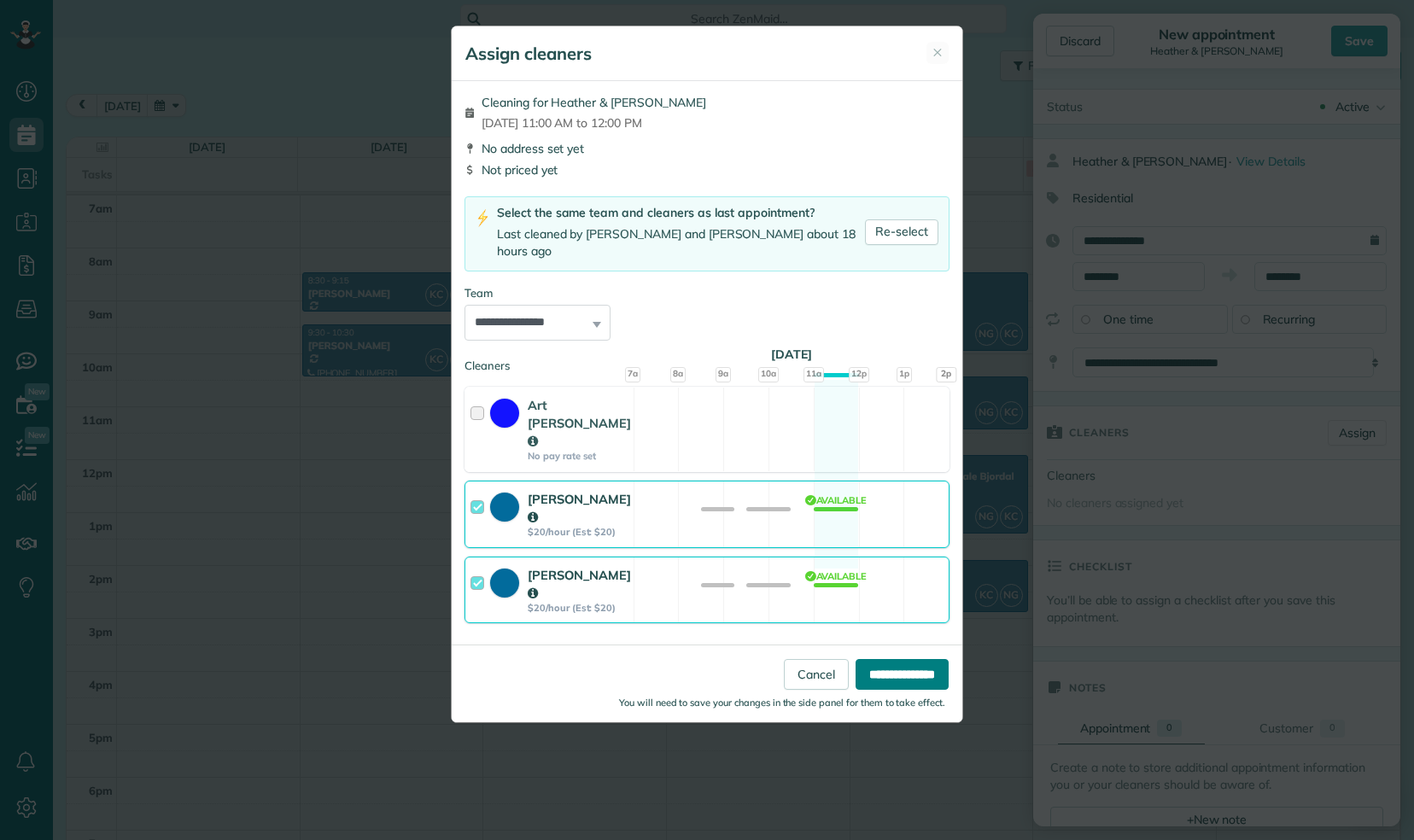 click on "**********" at bounding box center (902, 674) 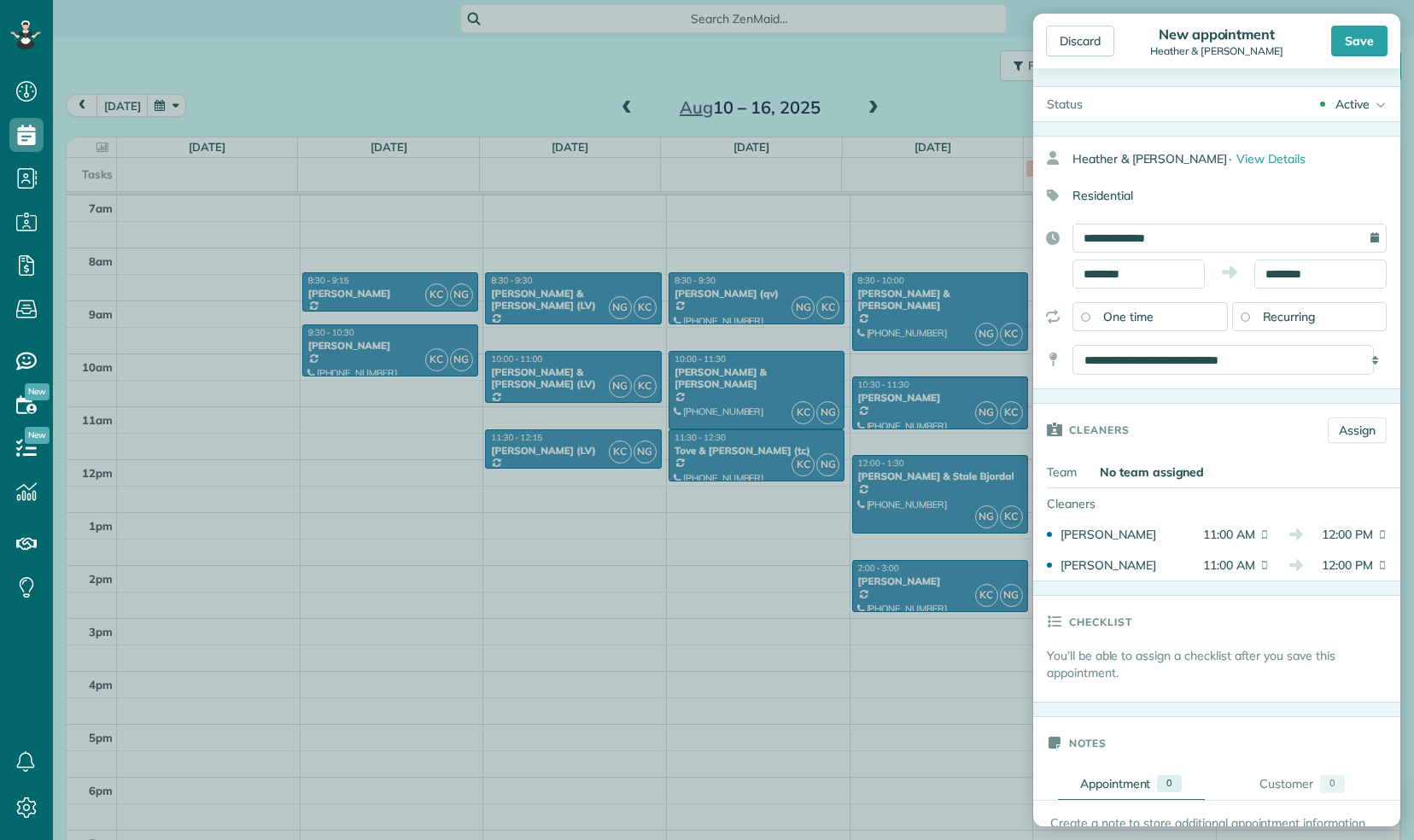 scroll, scrollTop: 0, scrollLeft: 0, axis: both 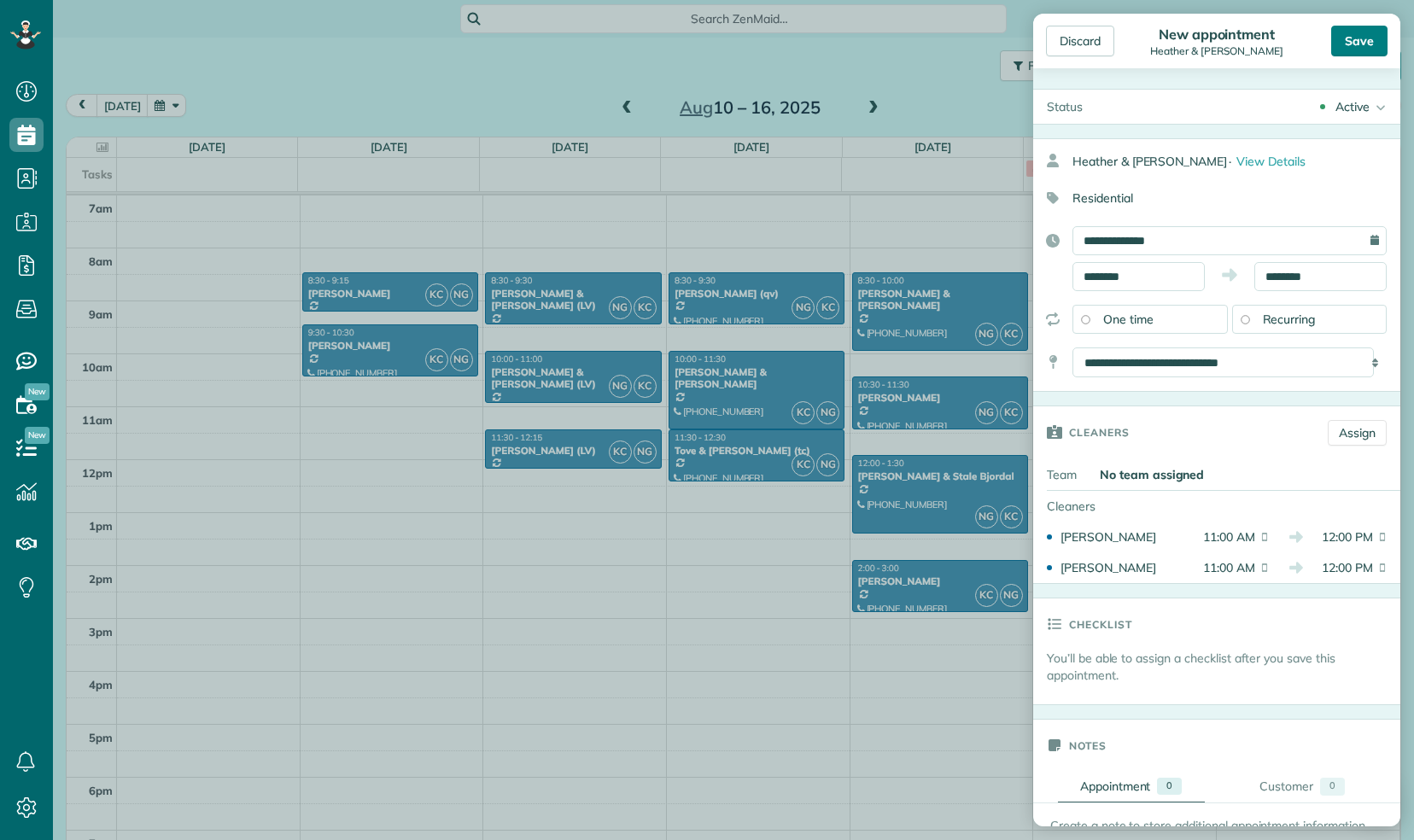 click on "Save" at bounding box center (1359, 41) 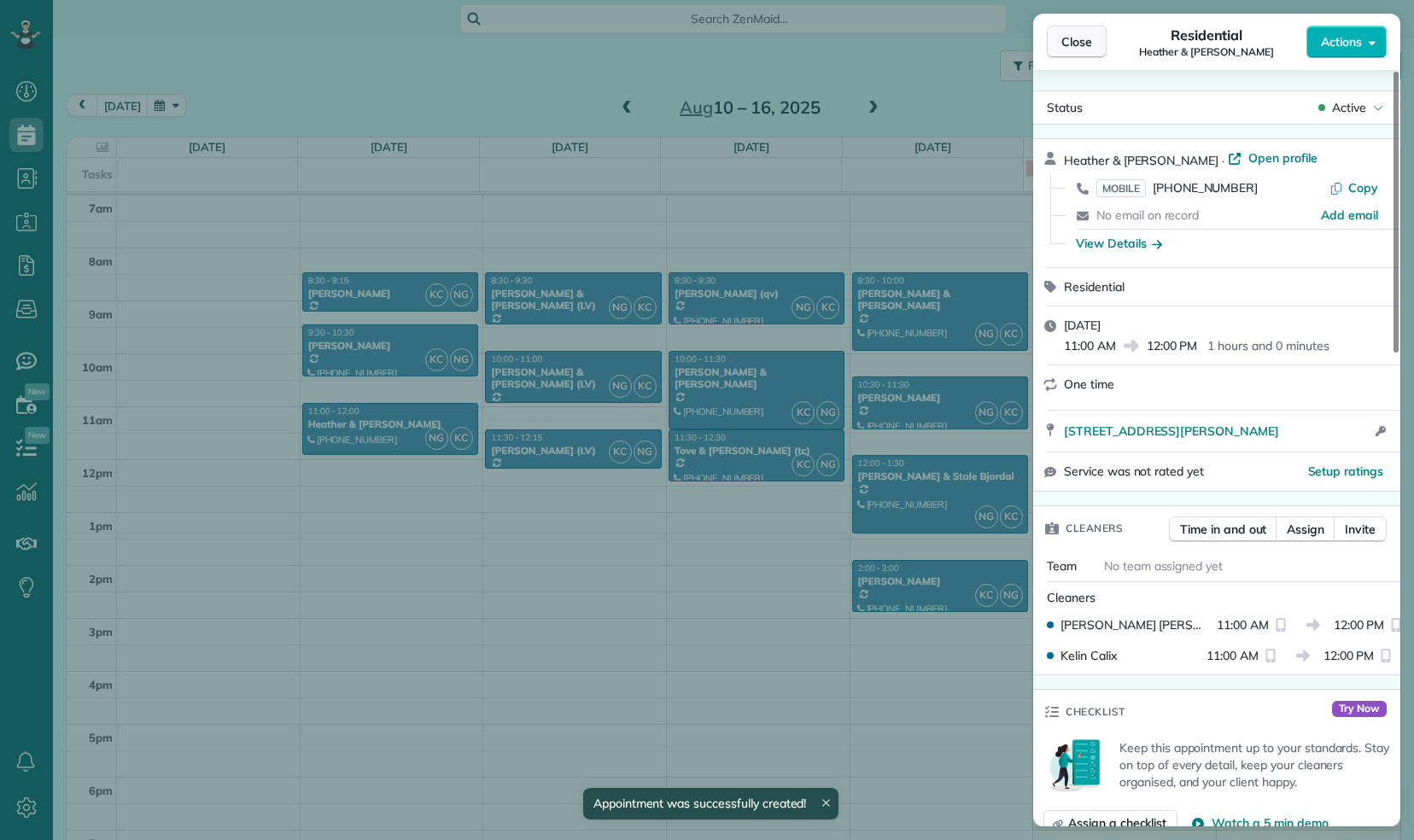 click on "Close" at bounding box center (1077, 42) 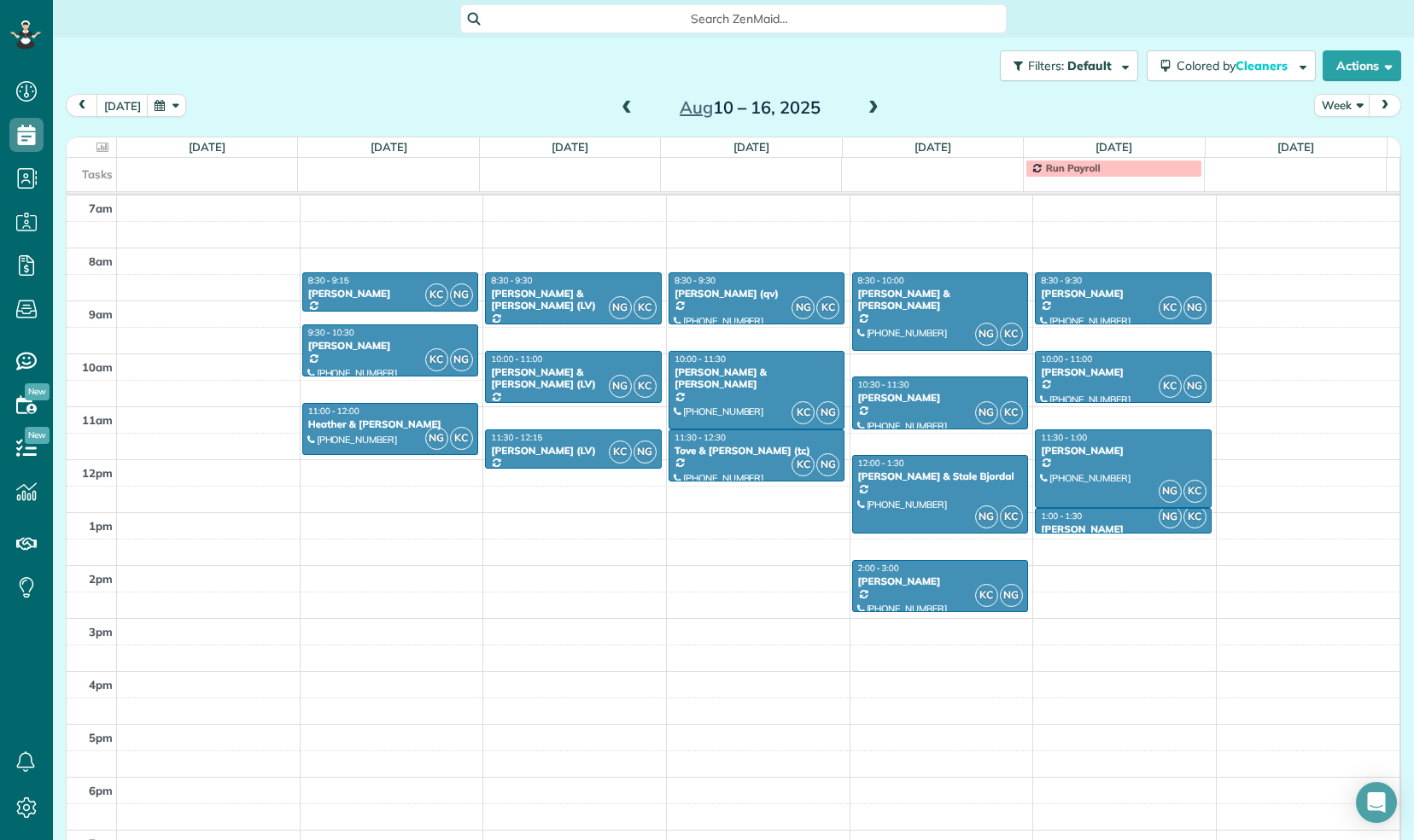 click at bounding box center [627, 108] 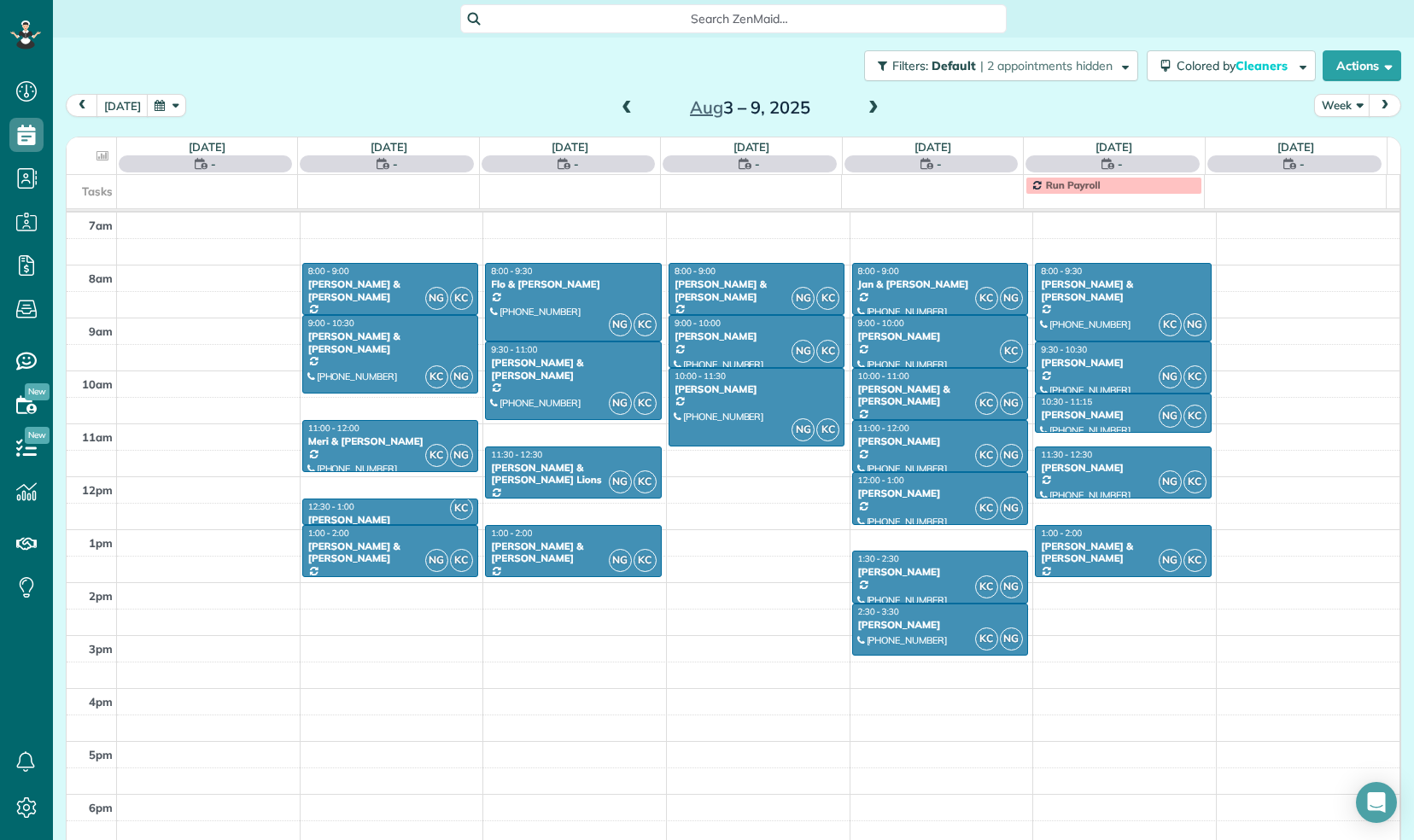 click at bounding box center [627, 108] 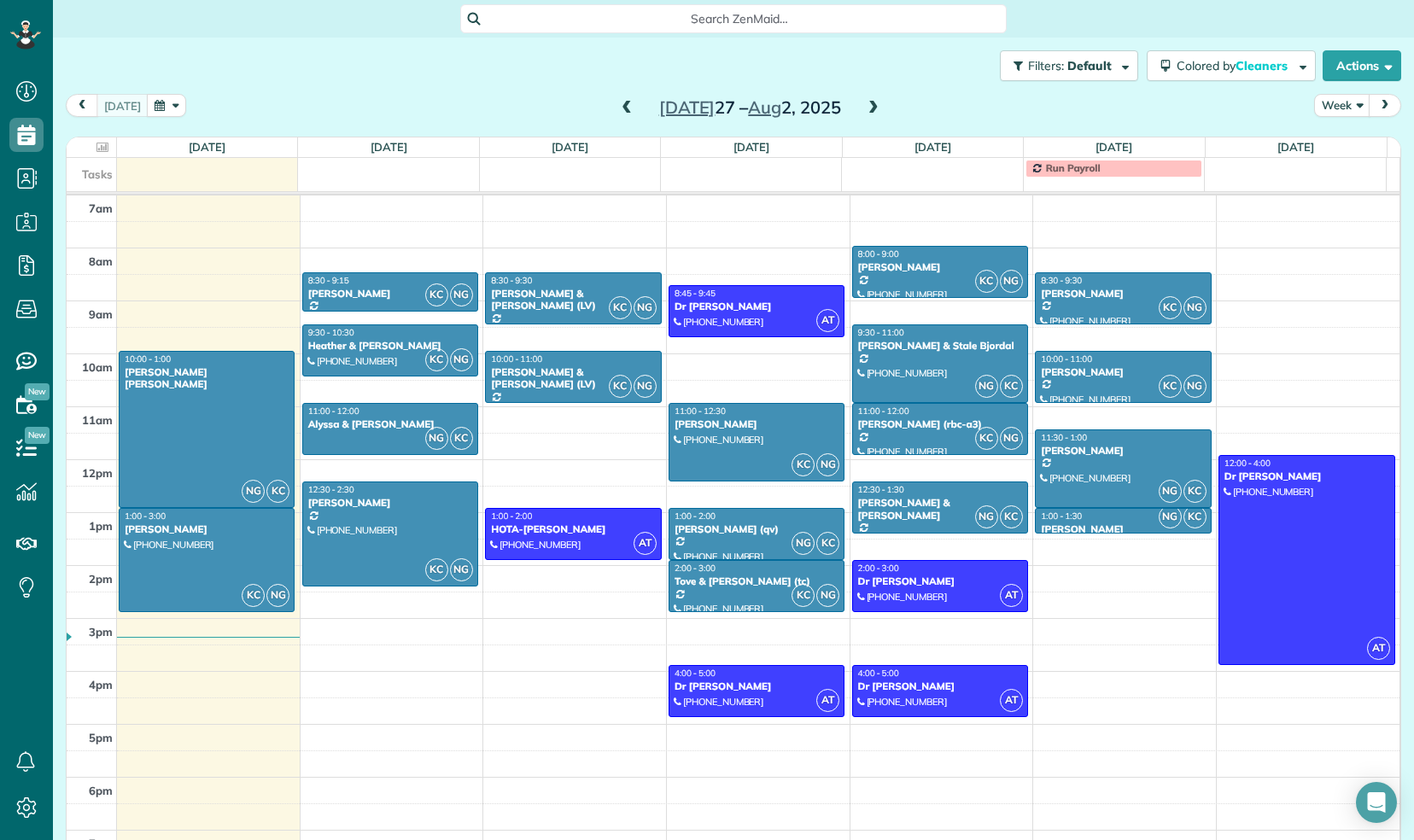 click at bounding box center (627, 108) 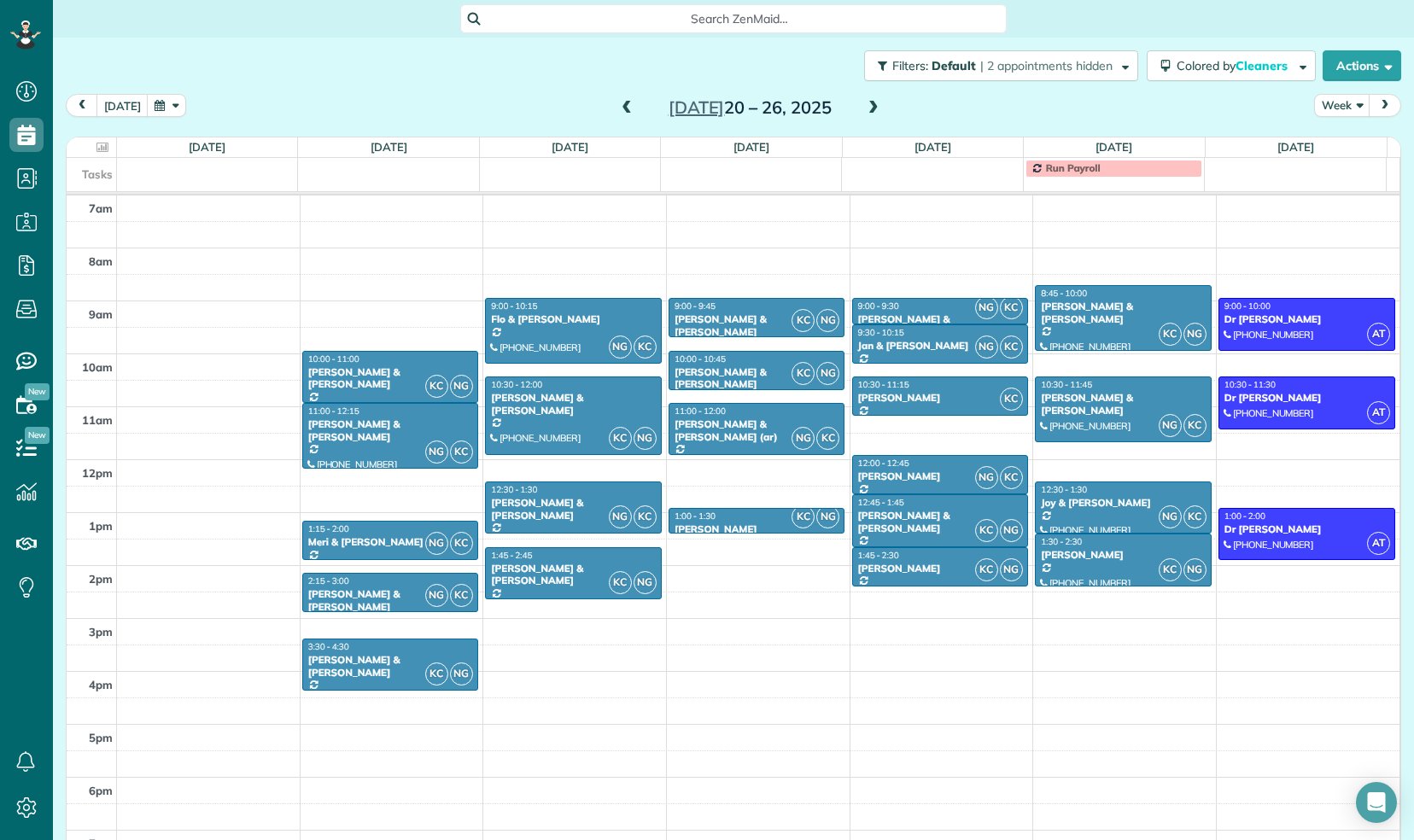 click at bounding box center [627, 108] 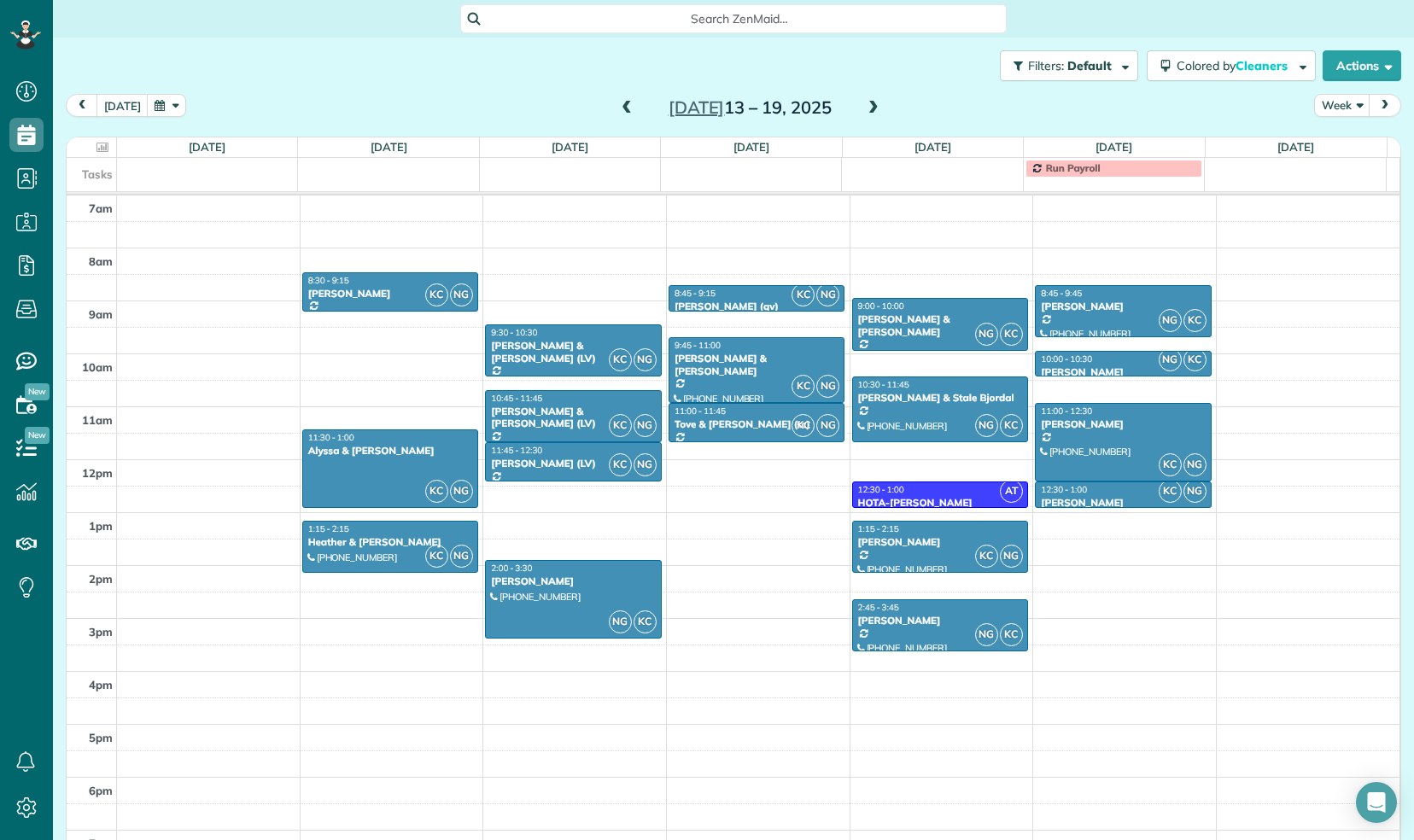 click at bounding box center [874, 108] 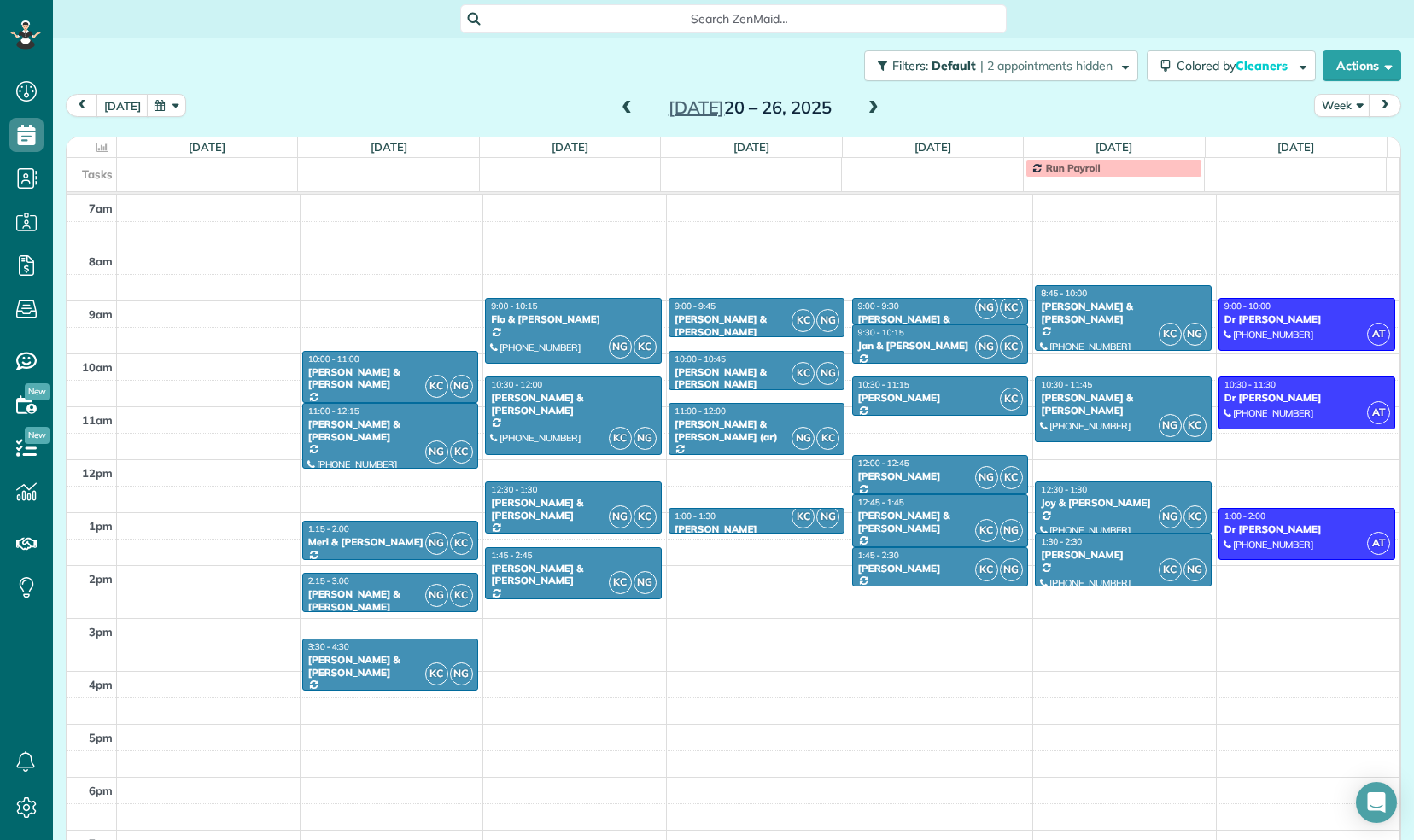 click at bounding box center [874, 108] 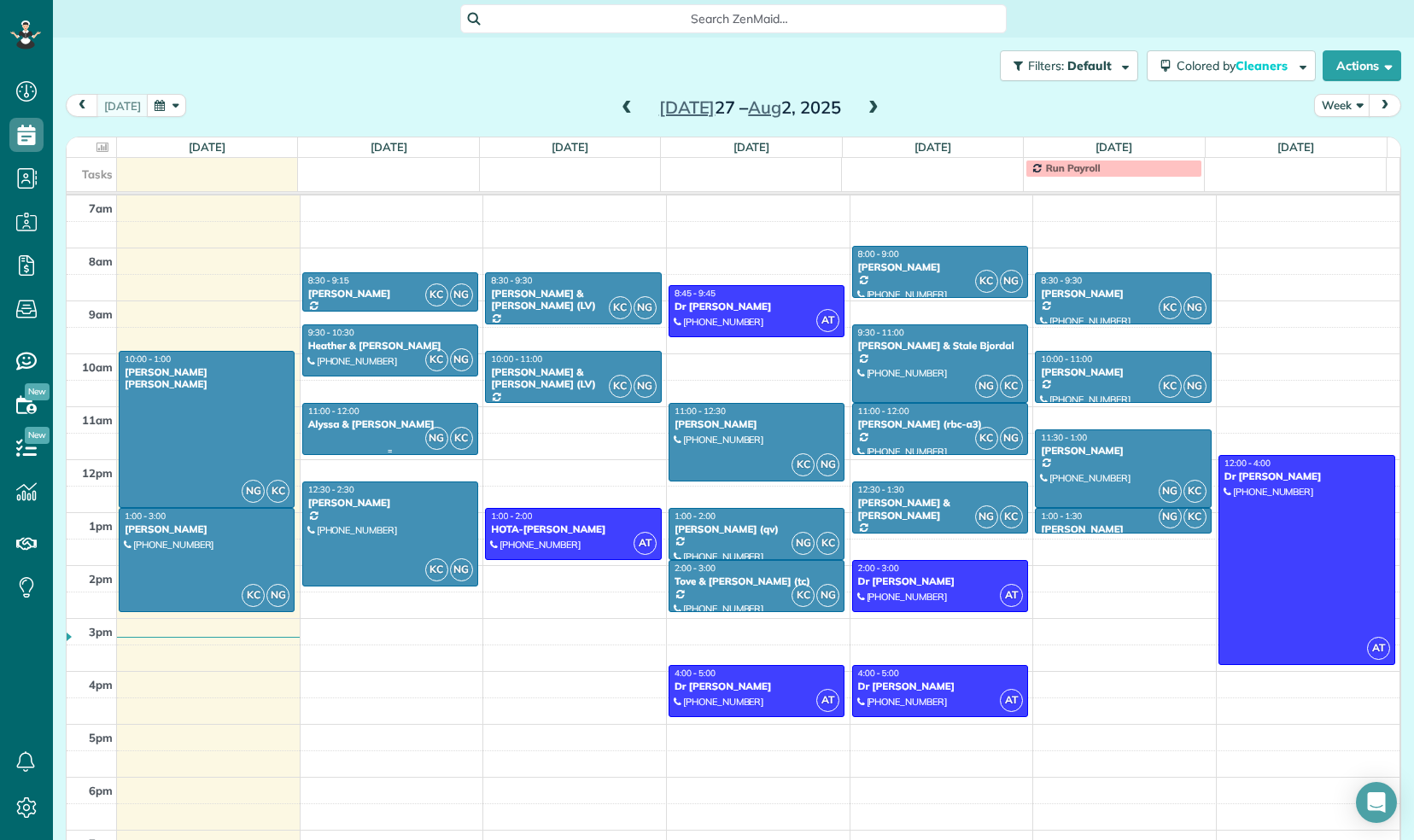 click on "Alyssa & Garrett Glover" at bounding box center [390, 424] 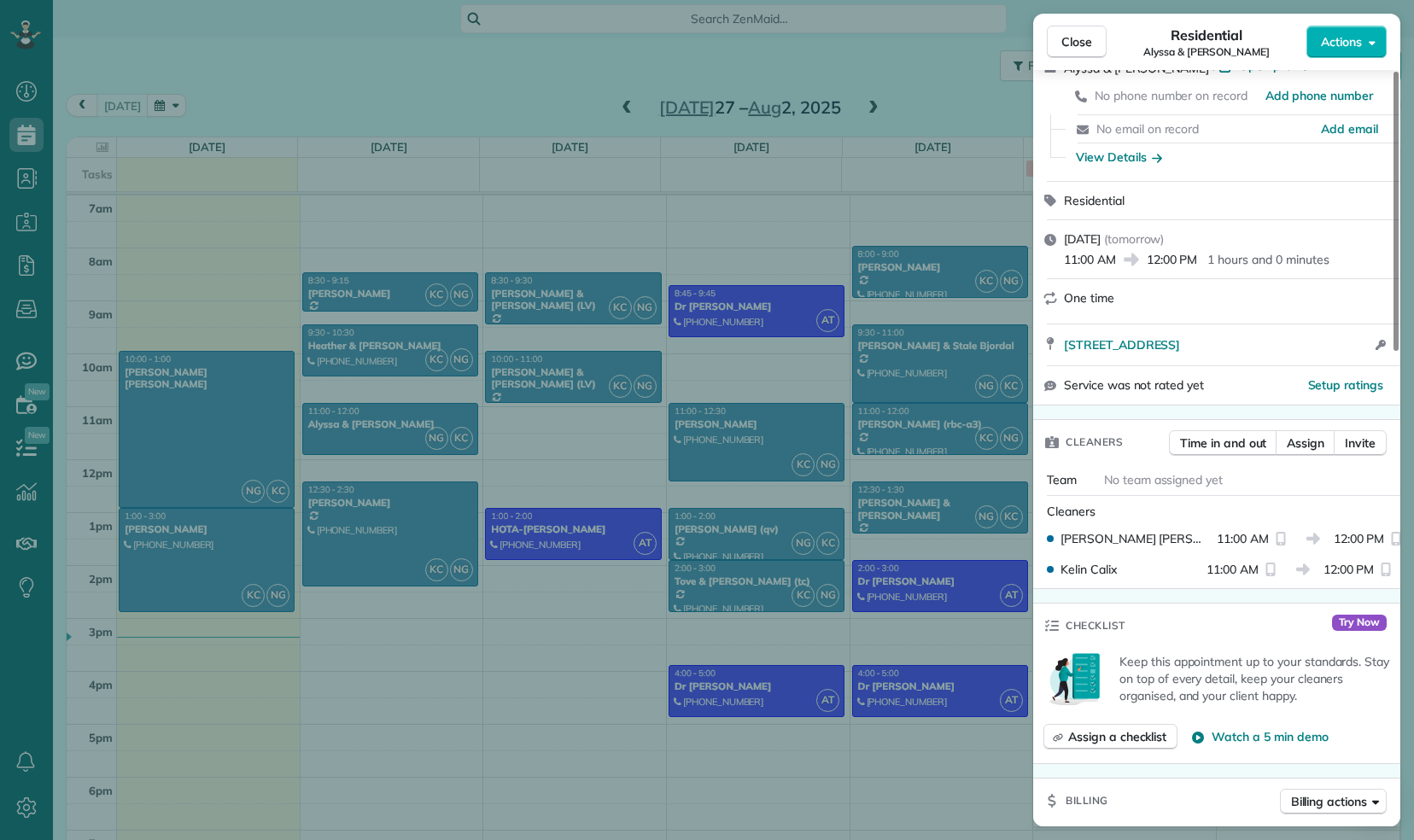 scroll, scrollTop: 0, scrollLeft: 0, axis: both 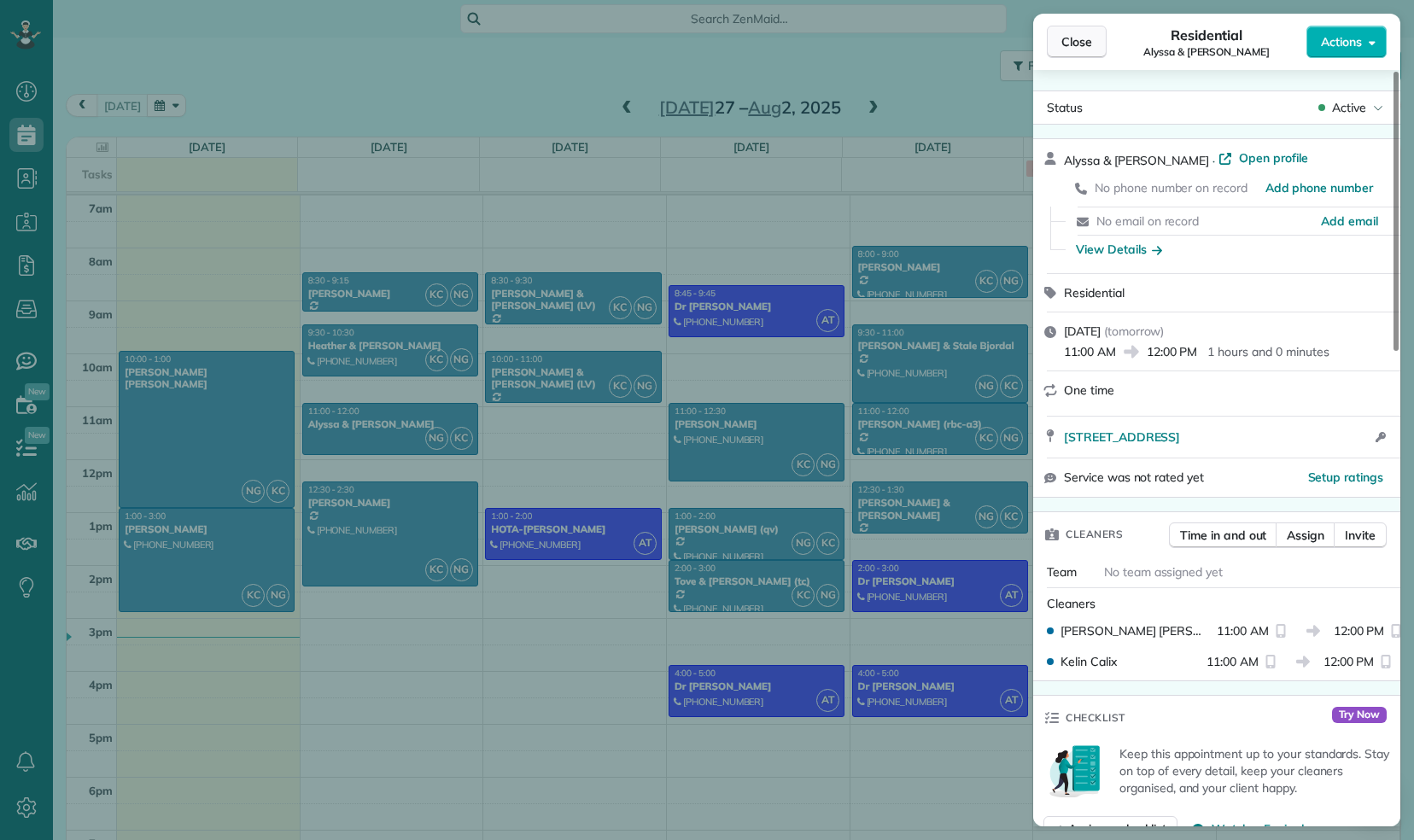 click on "Close" at bounding box center (1077, 42) 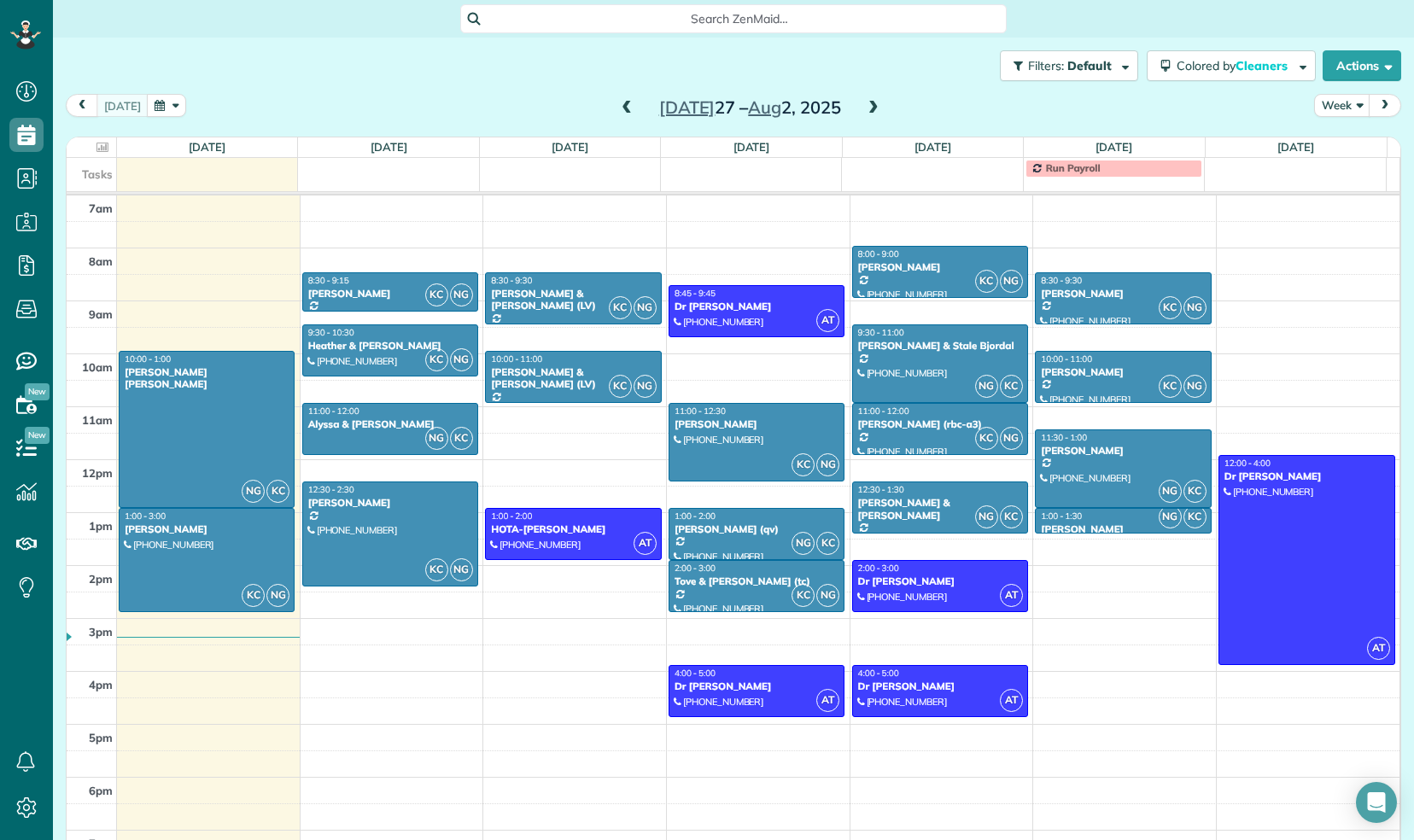 click at bounding box center (874, 108) 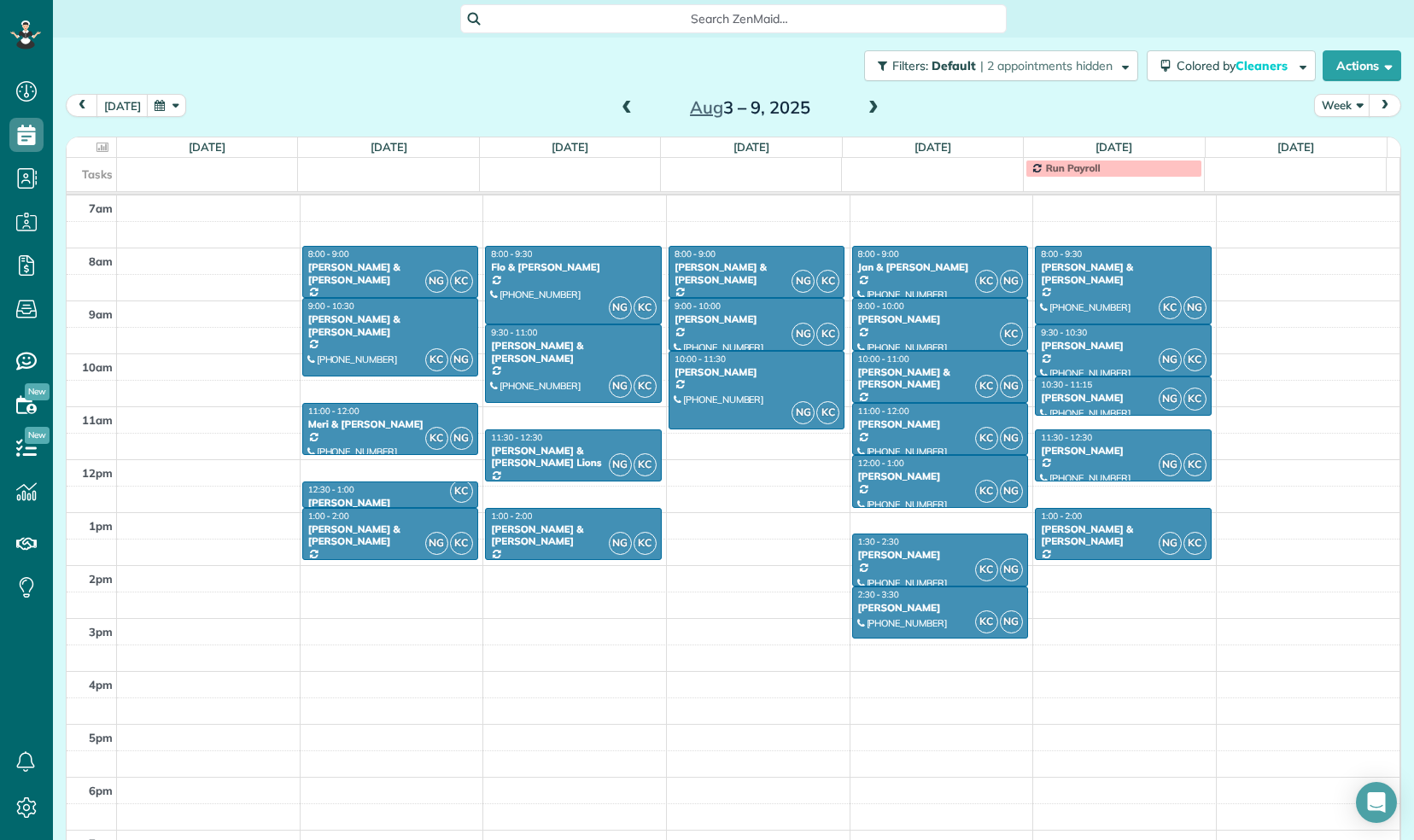 click at bounding box center (874, 108) 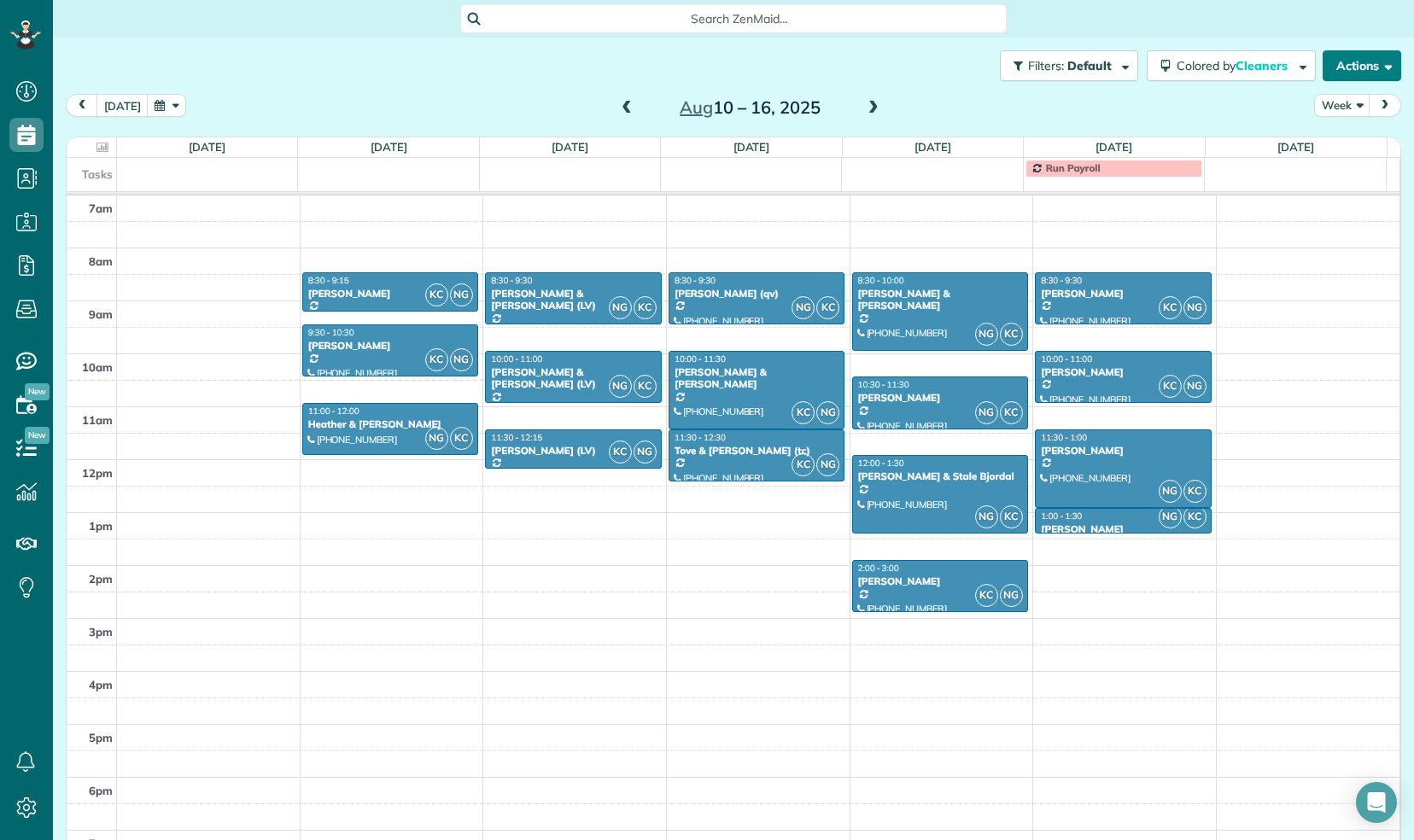 click on "Actions" at bounding box center (1362, 66) 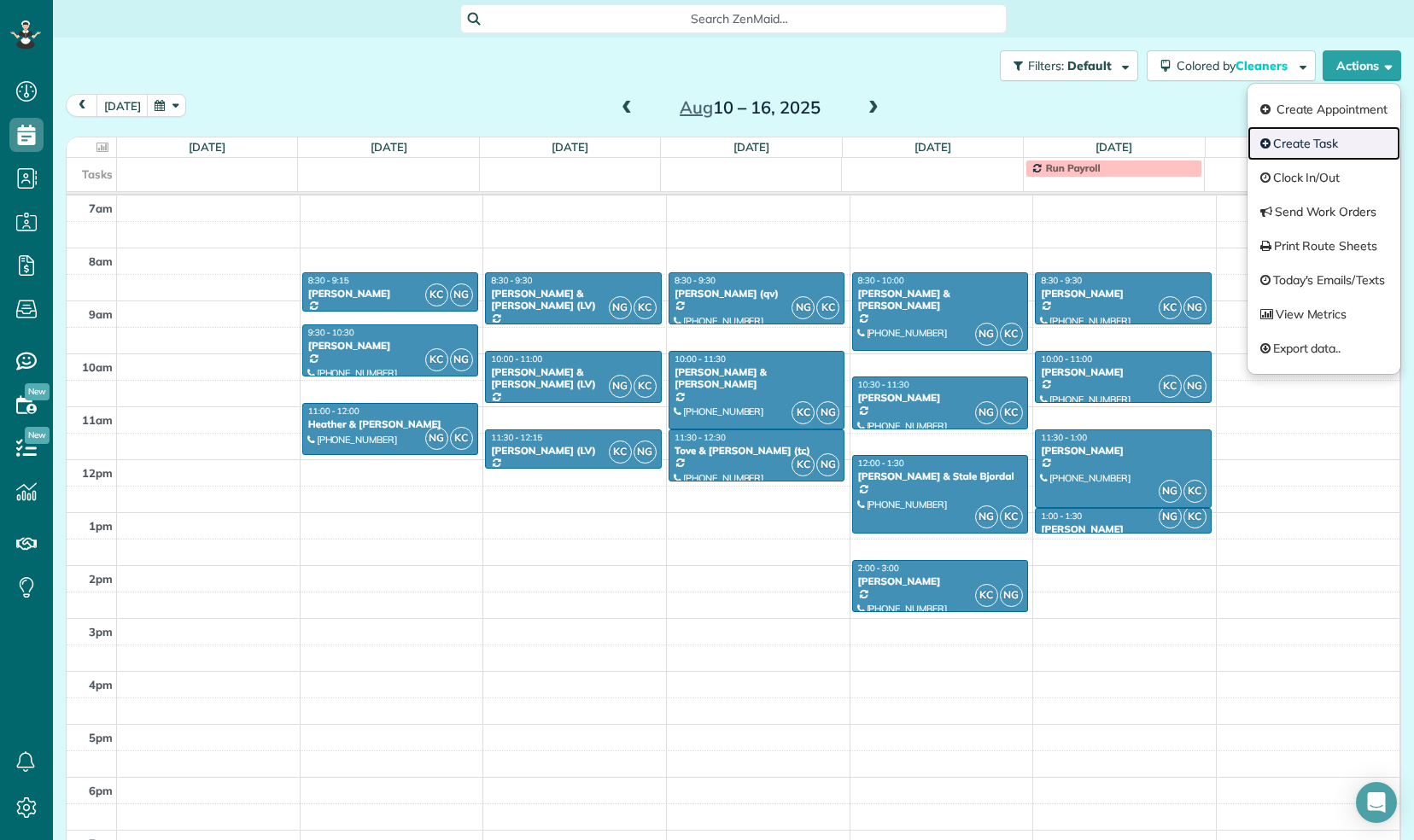 click on "Create Task" at bounding box center (1323, 143) 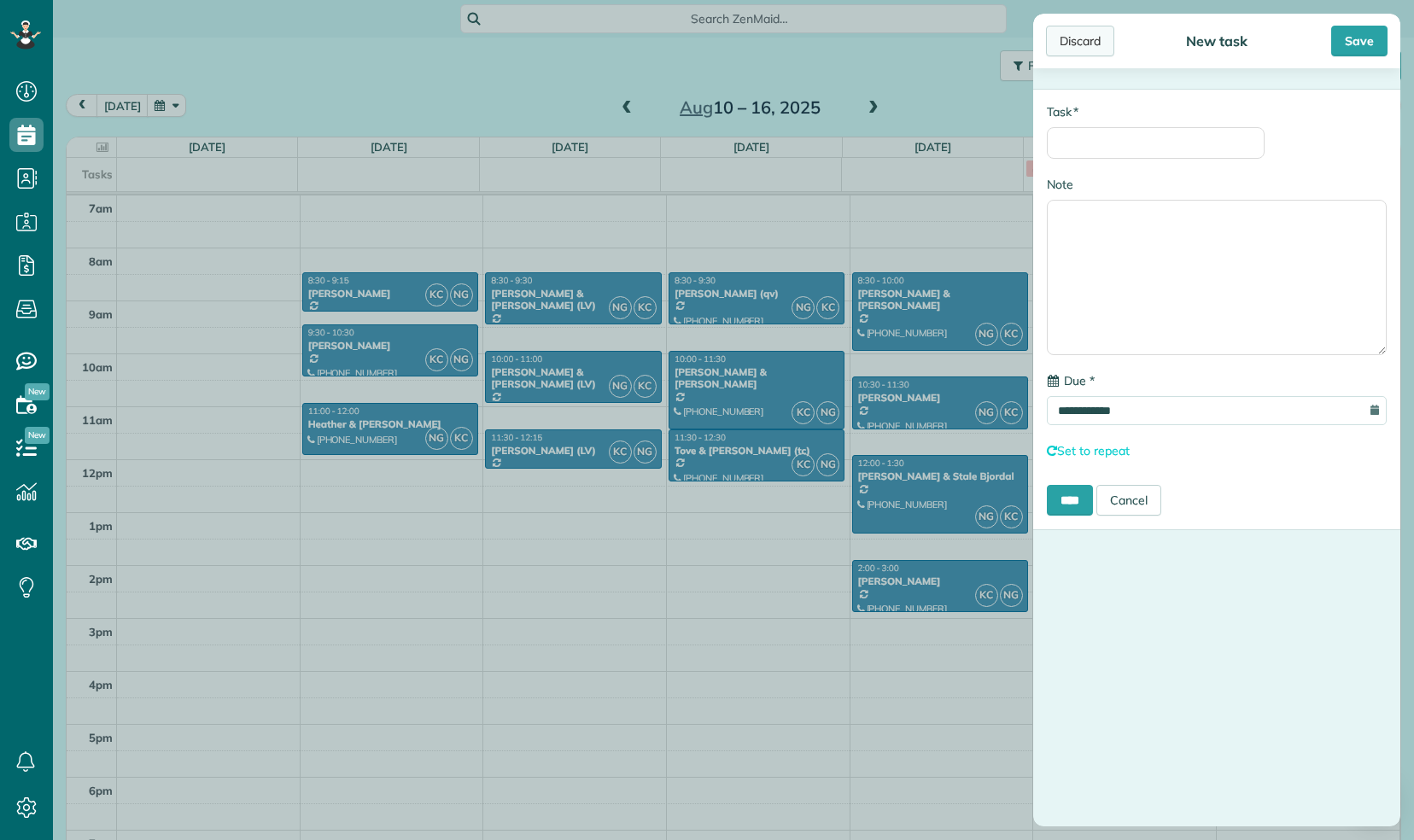 drag, startPoint x: 1064, startPoint y: 38, endPoint x: 1090, endPoint y: 51, distance: 29.06888 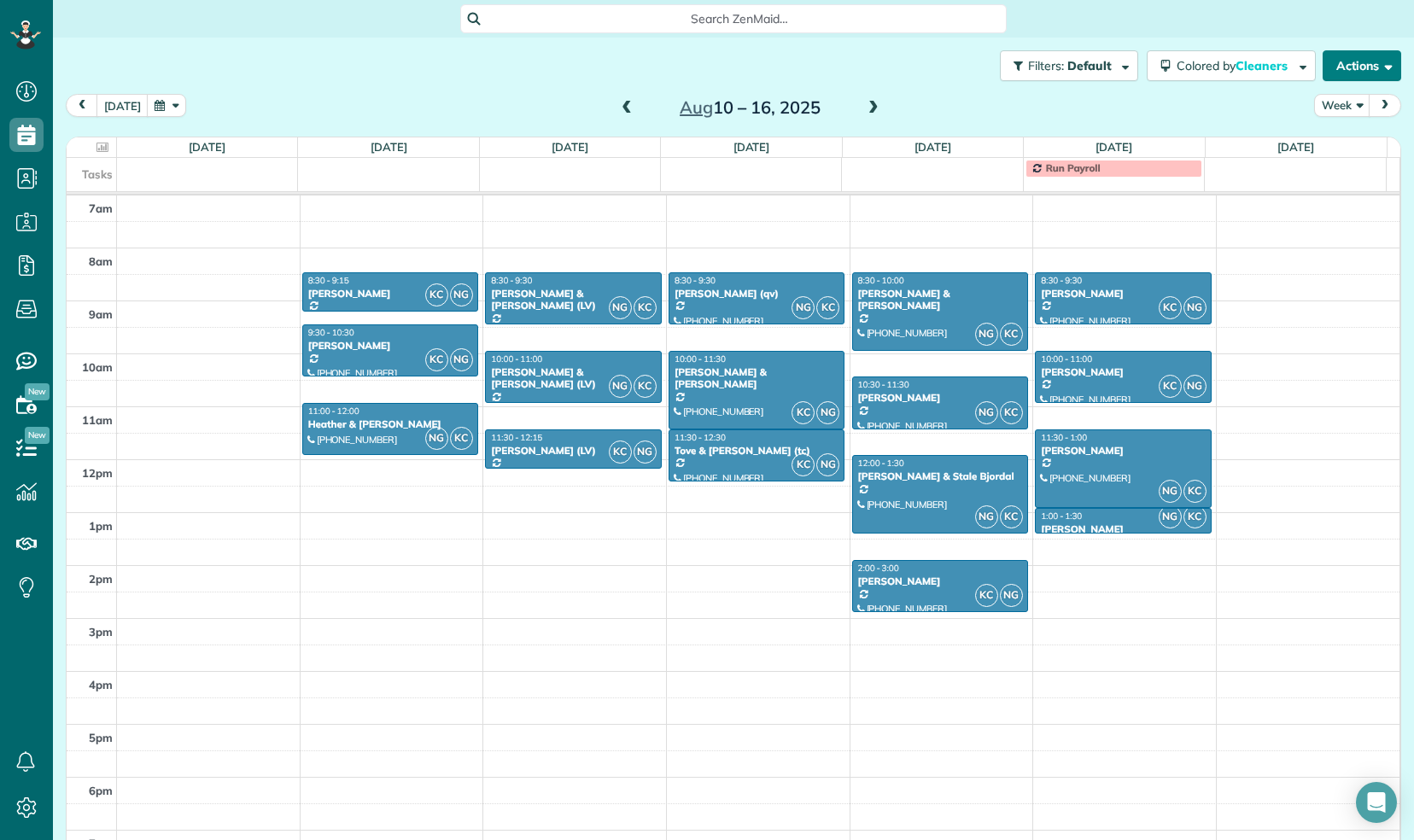 click on "Actions" at bounding box center (1362, 66) 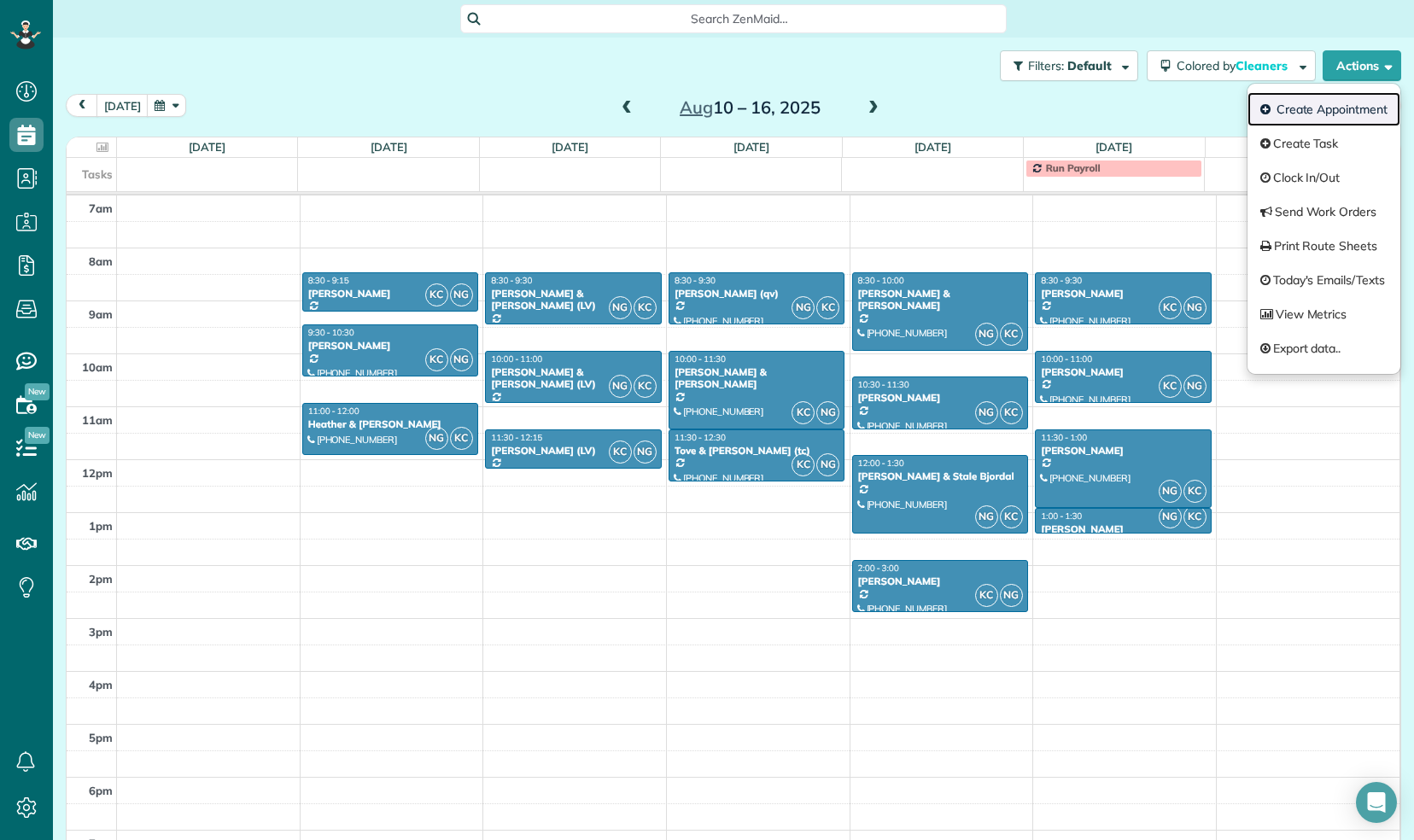 click on "Create Appointment" at bounding box center (1323, 109) 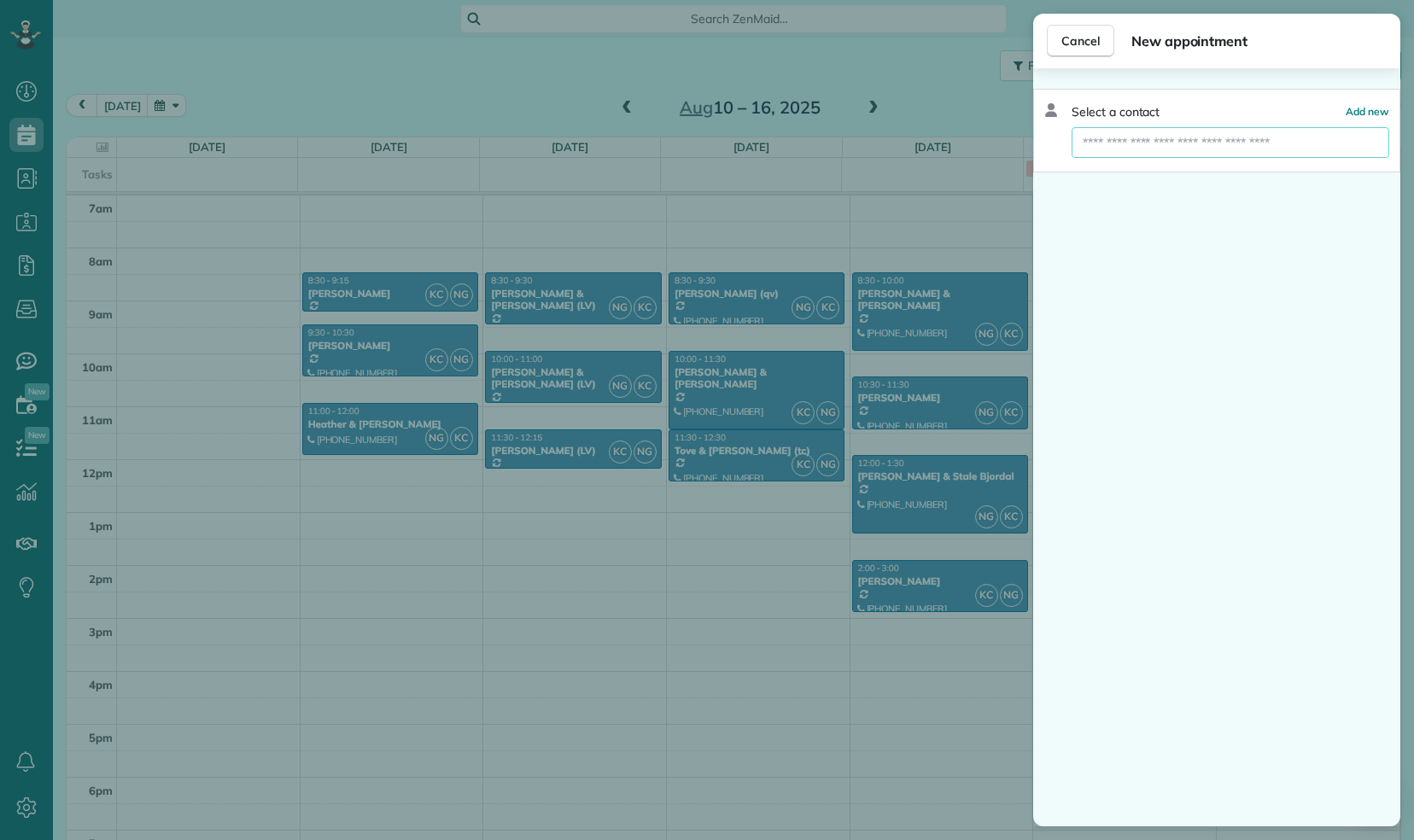 click at bounding box center [1230, 143] 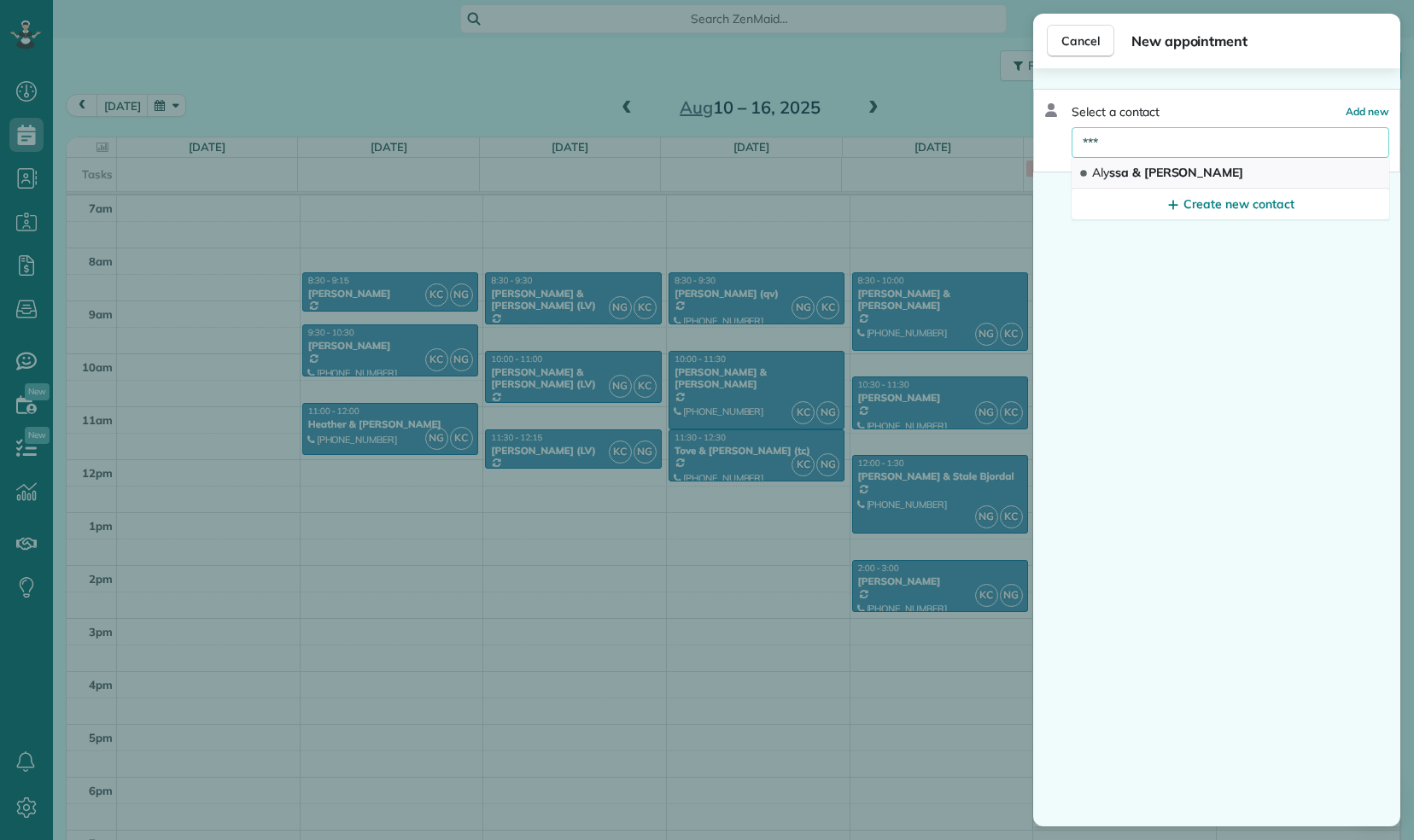 type on "***" 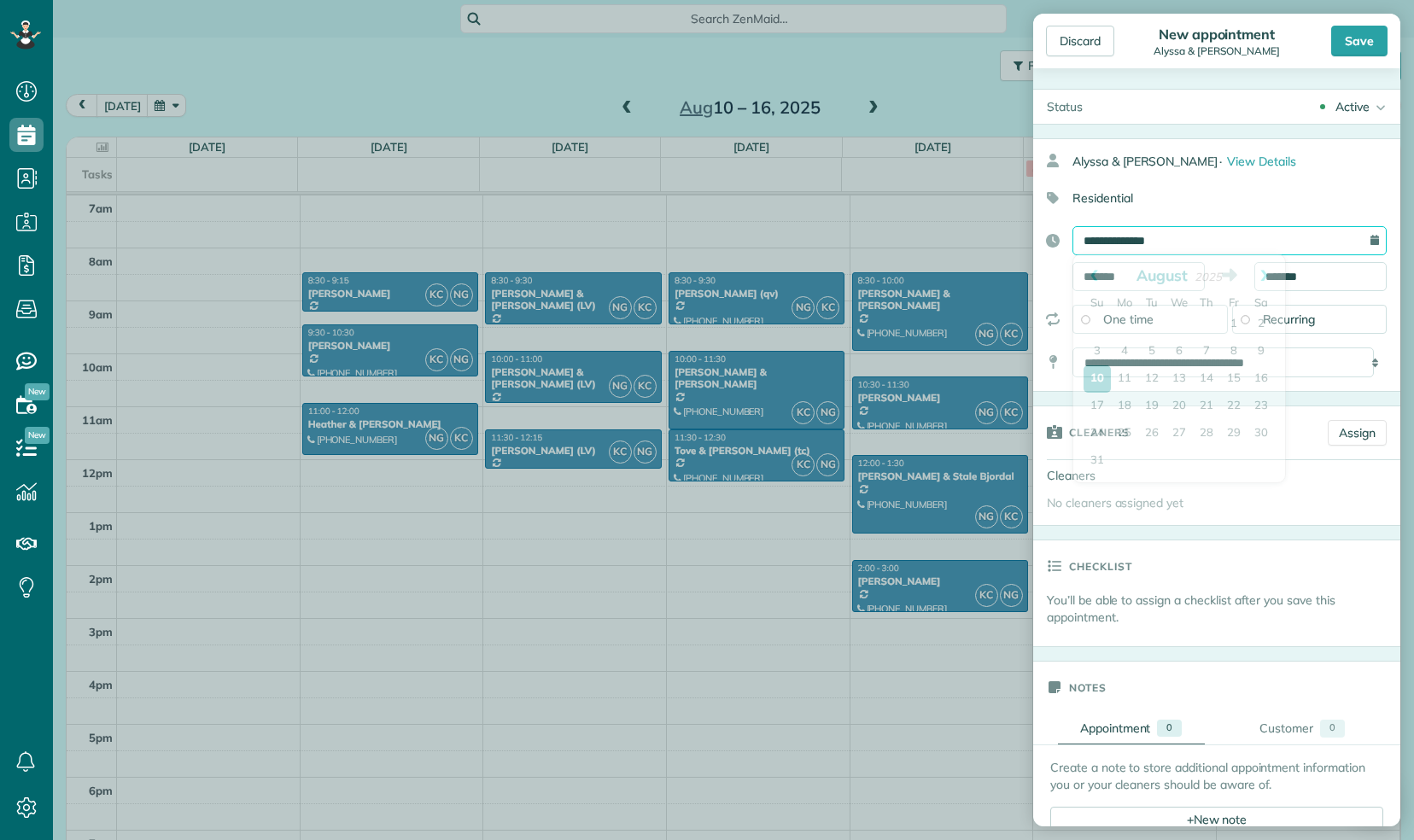 click on "**********" at bounding box center (1230, 241) 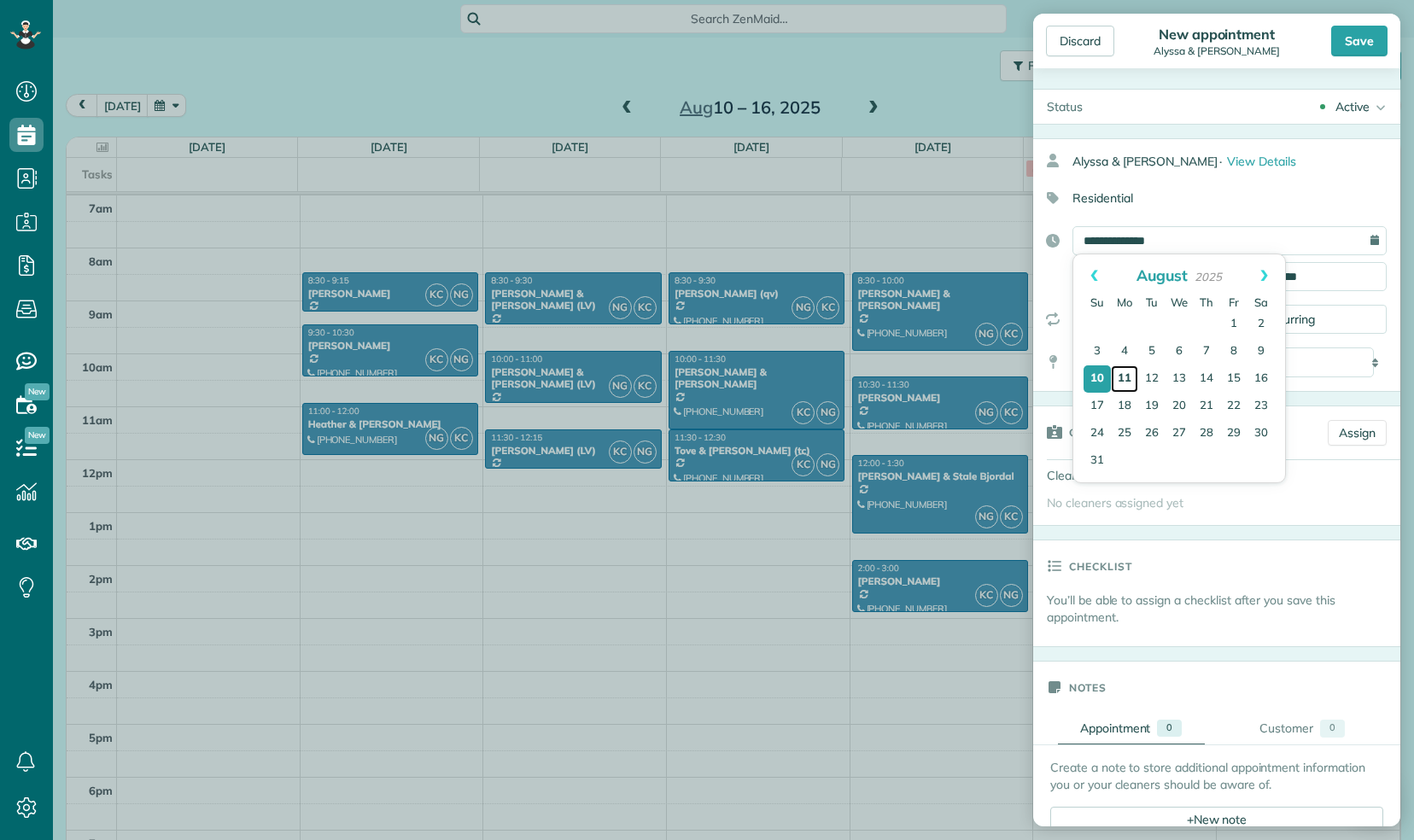 click on "11" at bounding box center [1125, 379] 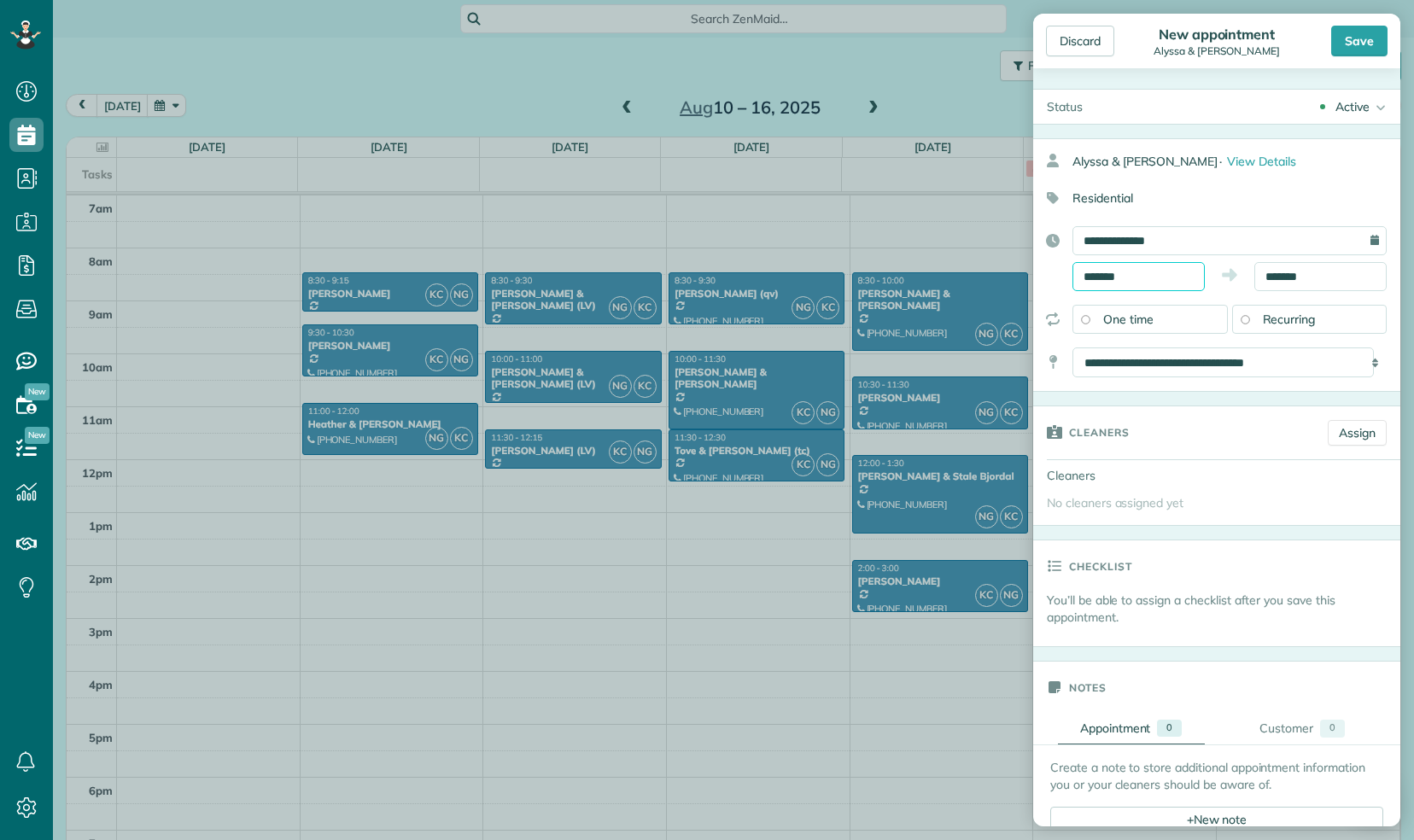 click on "*******" at bounding box center (1138, 277) 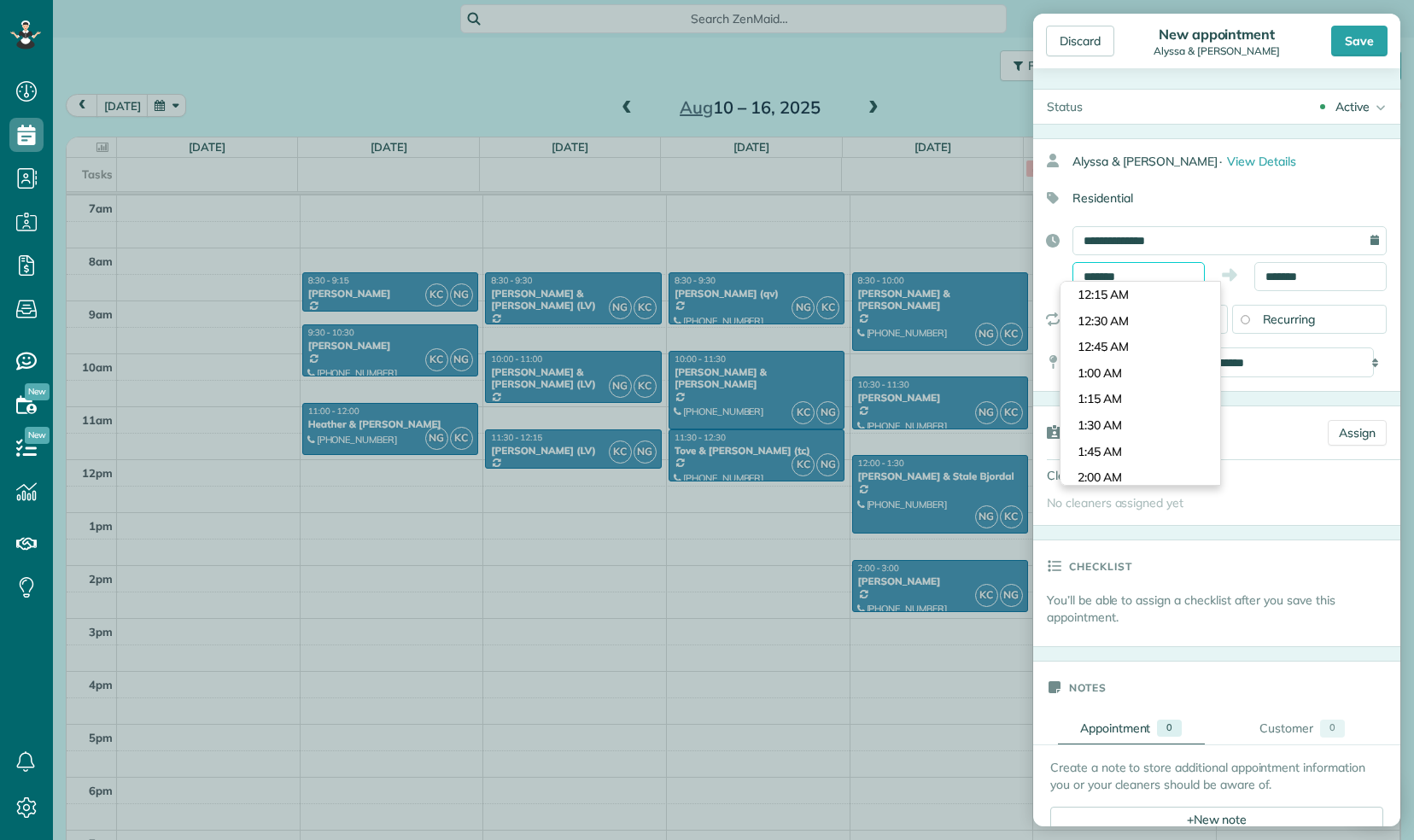 scroll, scrollTop: 1407, scrollLeft: 0, axis: vertical 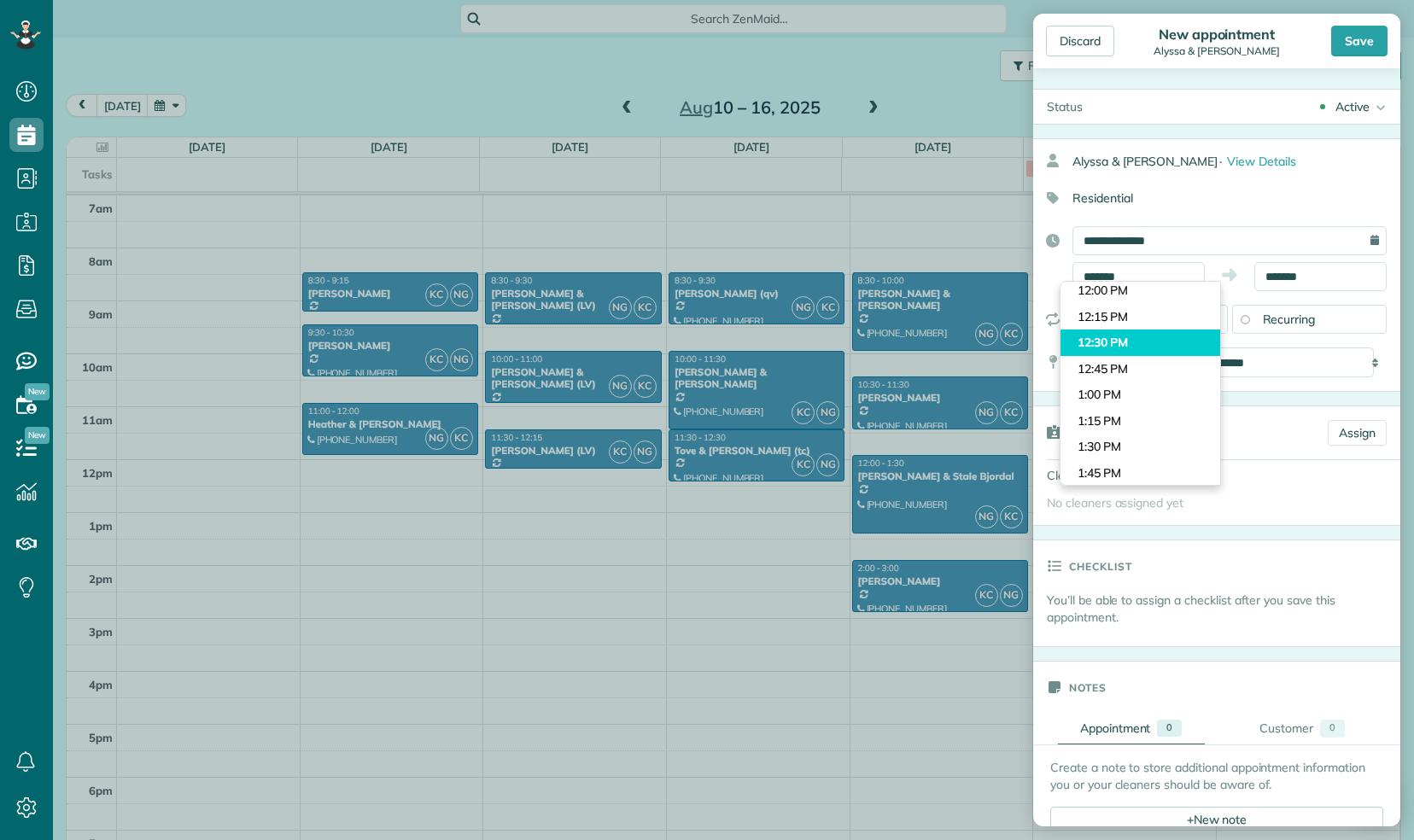 type on "********" 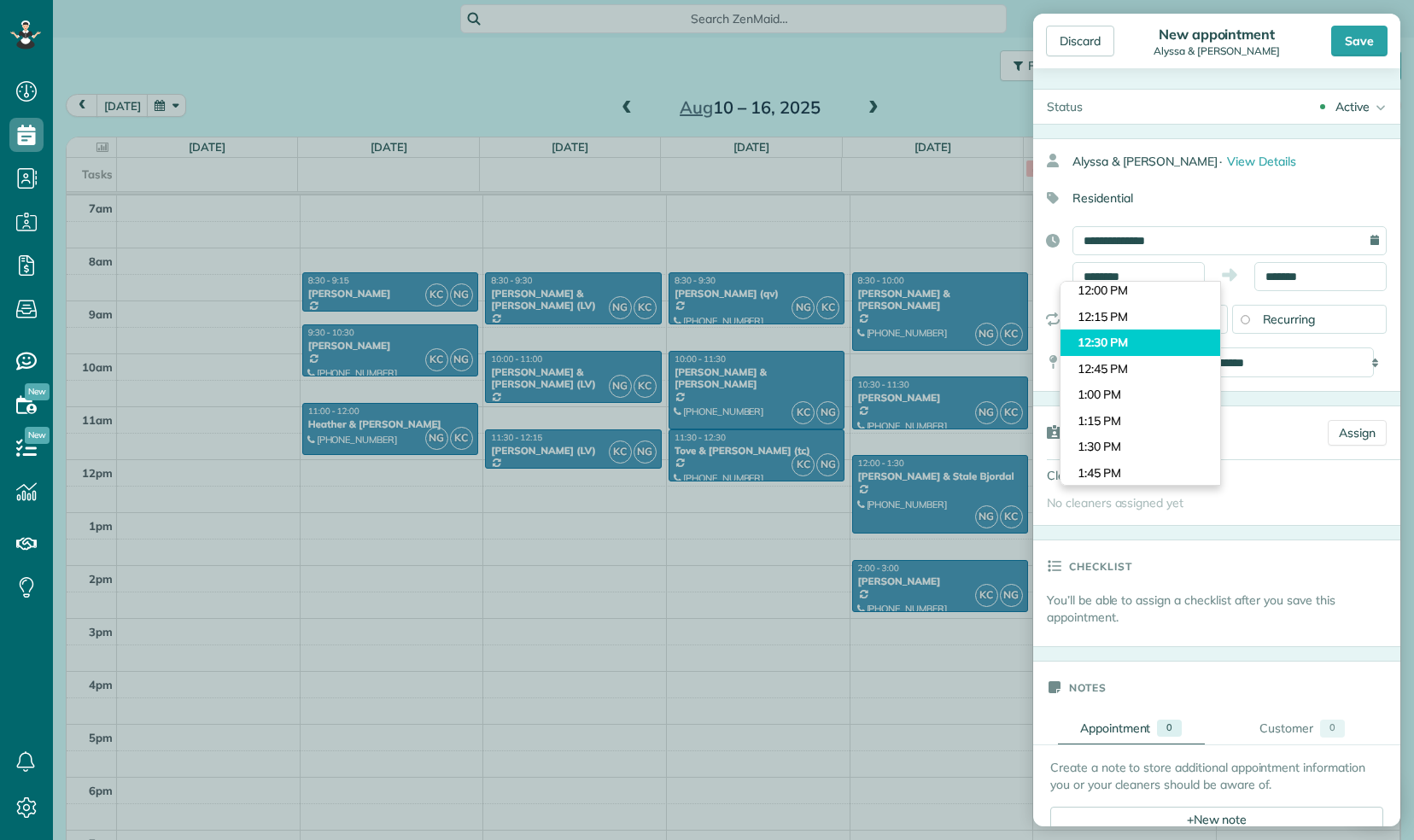 click on "Dashboard
Scheduling
Calendar View
List View
Dispatch View - Weekly scheduling (Beta)" at bounding box center (707, 420) 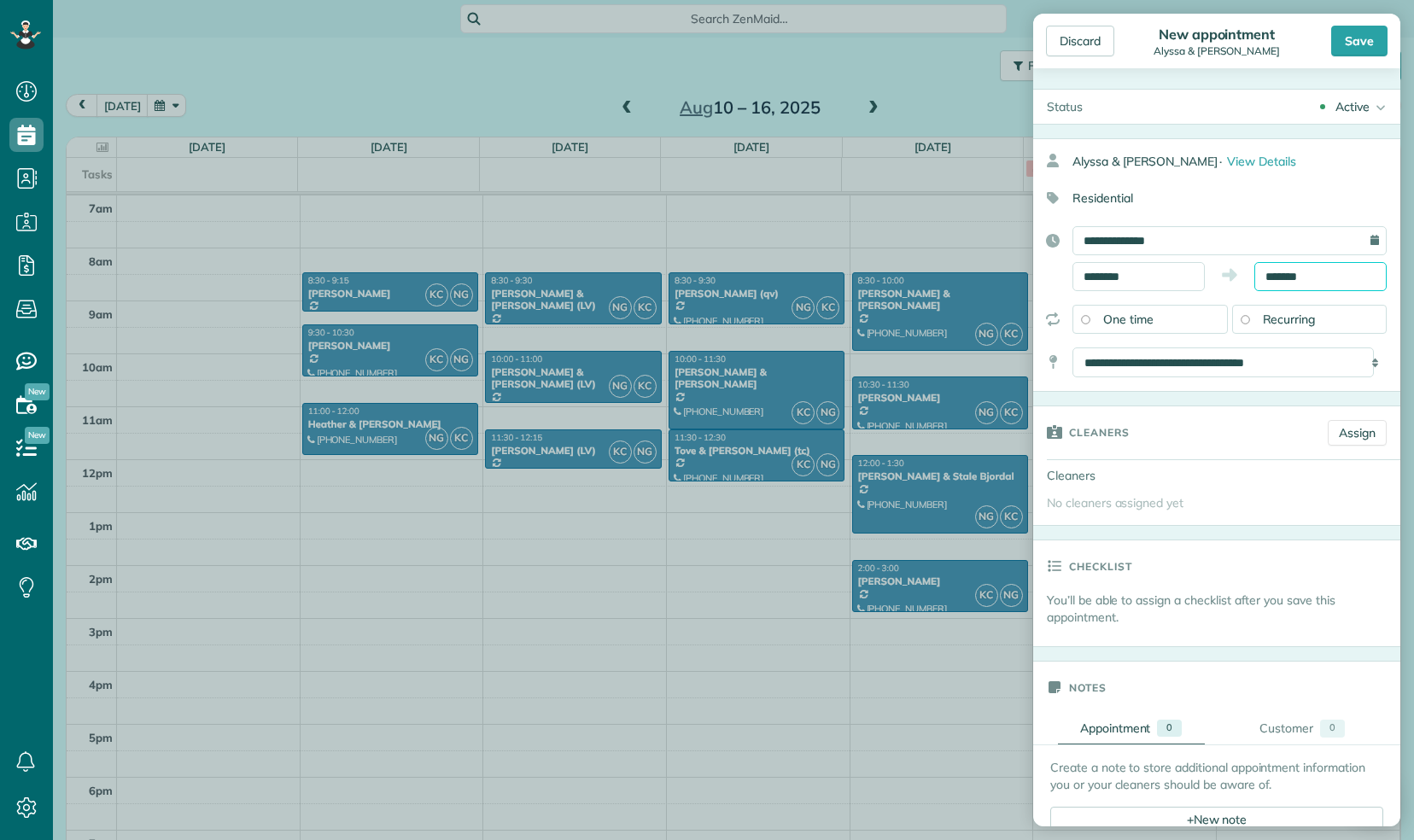 click on "*******" at bounding box center [1320, 277] 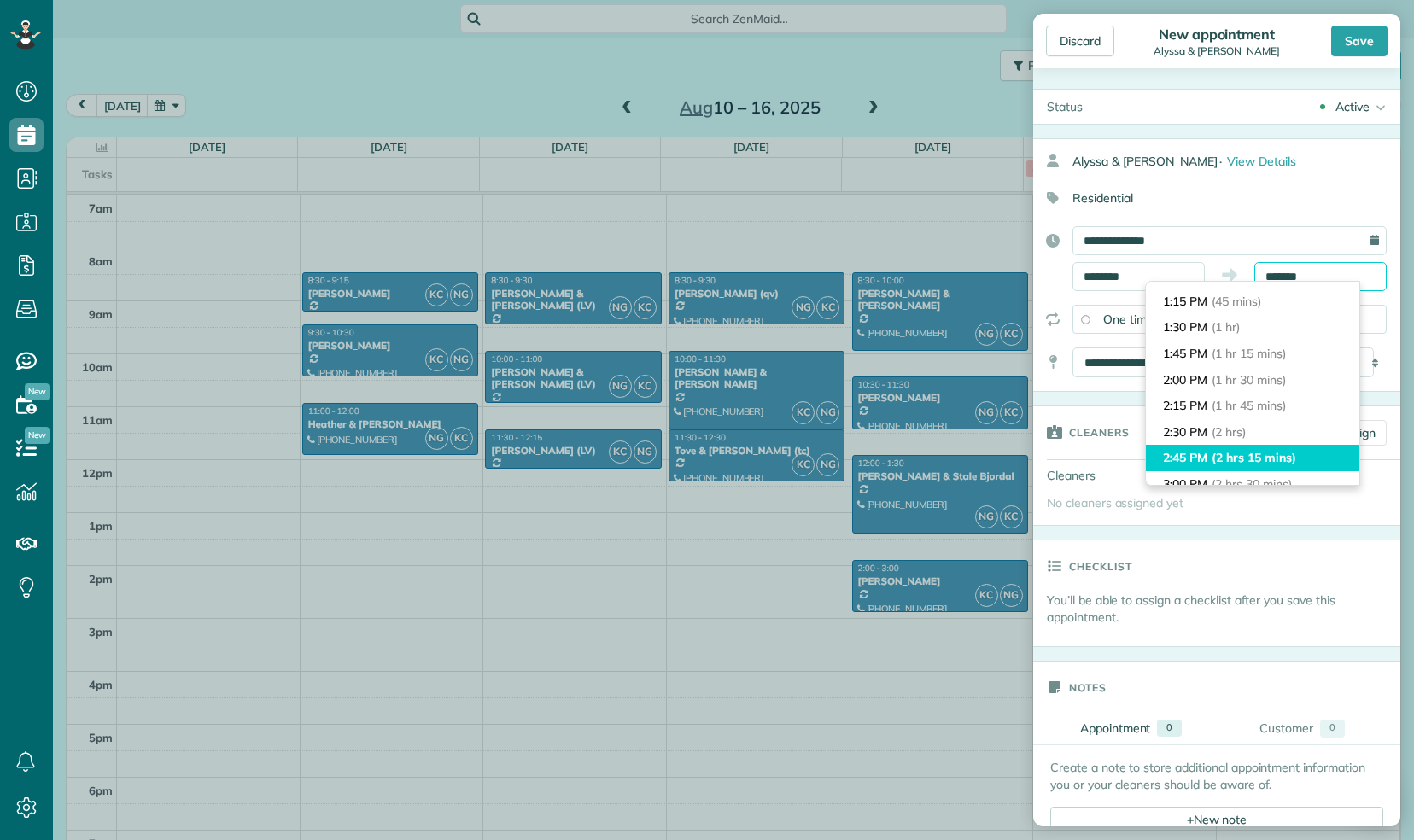 scroll, scrollTop: 0, scrollLeft: 0, axis: both 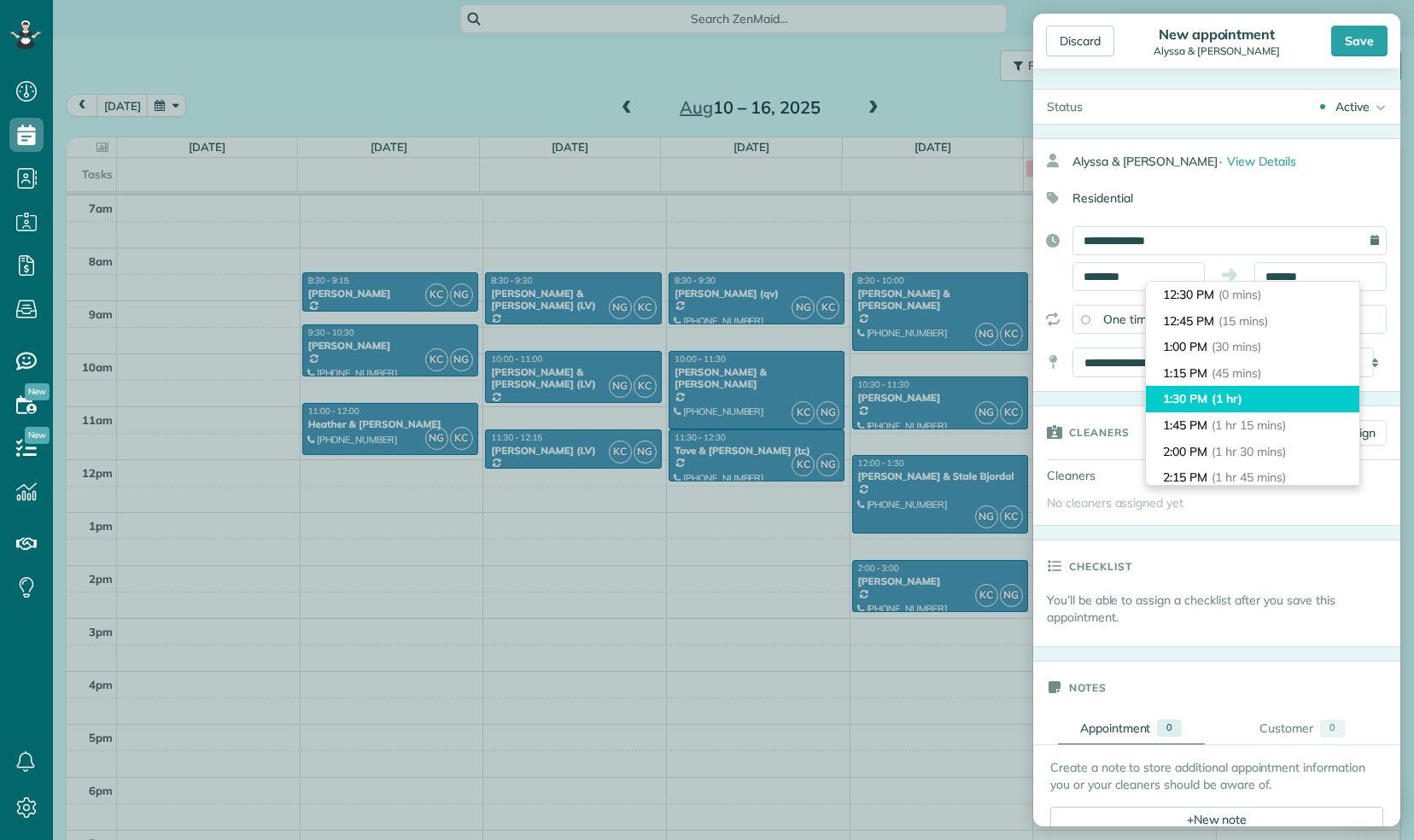 type on "*******" 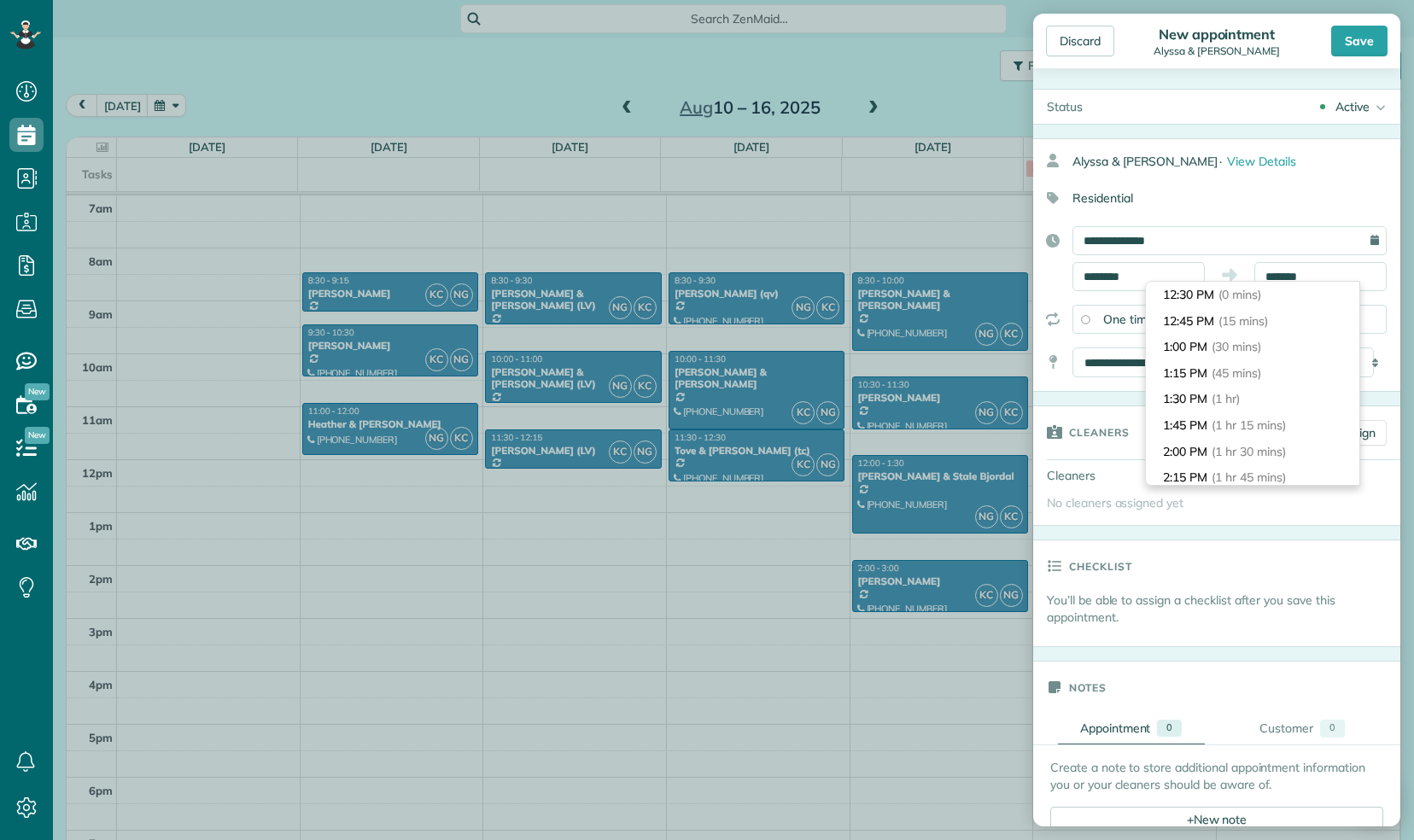 click on "(1 hr)" at bounding box center [1225, 399] 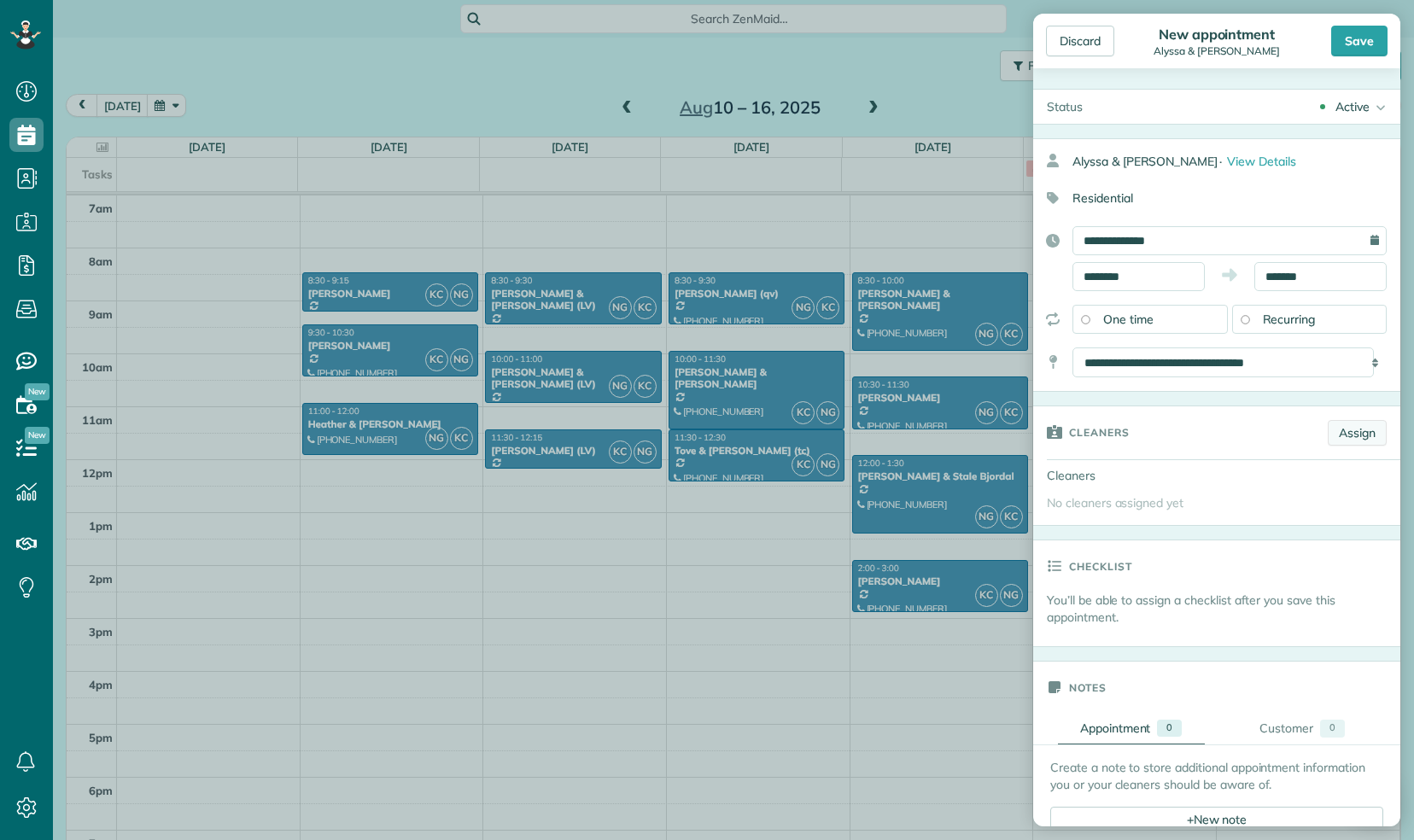 click on "Assign" at bounding box center (1357, 433) 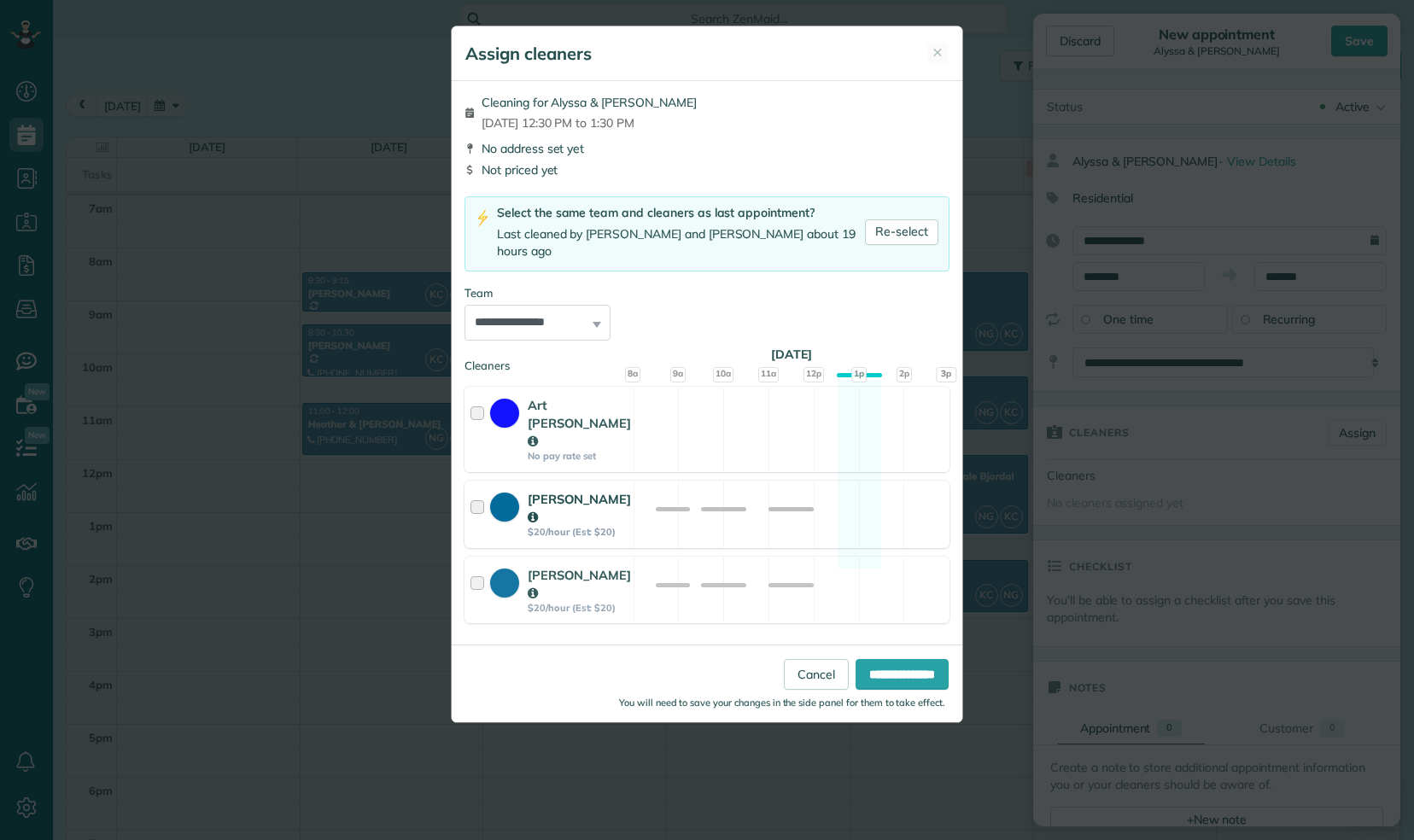 click on "Kelin Calix
$20/hour (Est: $20)
Available" at bounding box center (707, 514) 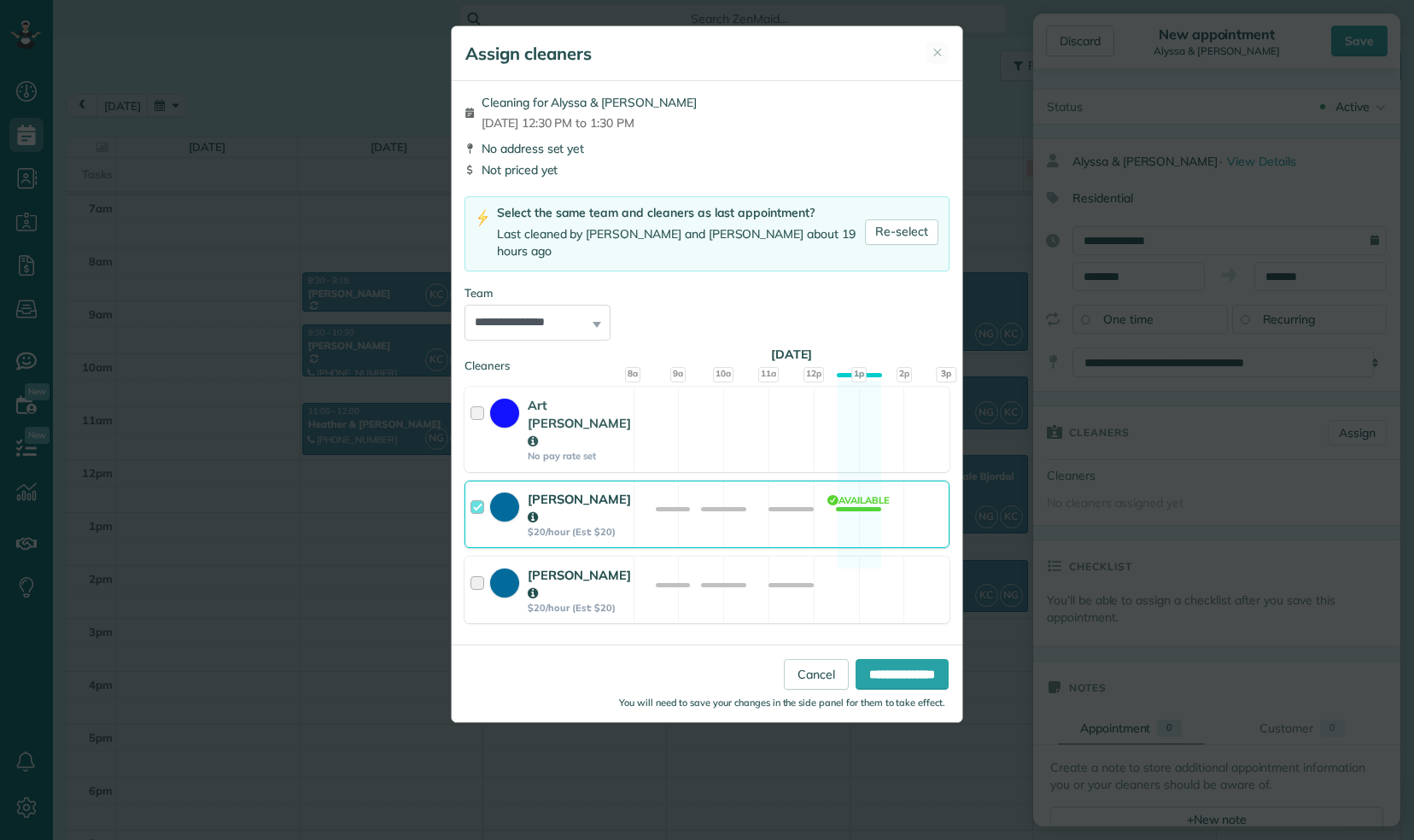 click on "Nery Gonzales
$20/hour (Est: $20)
Available" at bounding box center (707, 590) 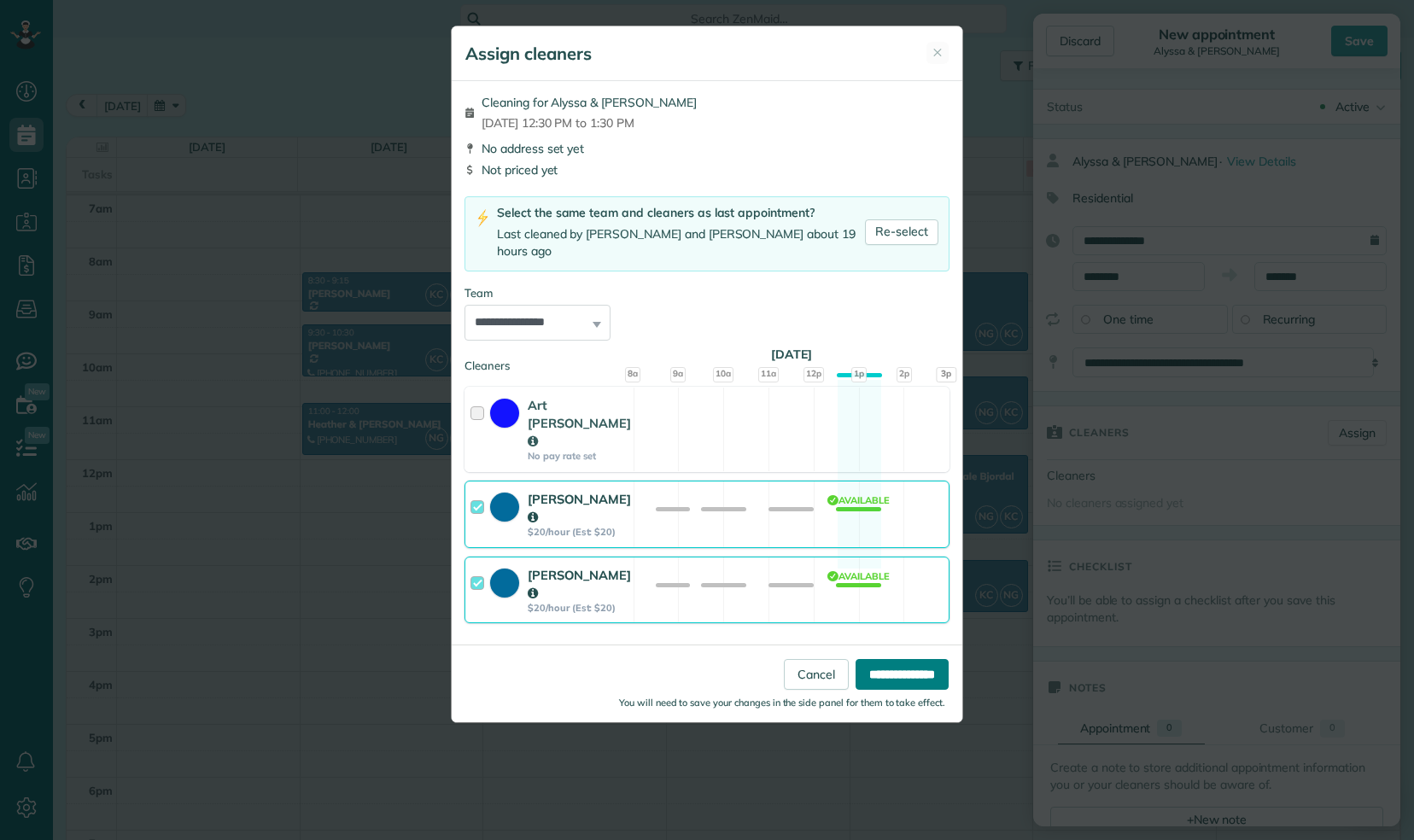click on "**********" at bounding box center [902, 674] 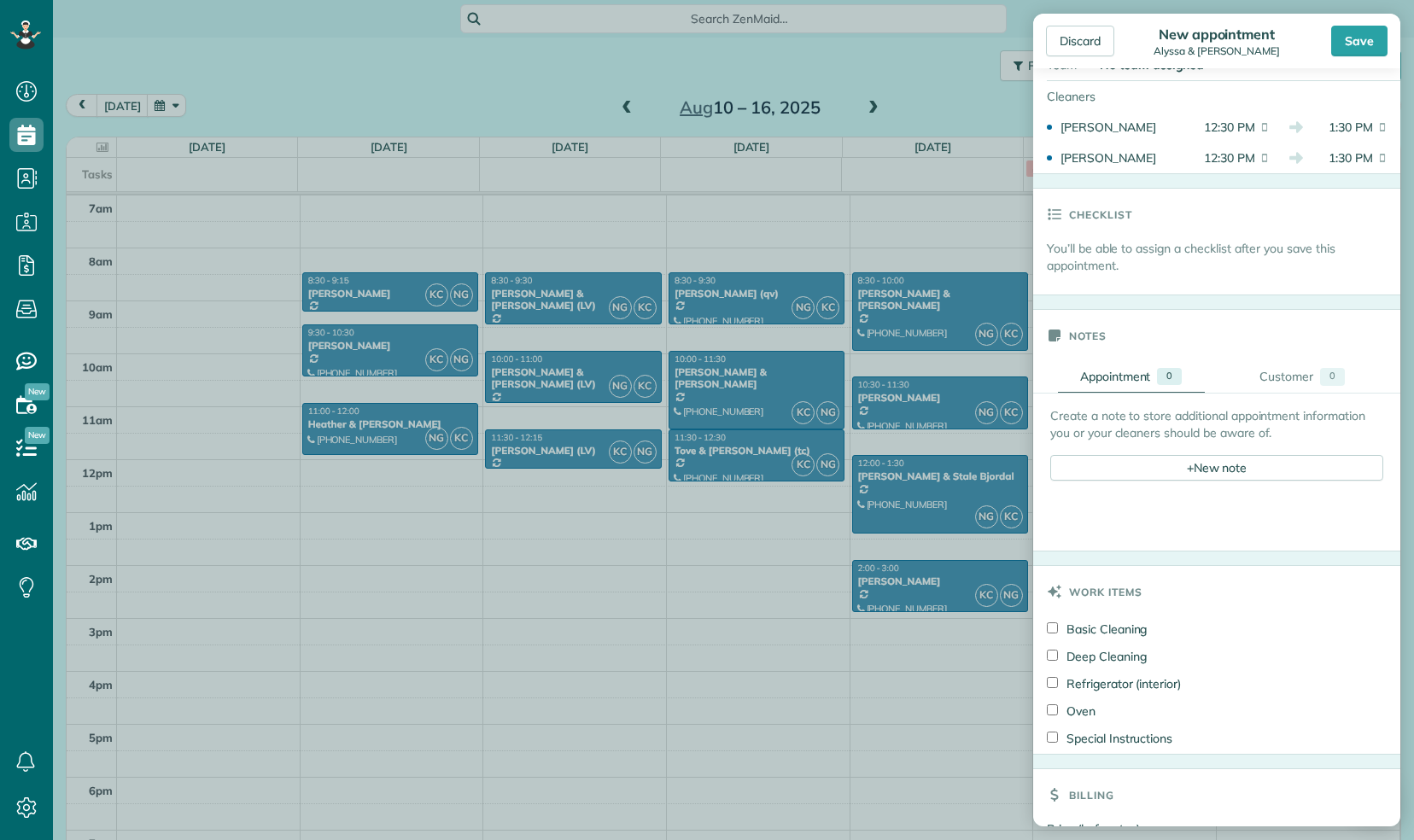 scroll, scrollTop: 577, scrollLeft: 0, axis: vertical 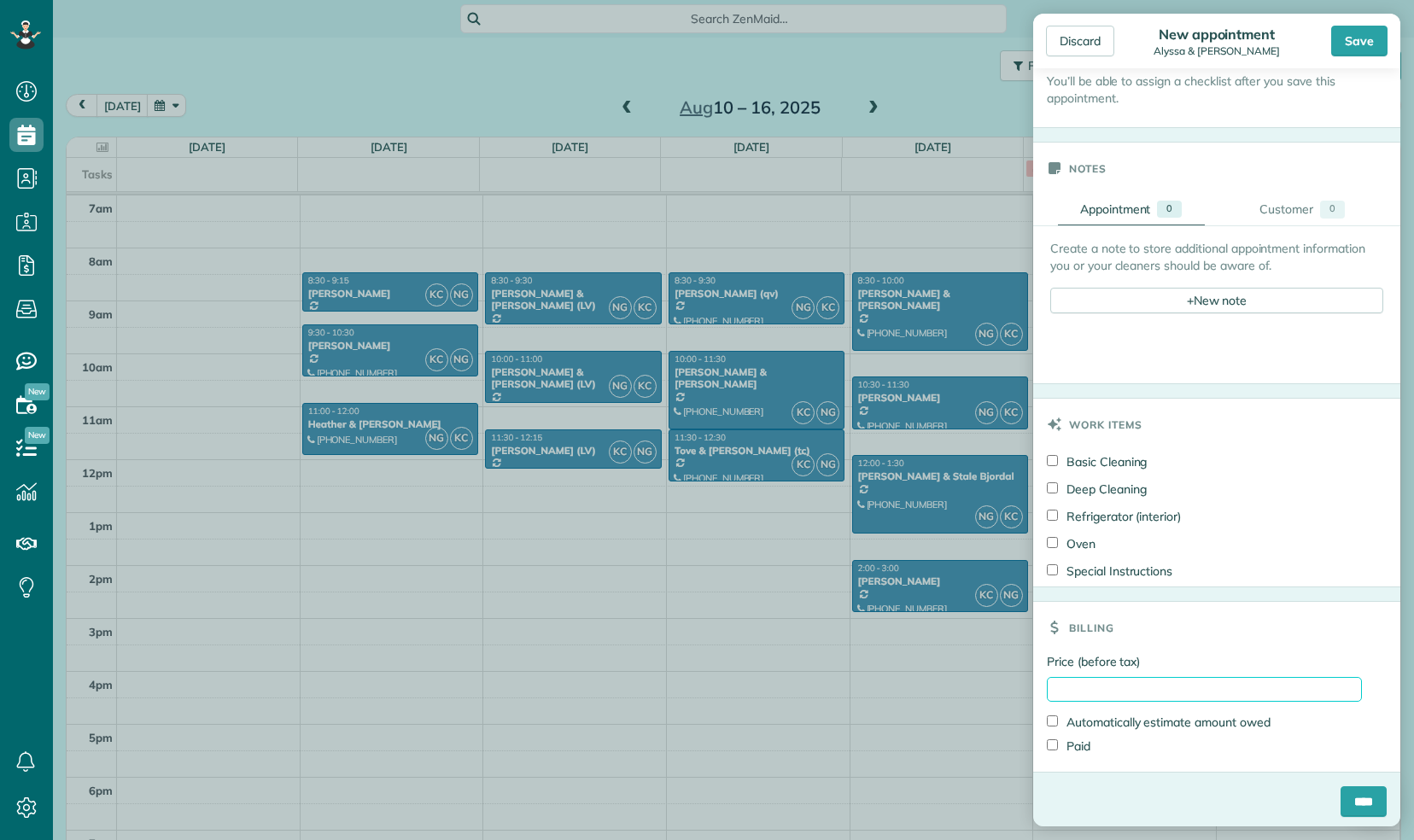 click on "Price (before tax)" at bounding box center (1204, 689) 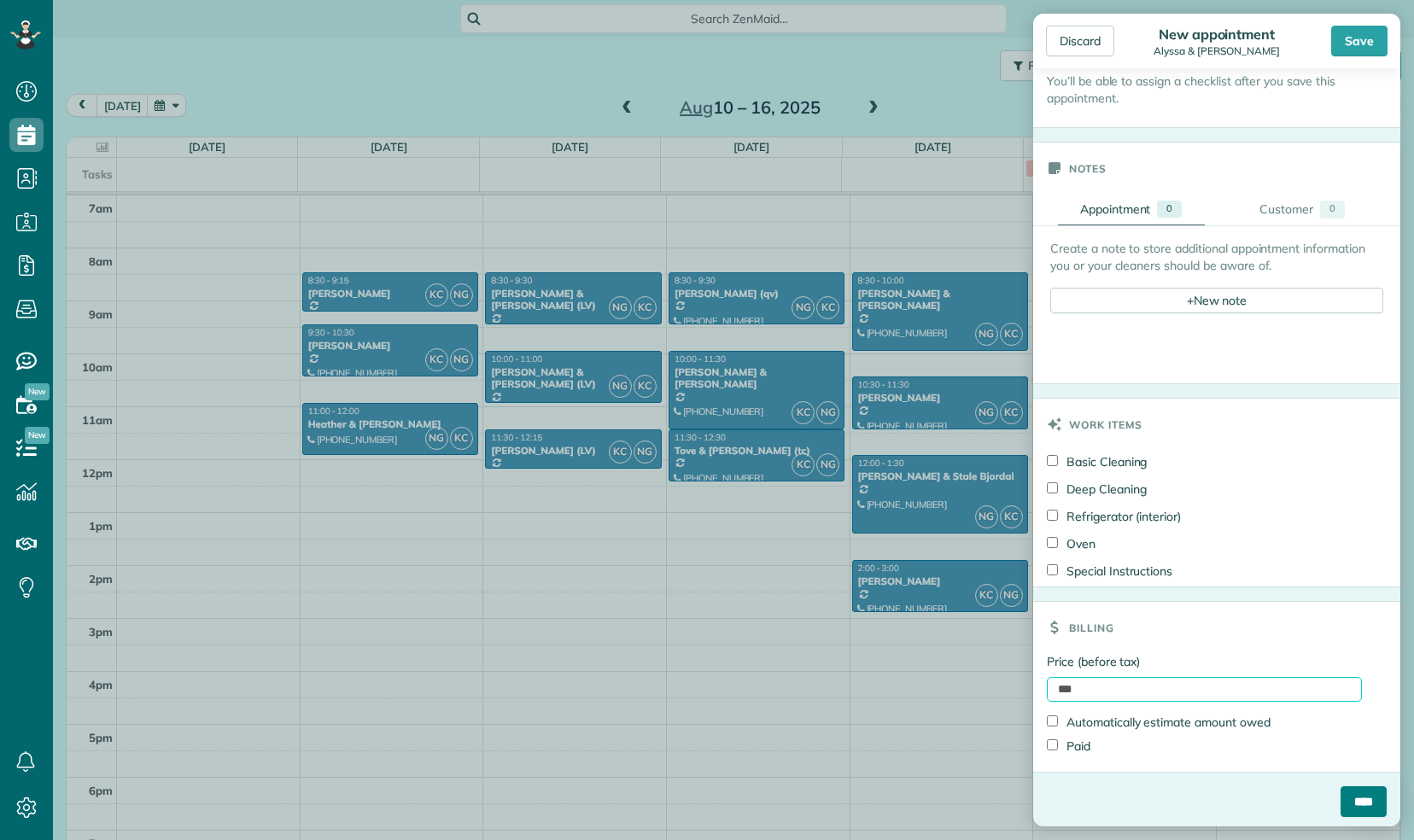 type on "***" 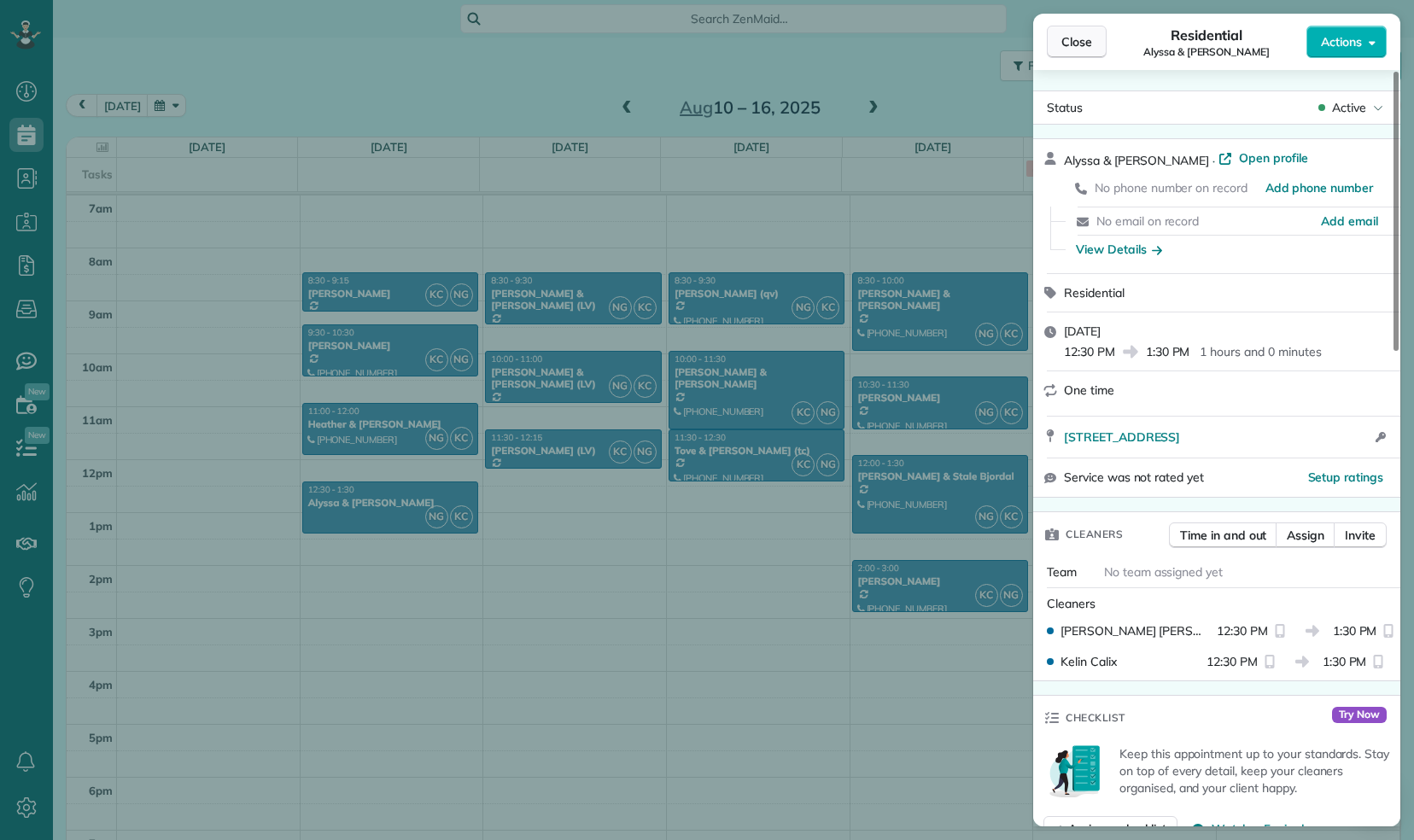 click on "Close" at bounding box center [1077, 42] 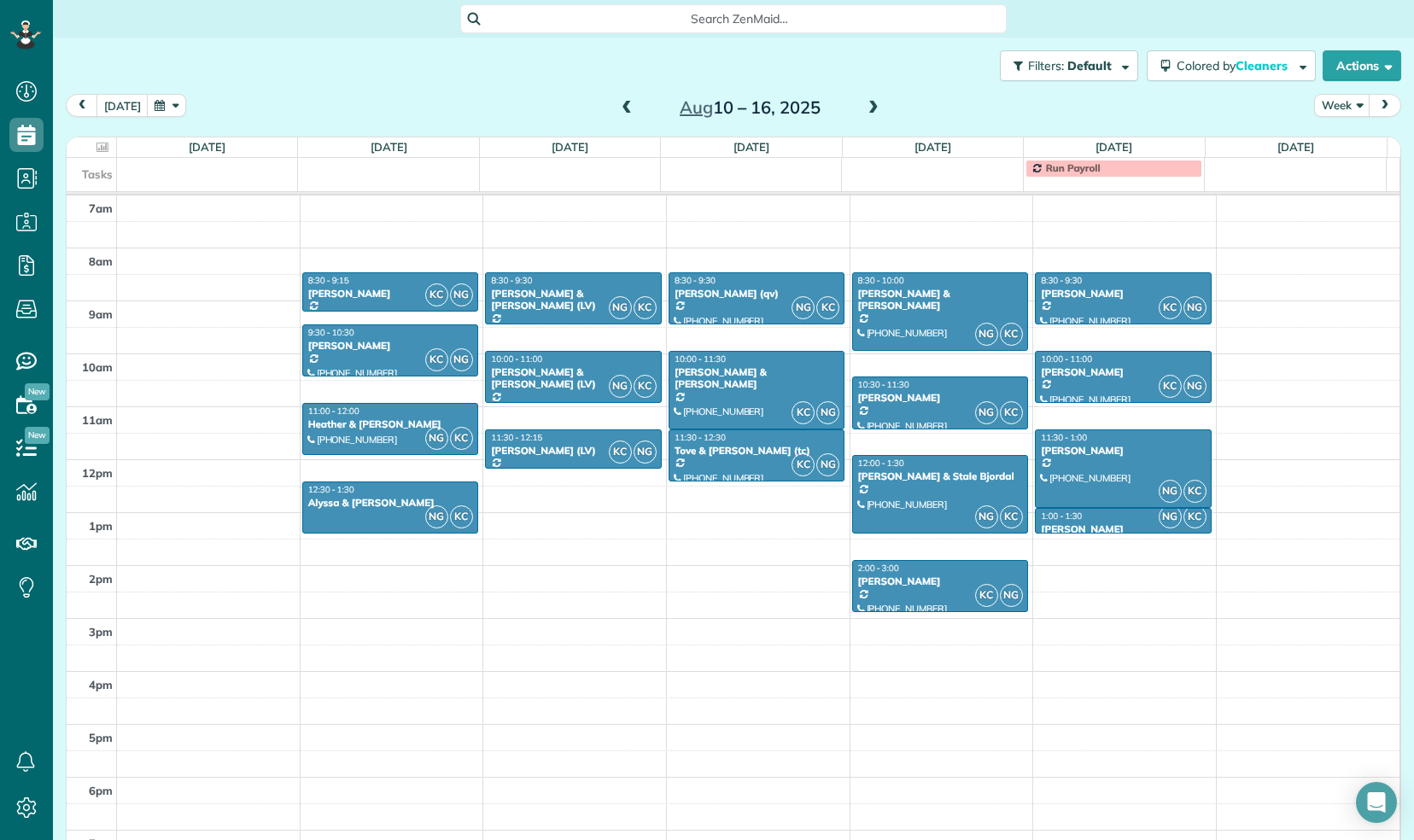 click at bounding box center (627, 108) 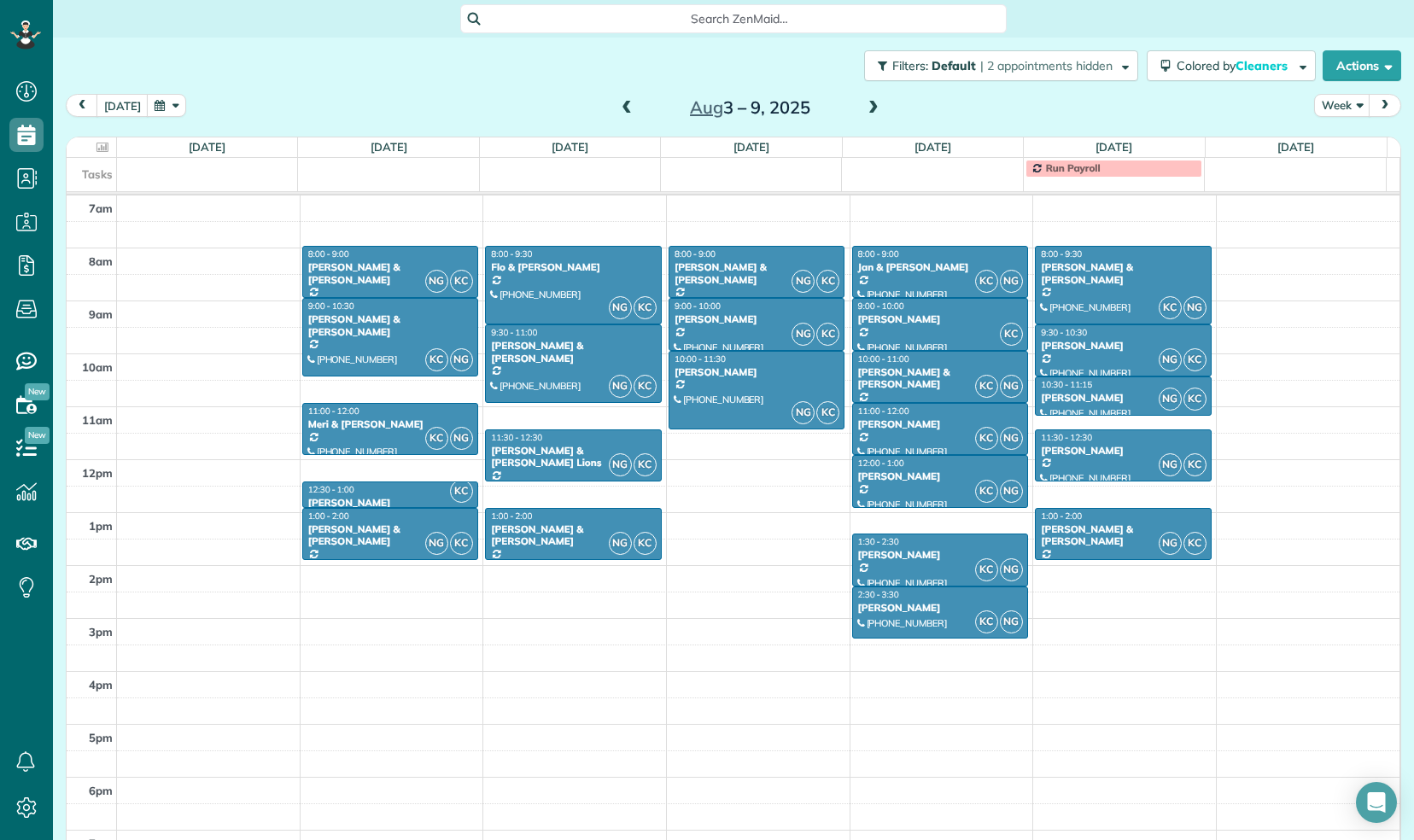 click at bounding box center (627, 108) 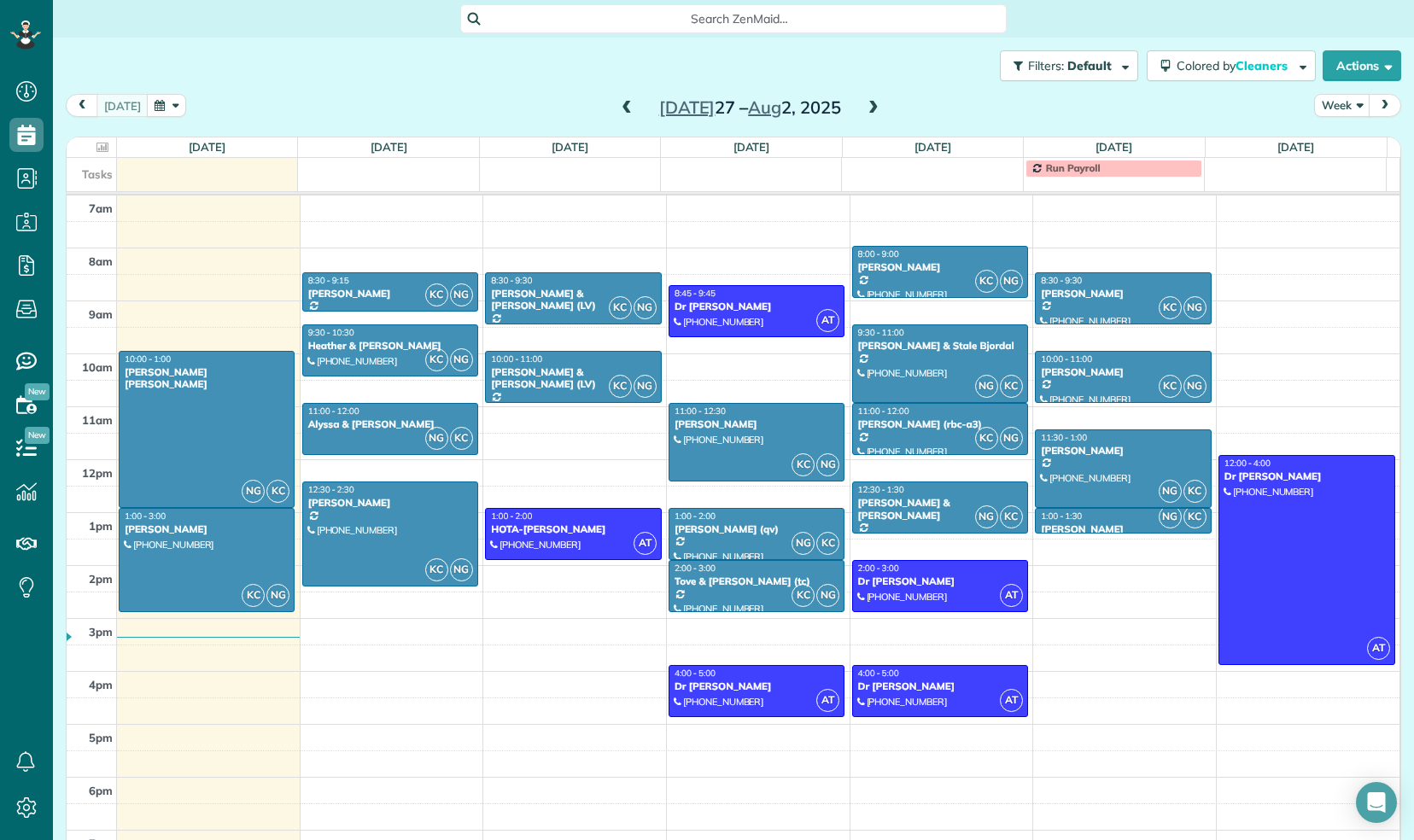 click at bounding box center [627, 108] 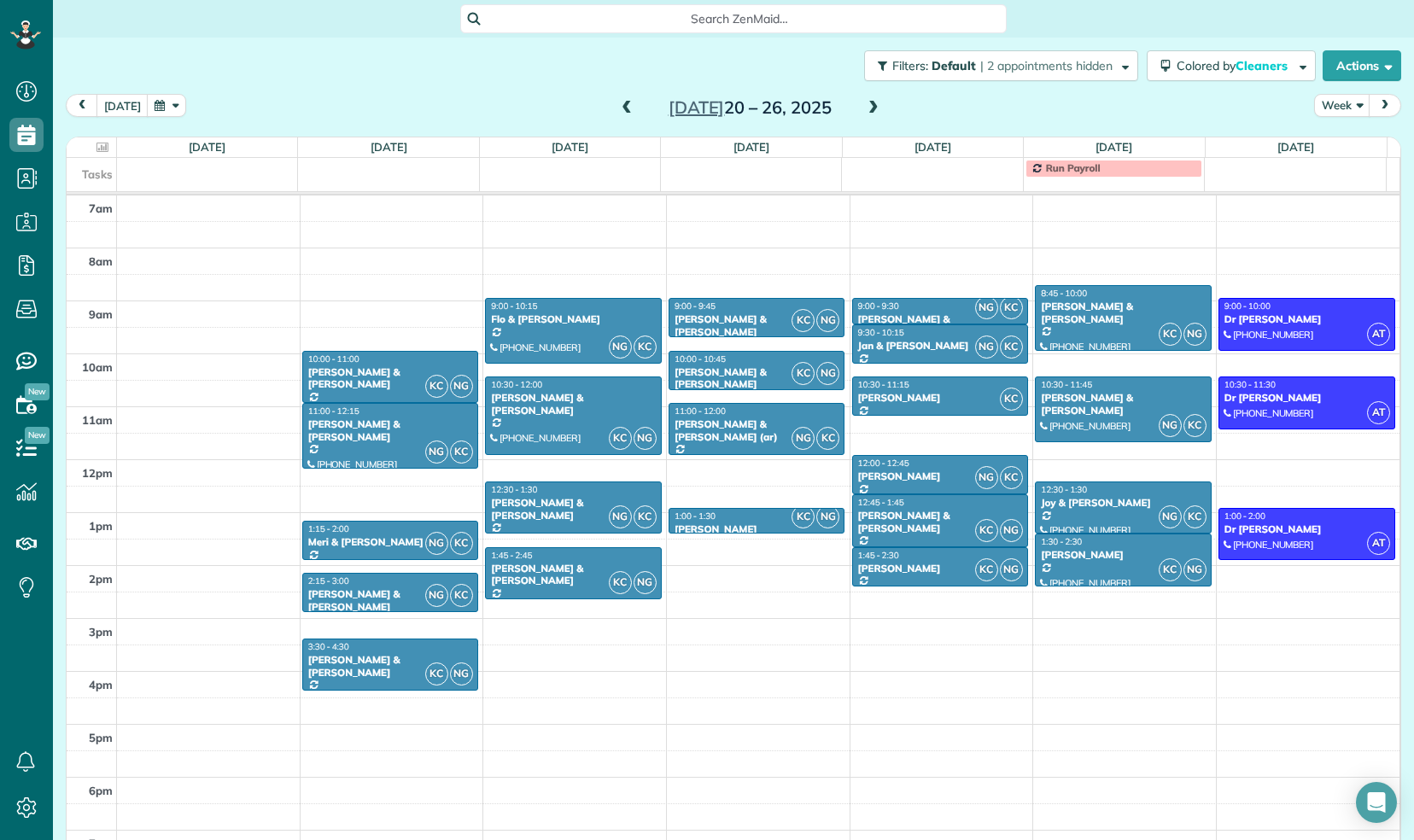 click at bounding box center [627, 108] 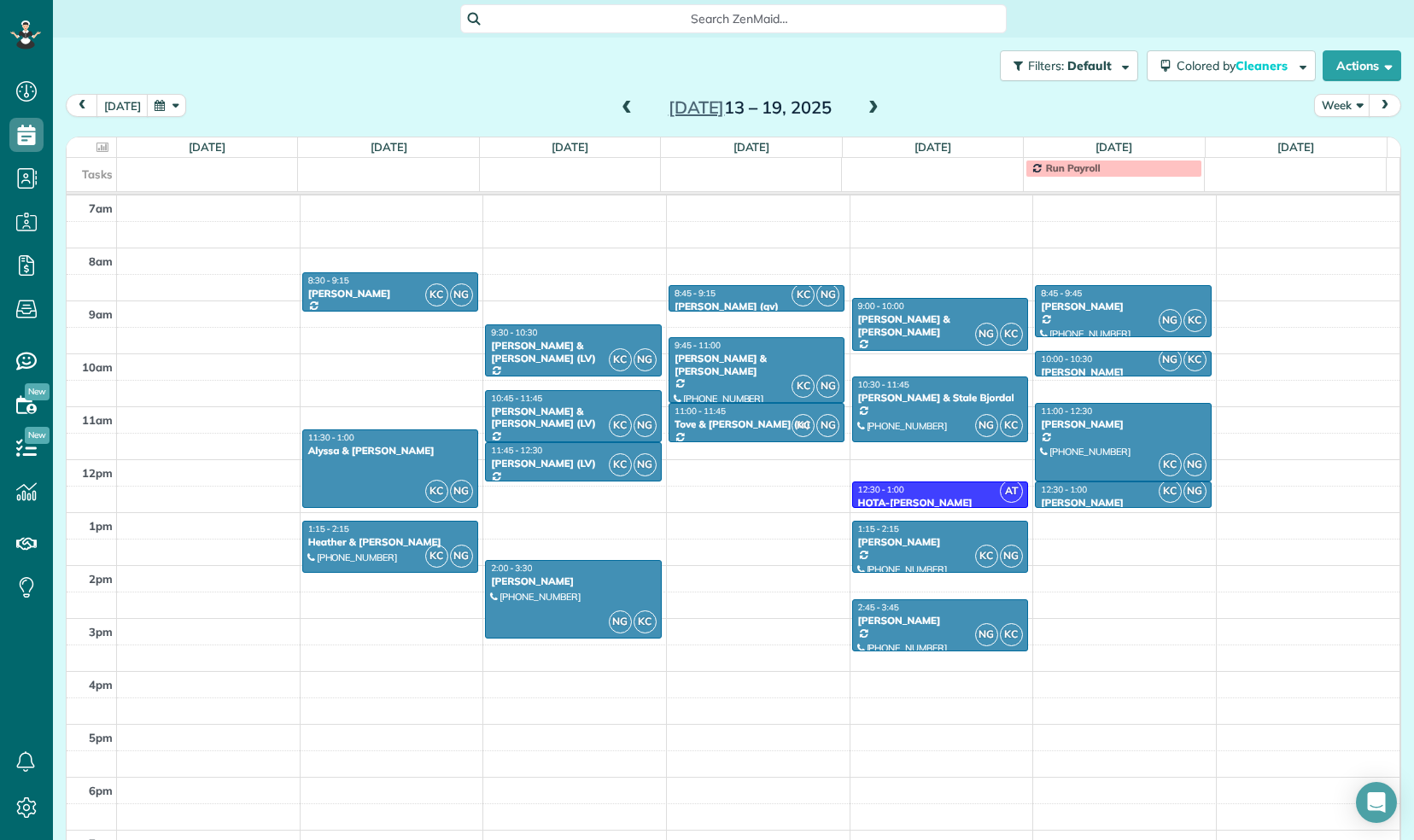 click at bounding box center [627, 108] 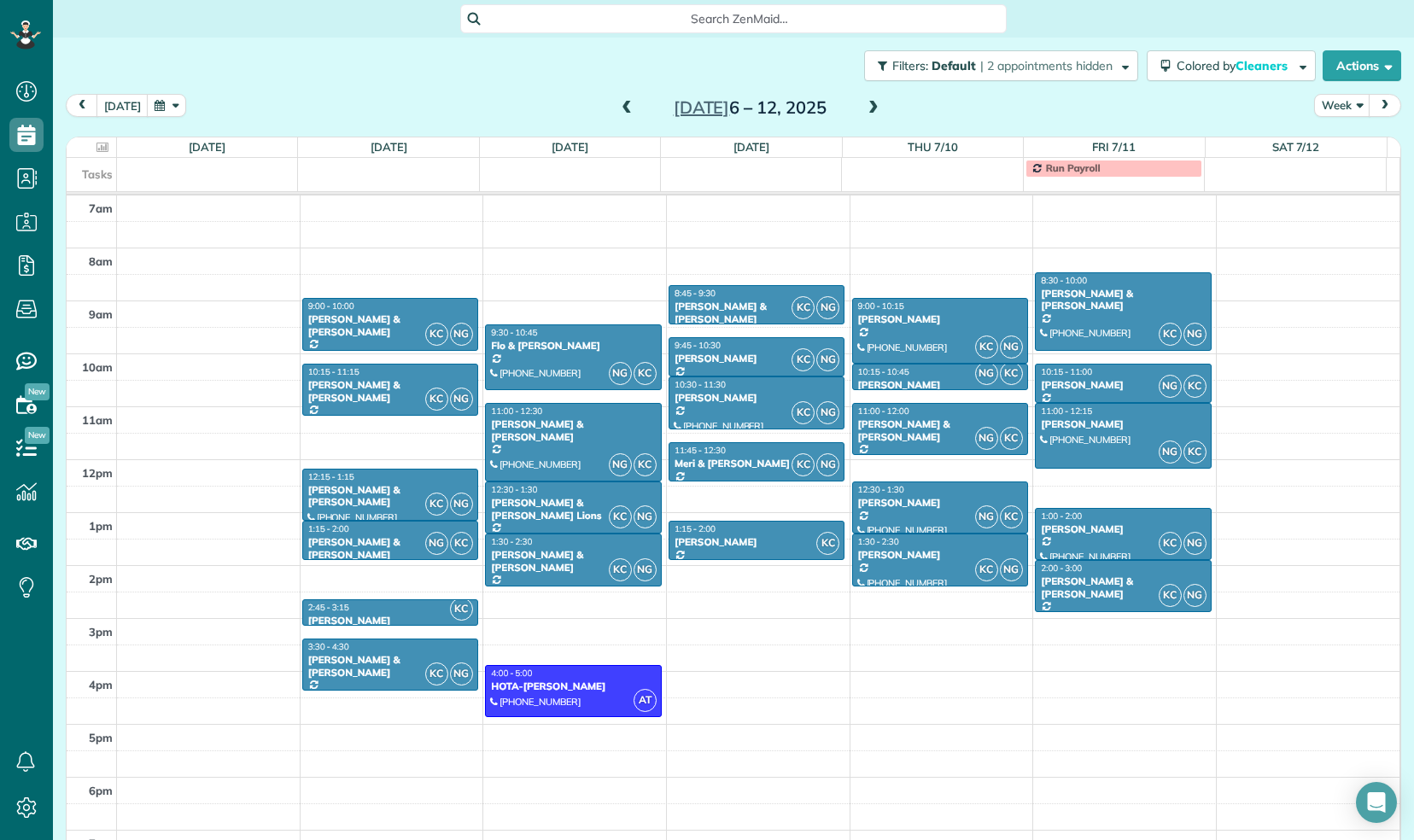 click at bounding box center [627, 108] 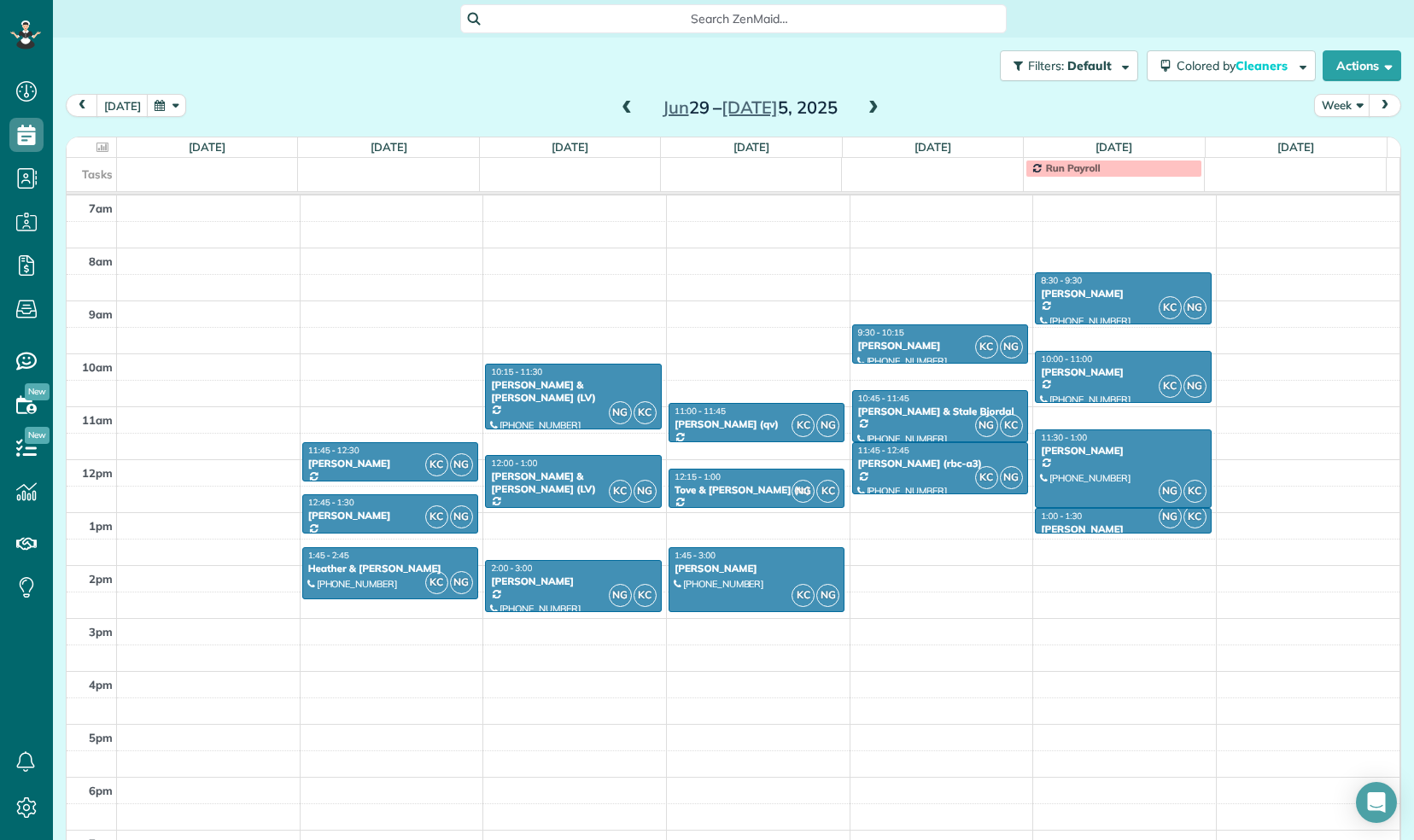 click at bounding box center [874, 108] 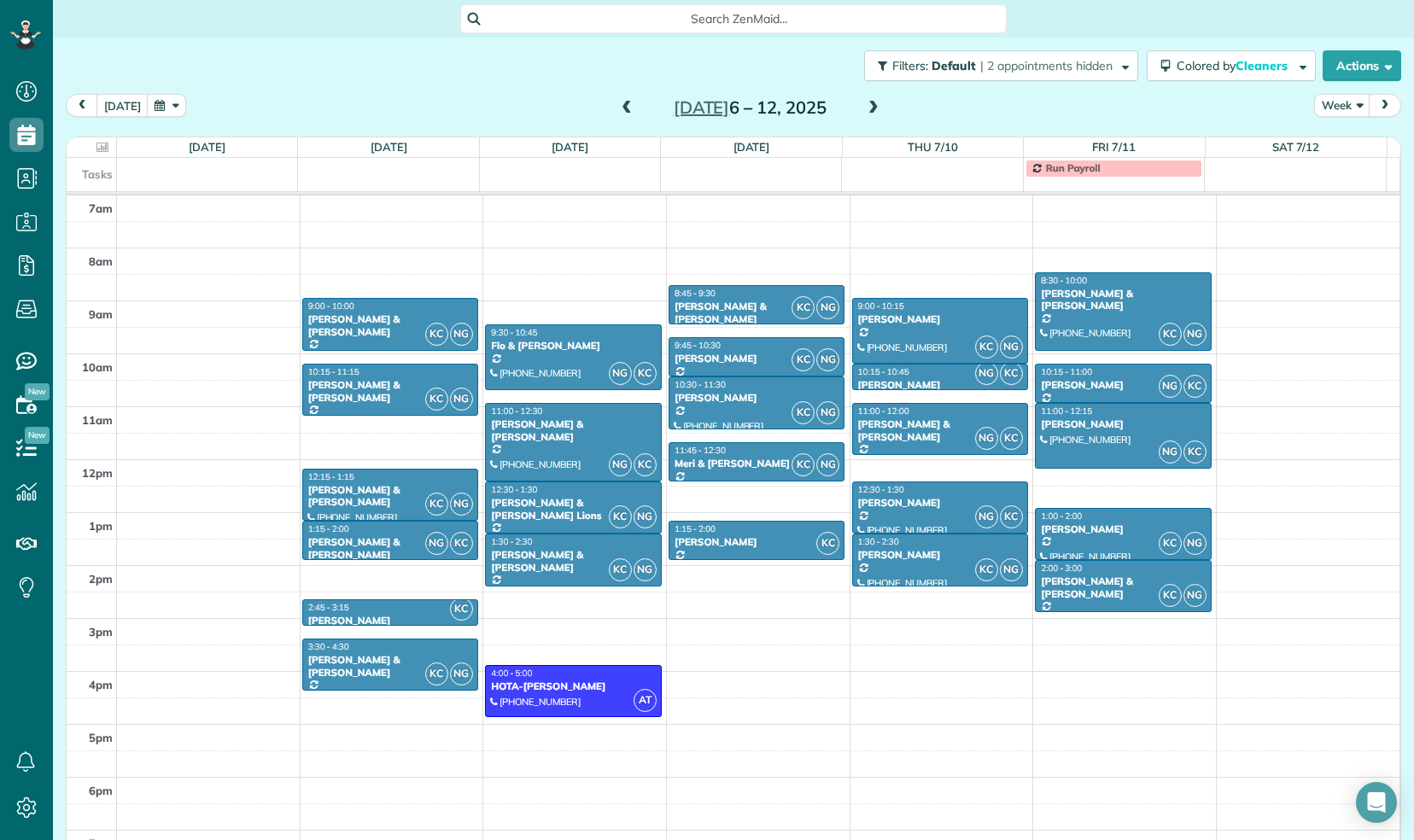 click at bounding box center [874, 108] 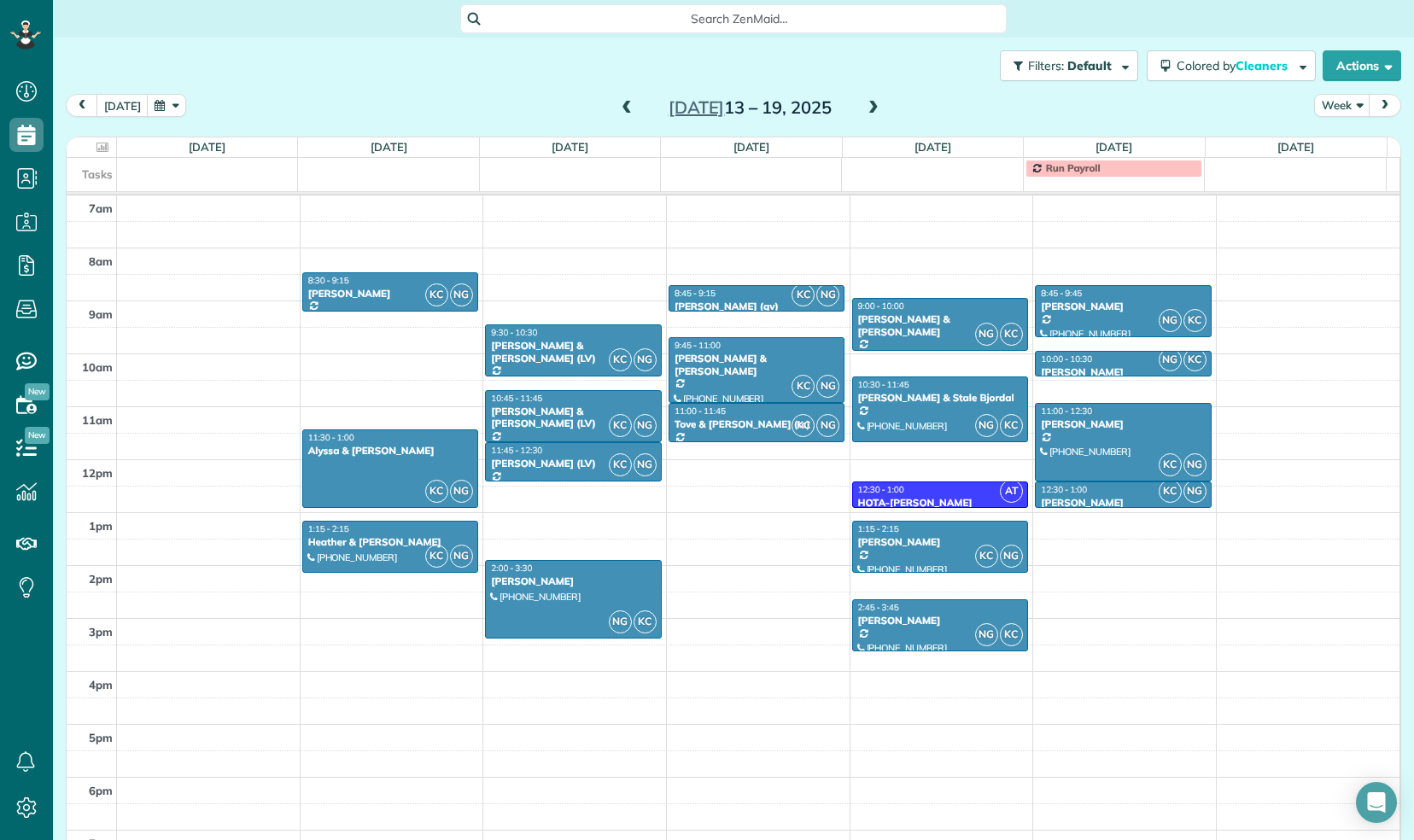 drag, startPoint x: 866, startPoint y: 108, endPoint x: 844, endPoint y: 90, distance: 28.42534 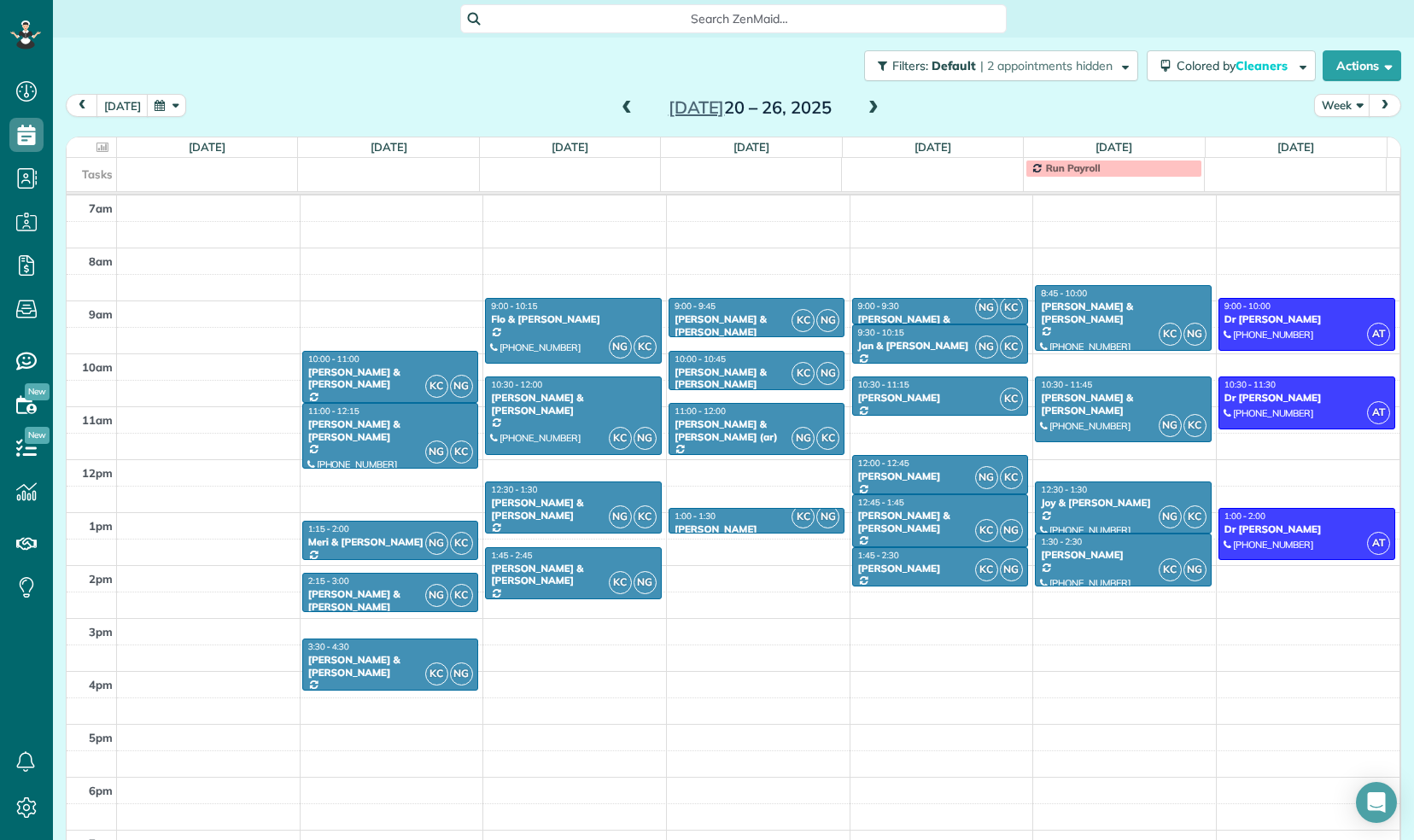 click at bounding box center [874, 108] 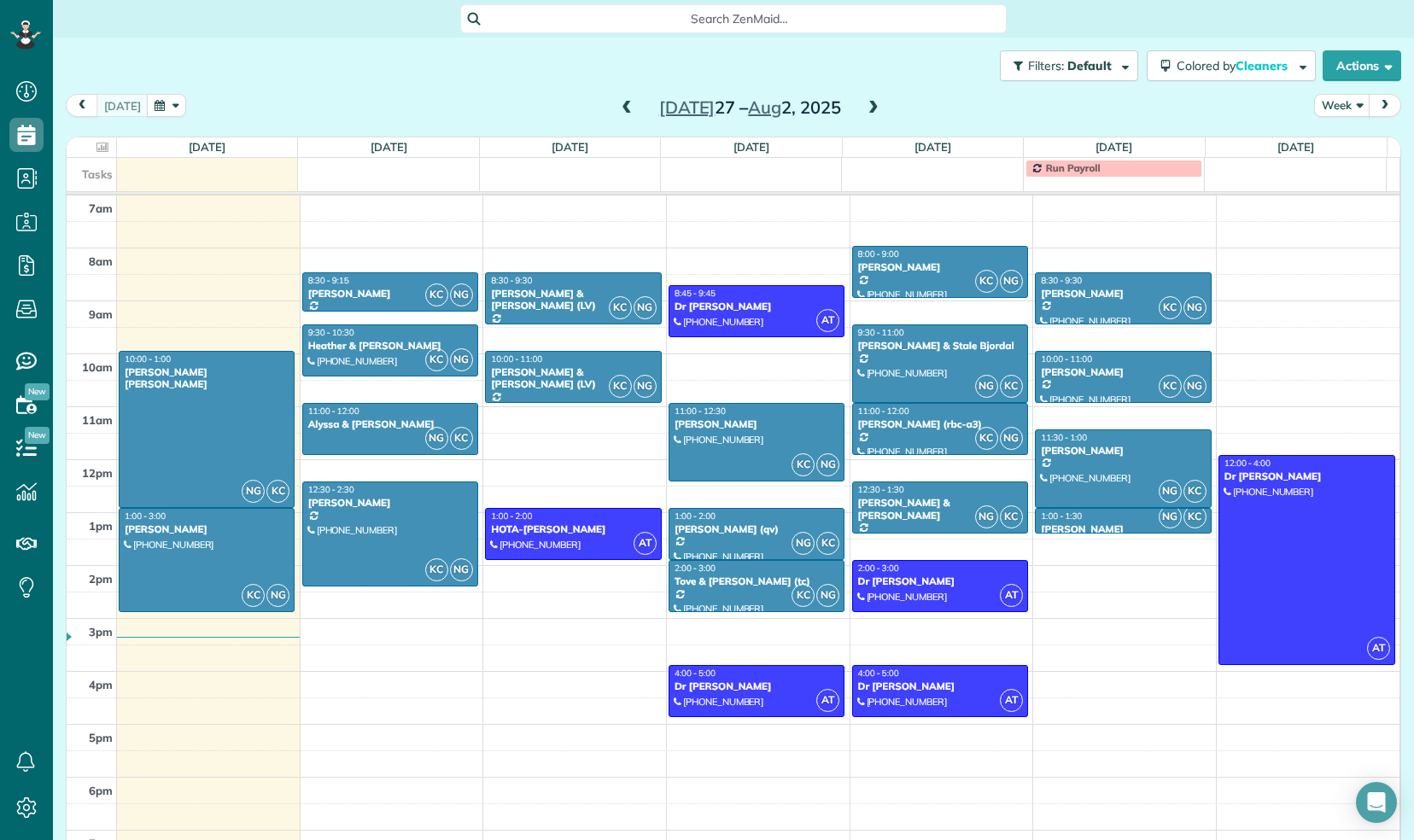 click at bounding box center (627, 108) 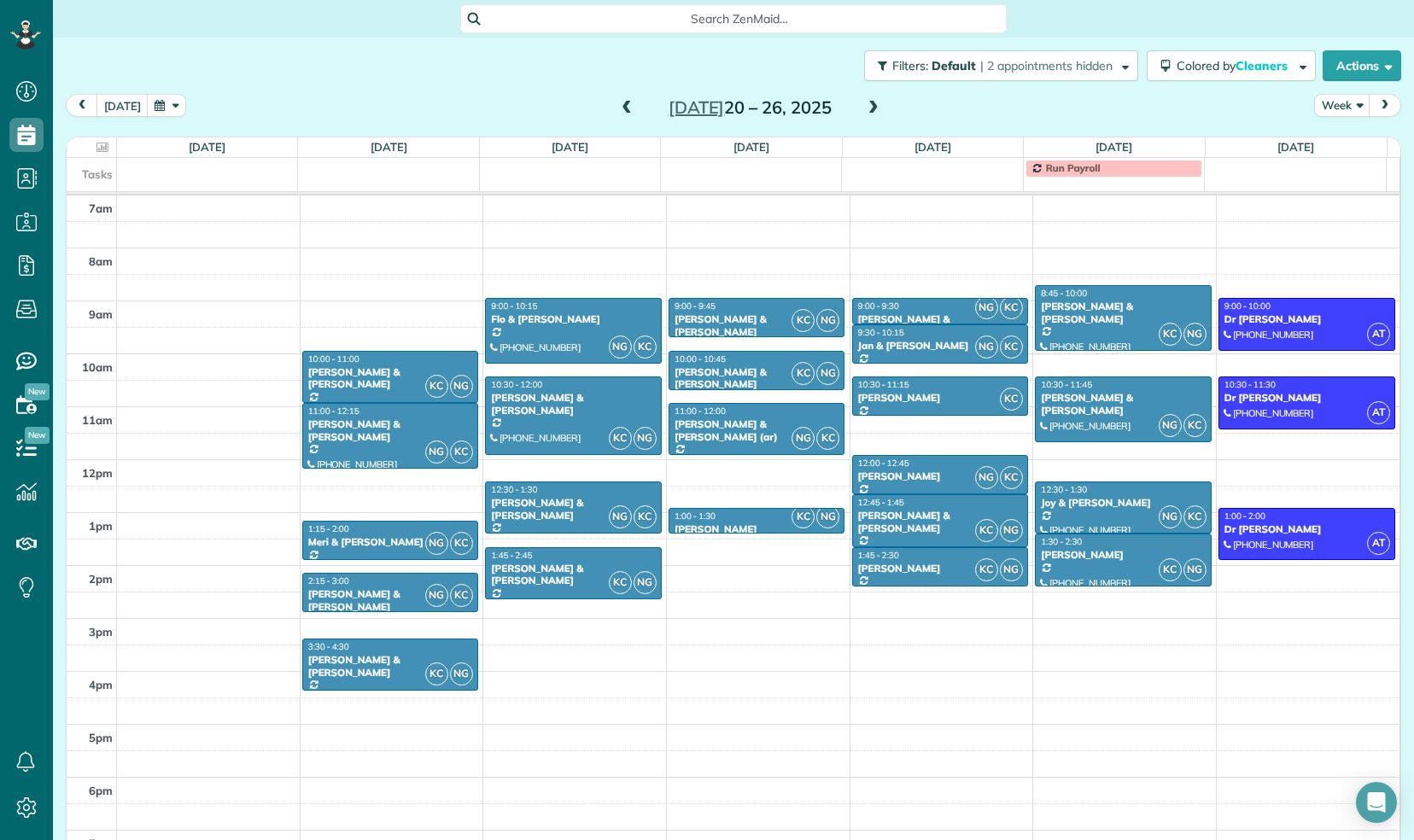 click at bounding box center (627, 108) 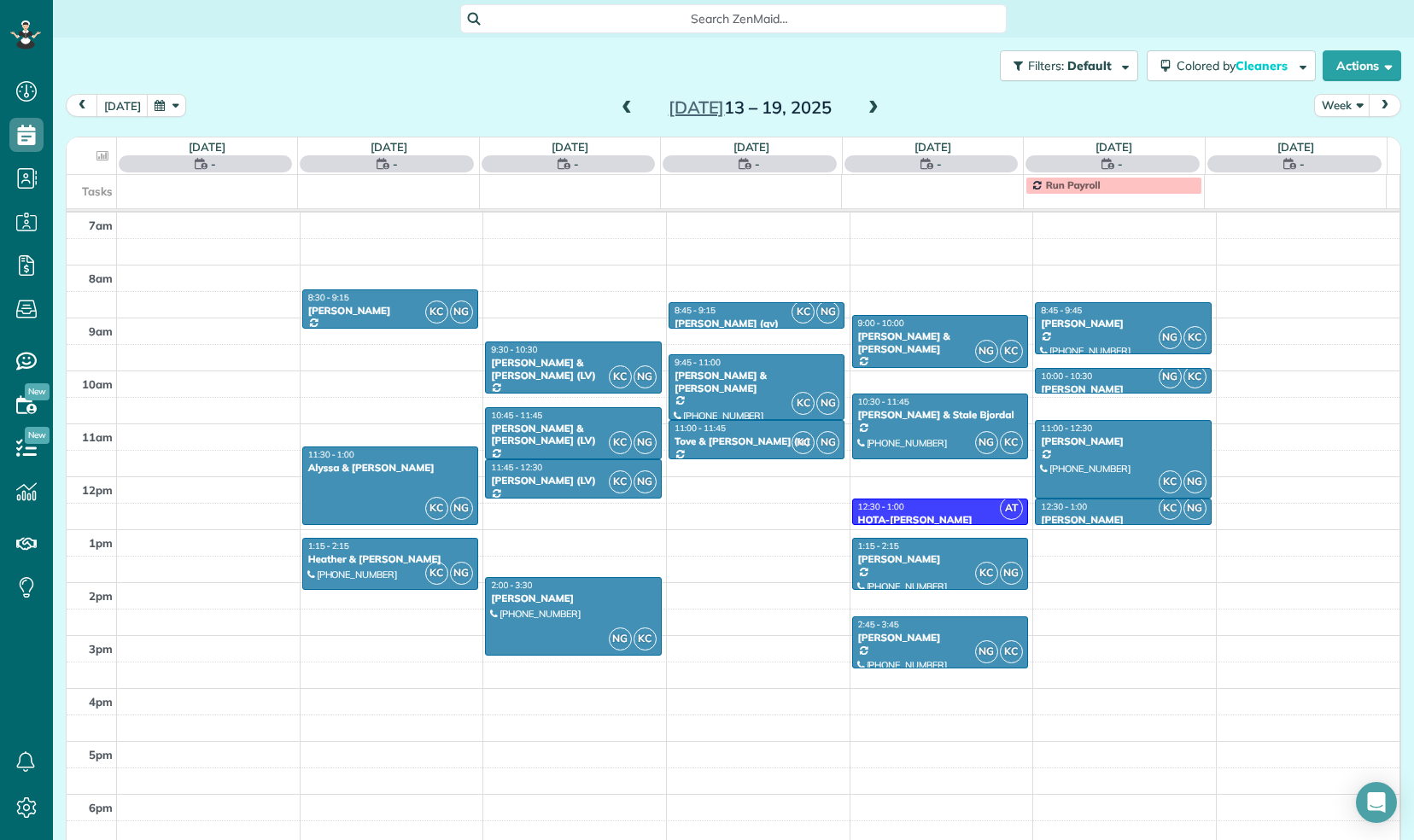 click at bounding box center [627, 108] 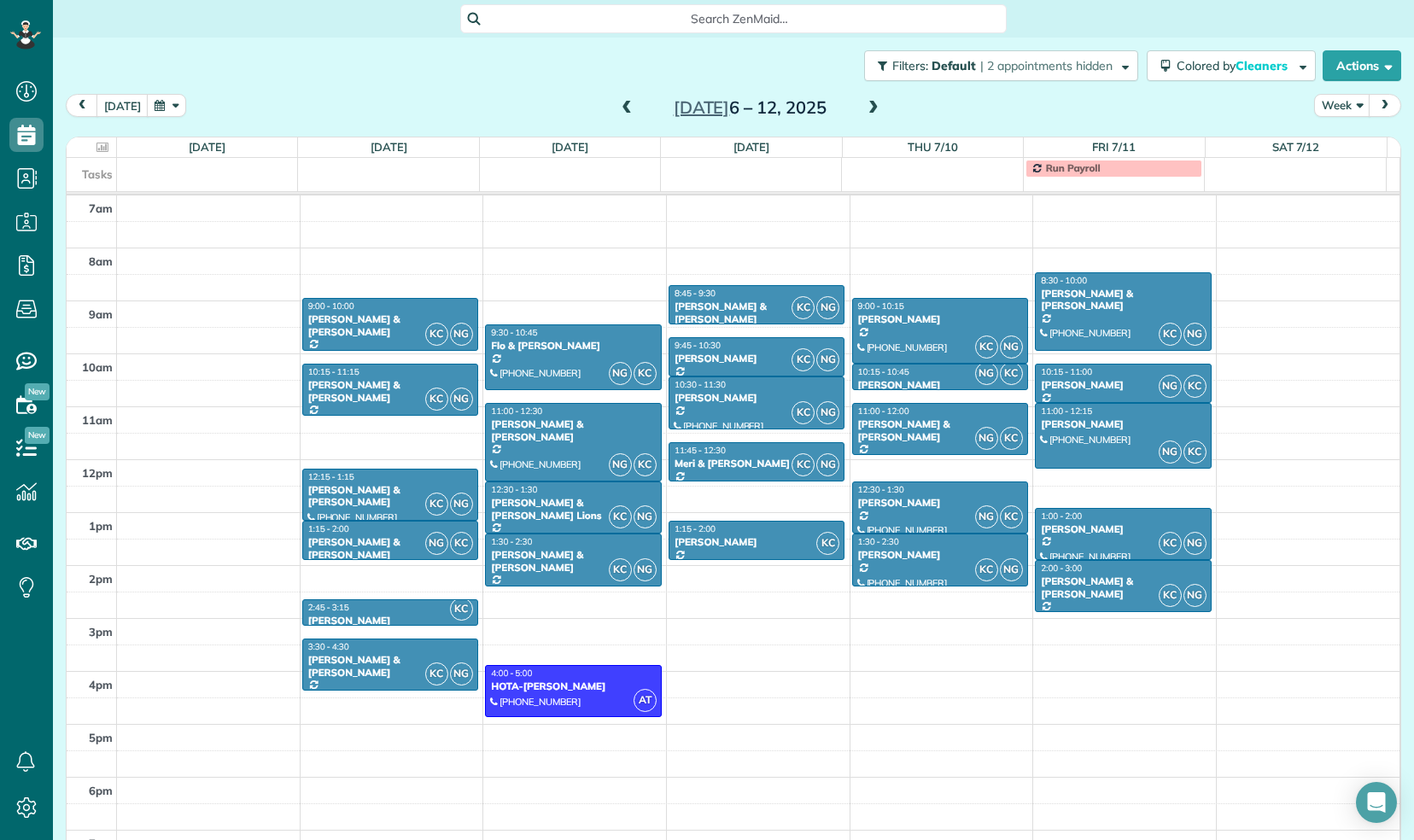 click at bounding box center (874, 108) 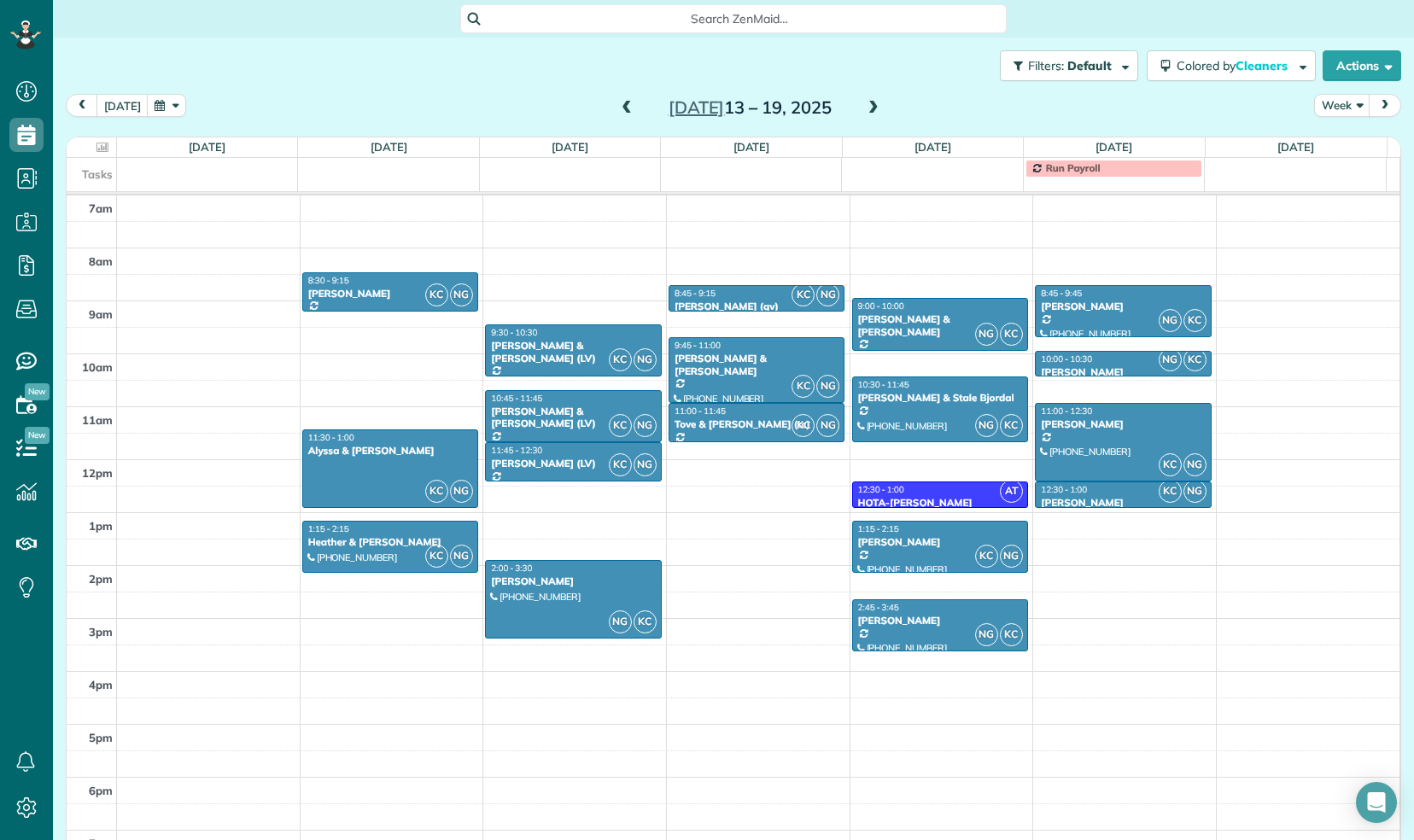 click at bounding box center [874, 108] 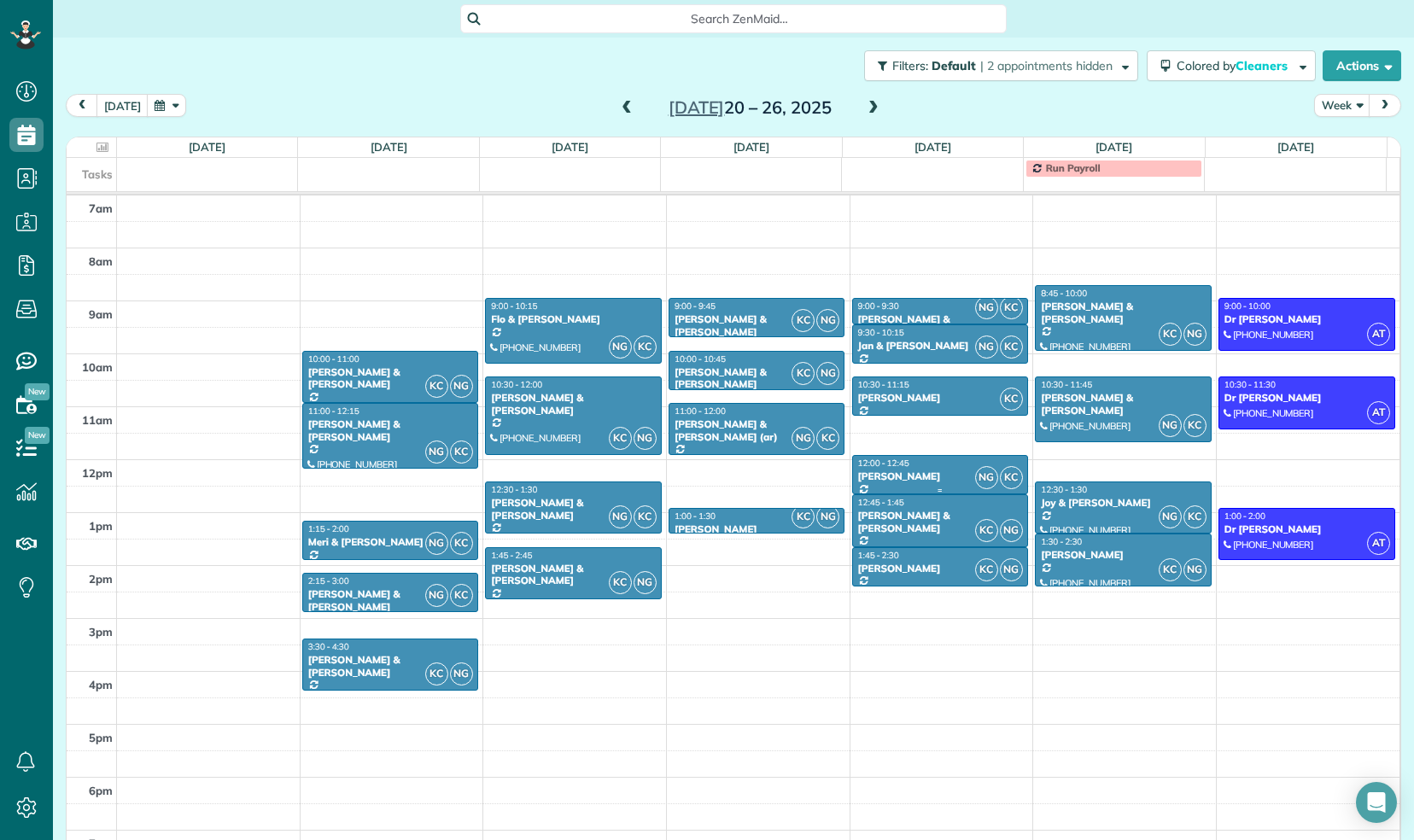 click on "[PERSON_NAME]" at bounding box center (940, 476) 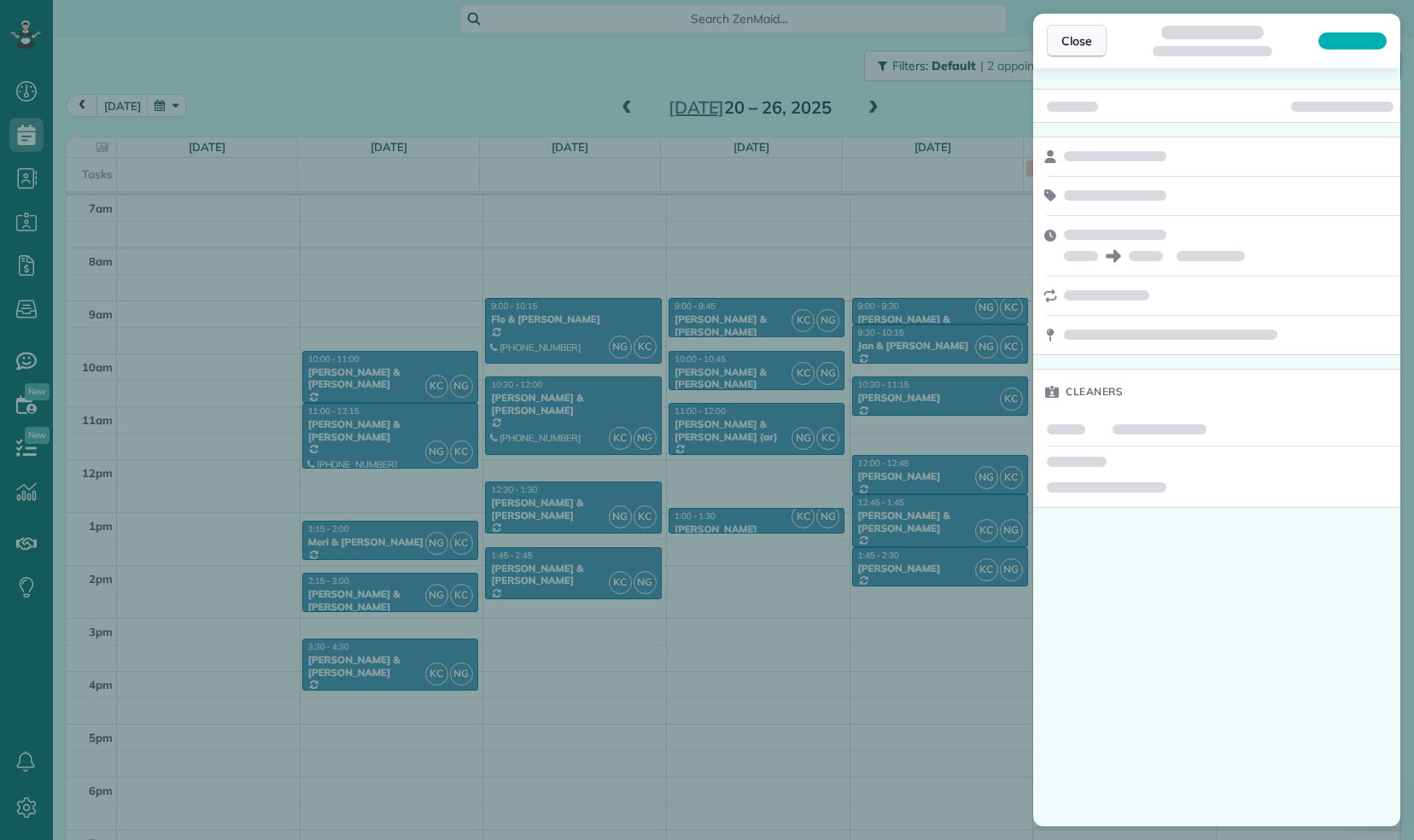 click on "Close" at bounding box center (1077, 41) 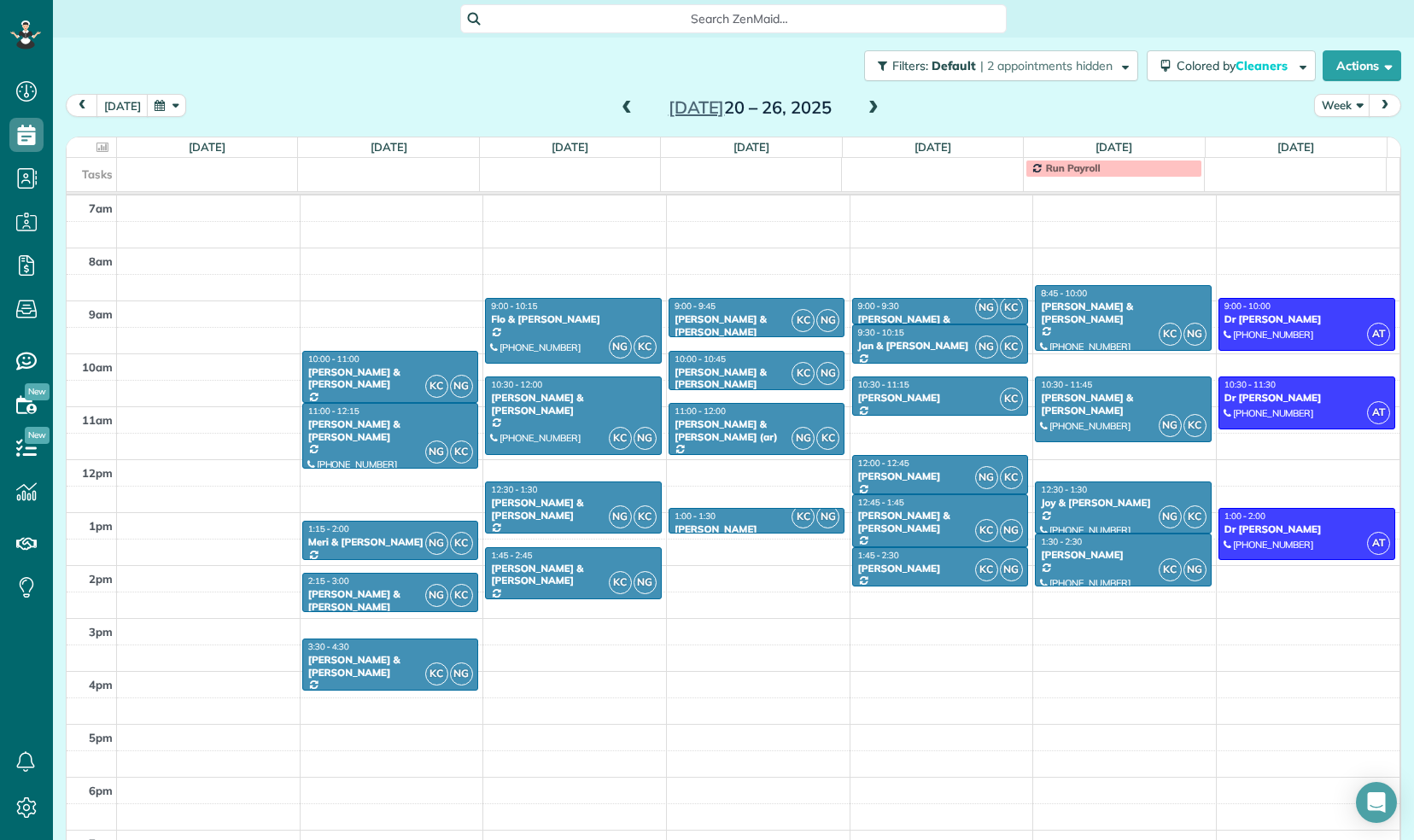 click at bounding box center [874, 108] 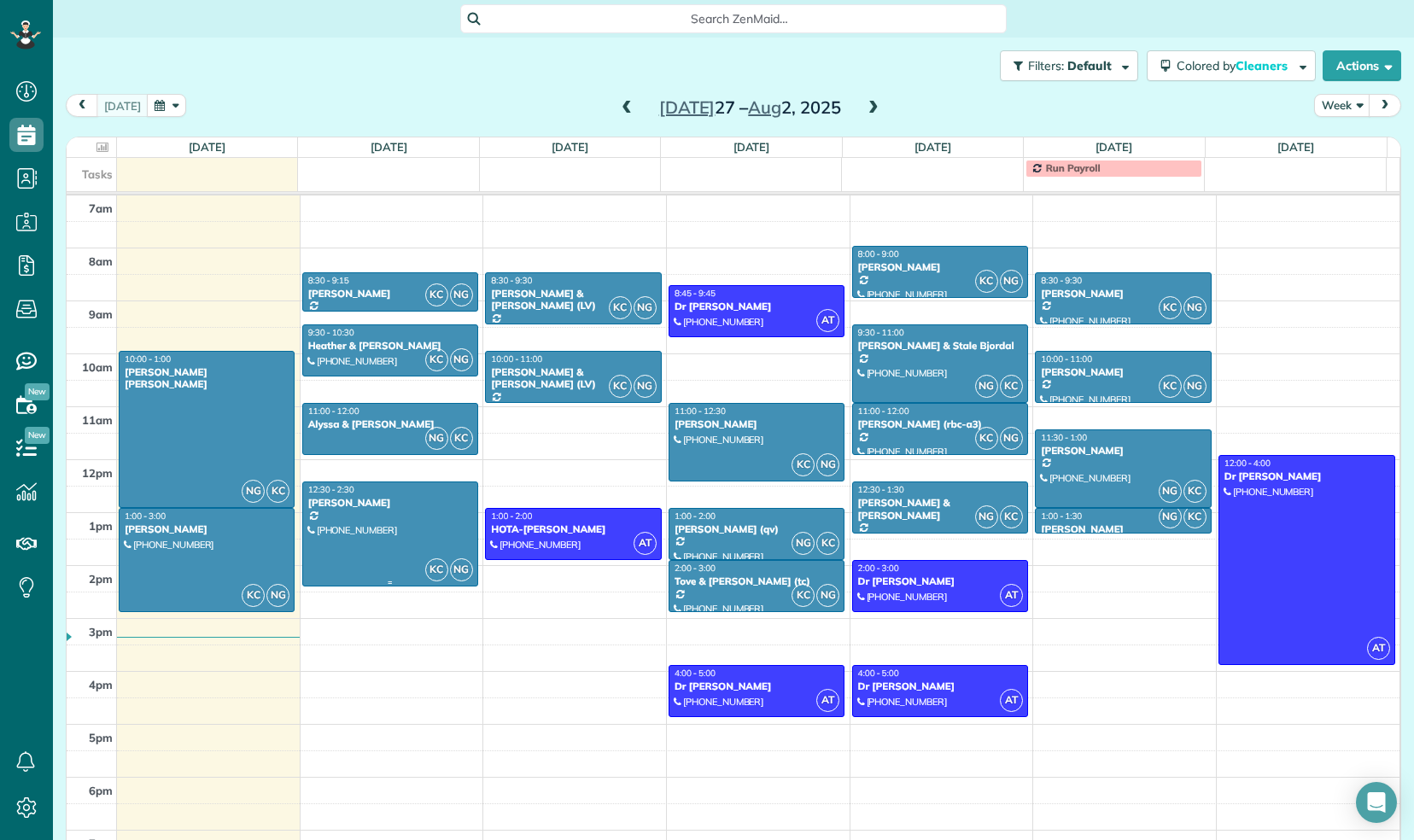 click on "Kody Jones" at bounding box center (390, 503) 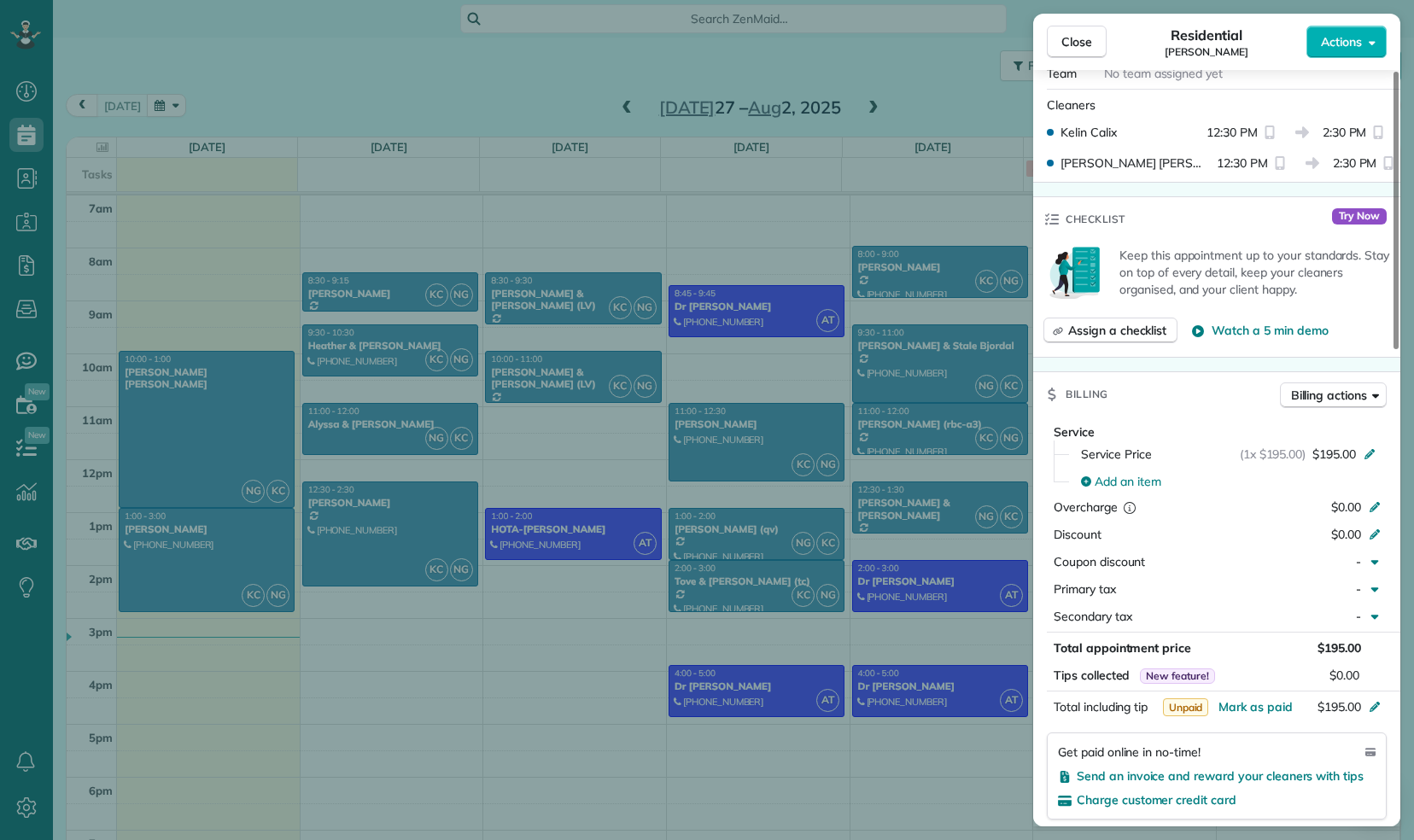 scroll, scrollTop: 514, scrollLeft: 0, axis: vertical 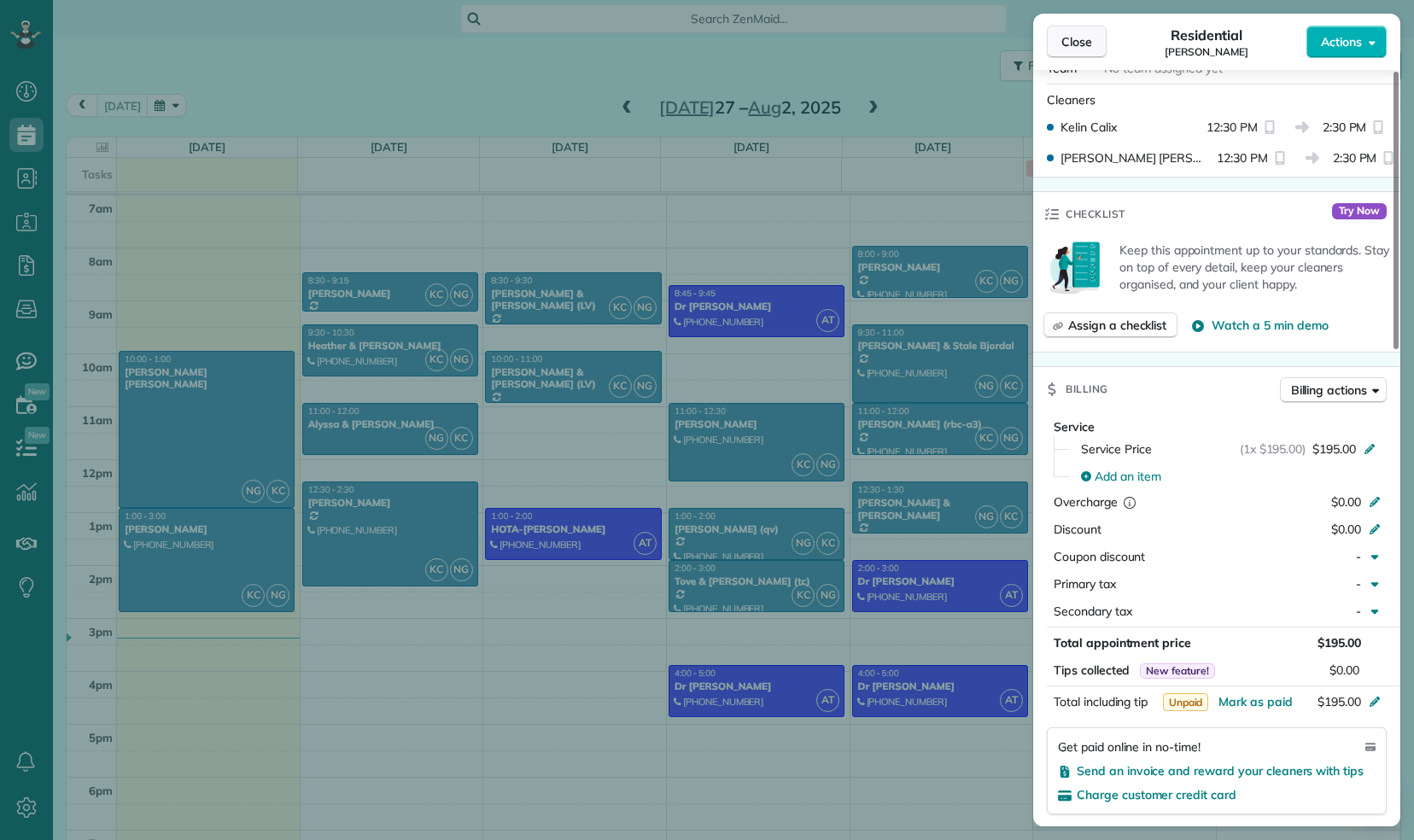 click on "Close" at bounding box center [1077, 42] 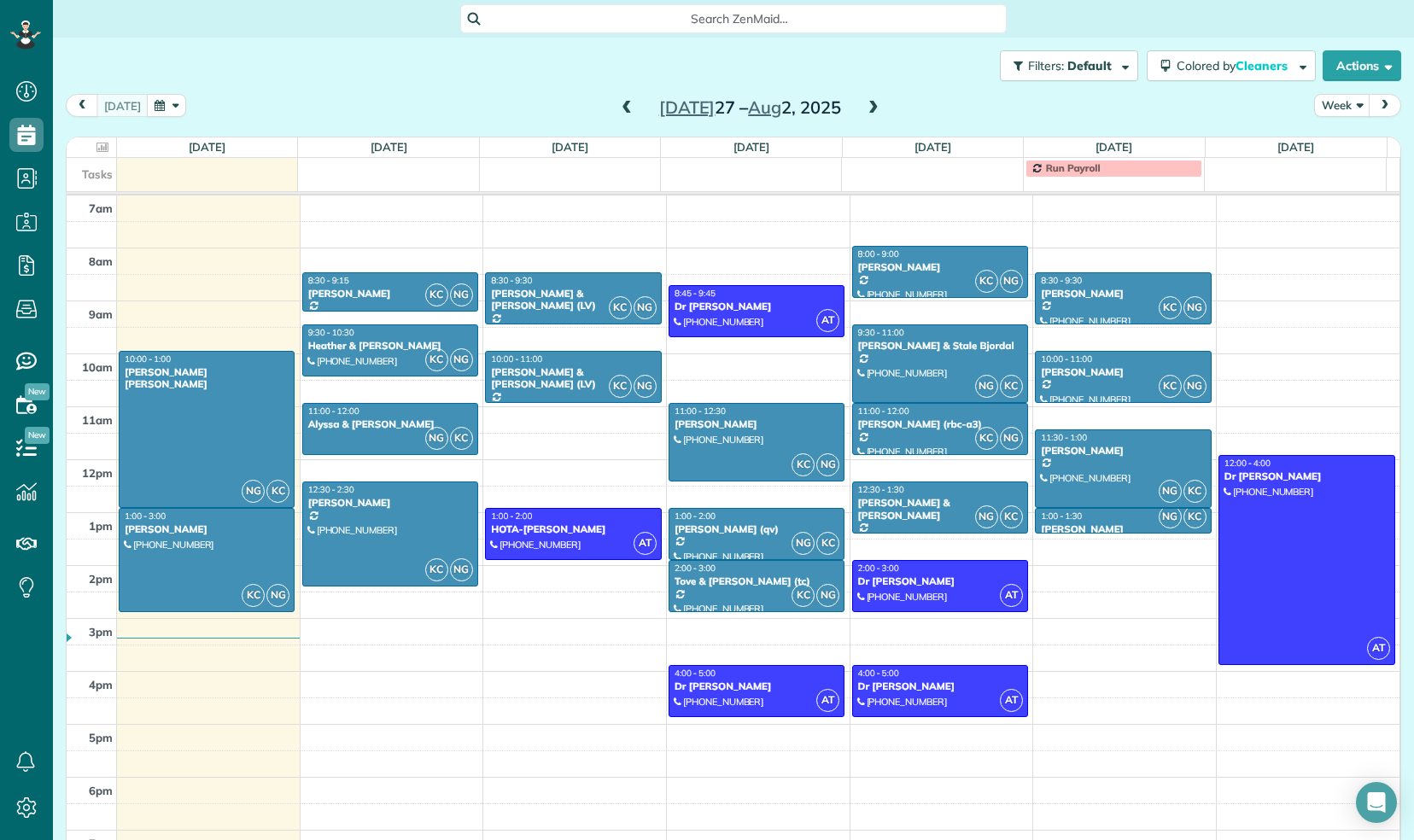 click at bounding box center (627, 108) 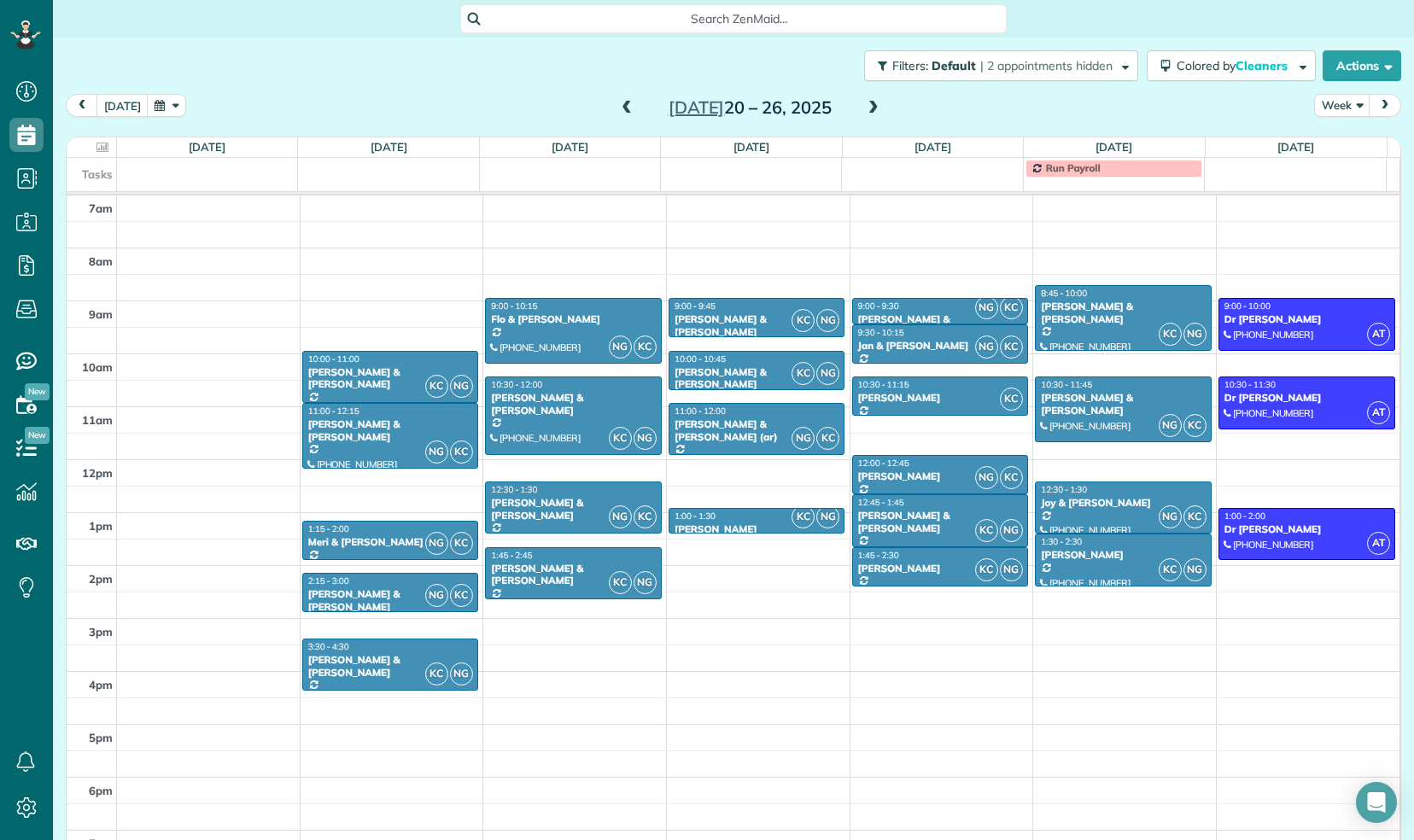 click at bounding box center (627, 108) 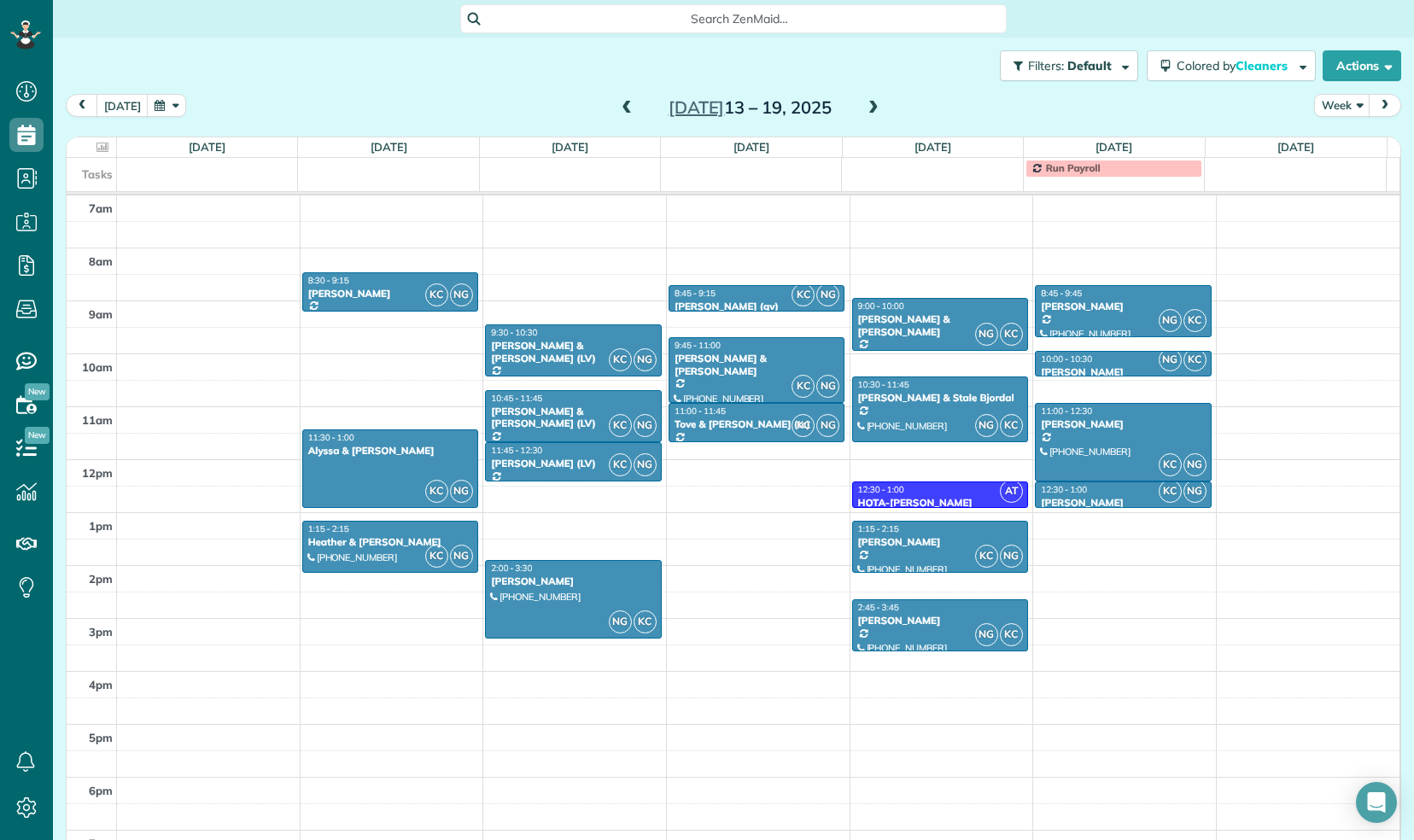 click at bounding box center [627, 108] 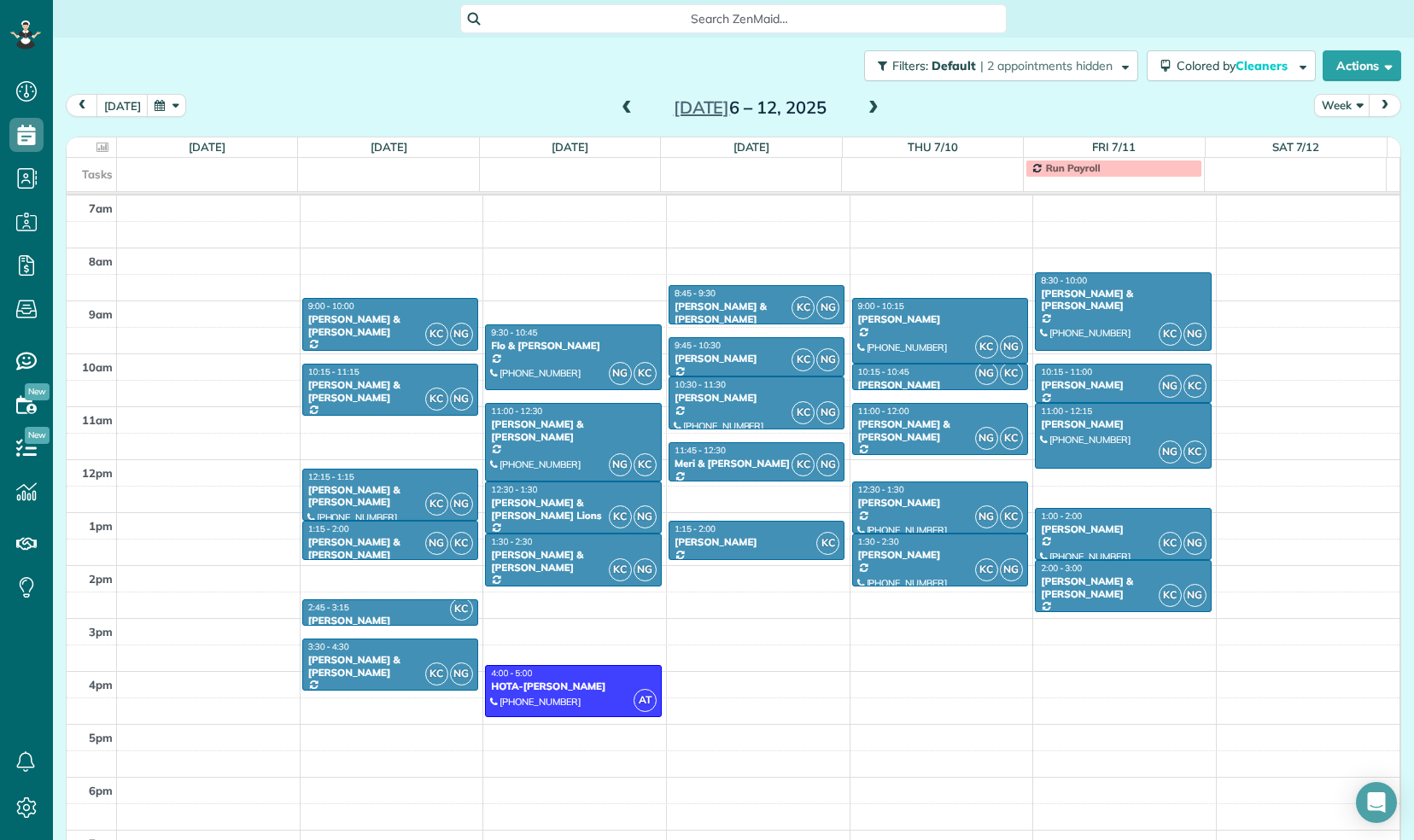 click at bounding box center [874, 108] 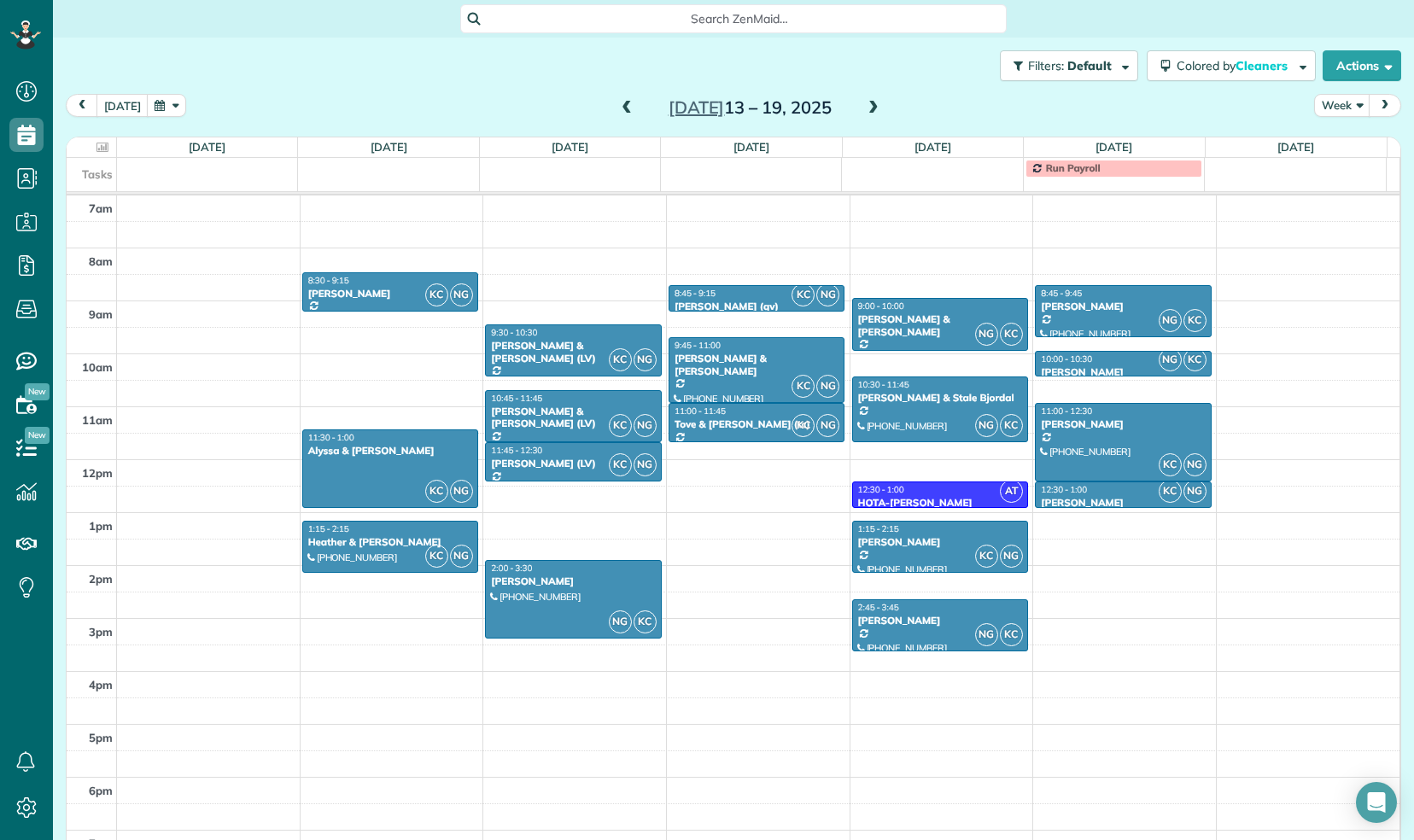 click at bounding box center [874, 108] 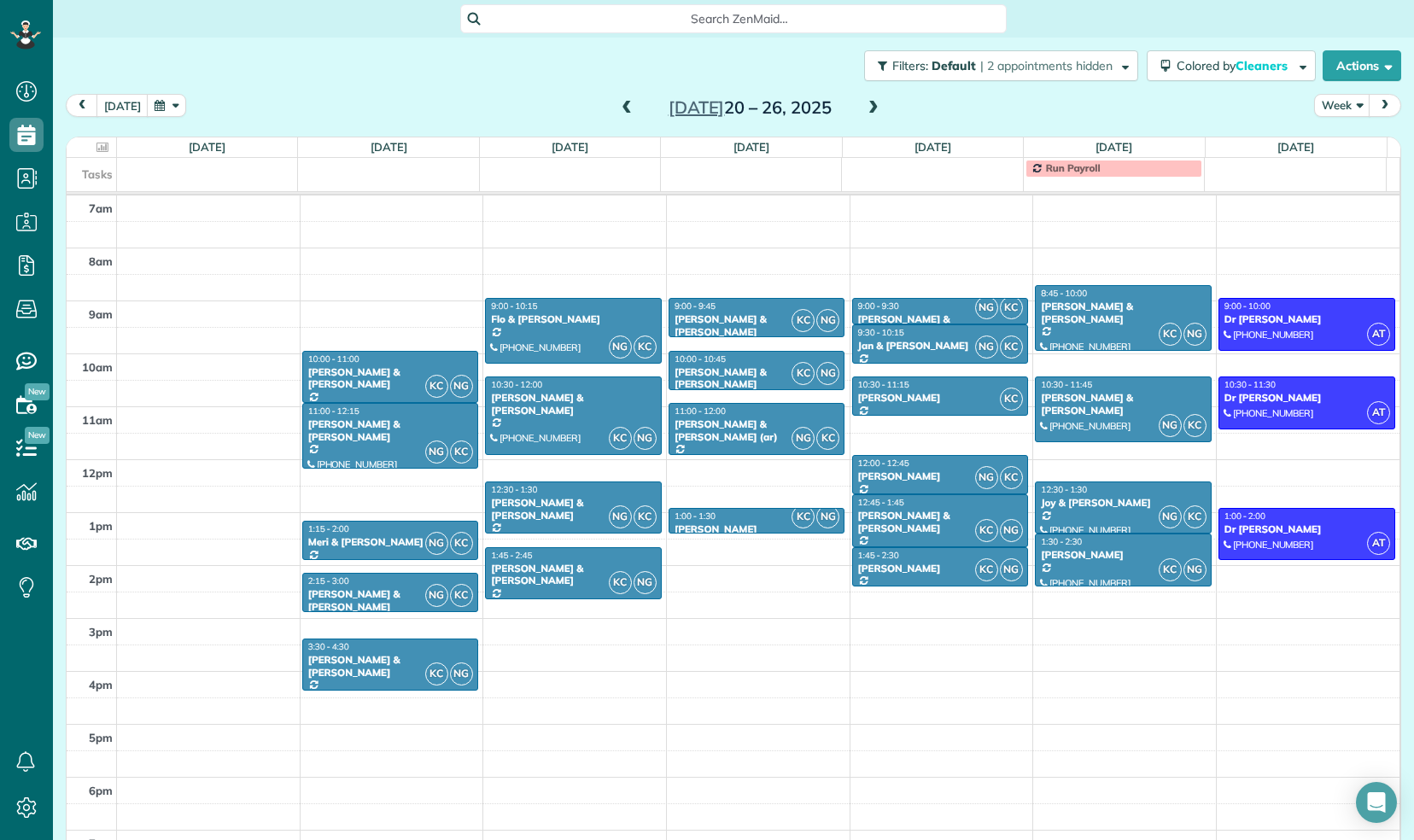 click at bounding box center (874, 108) 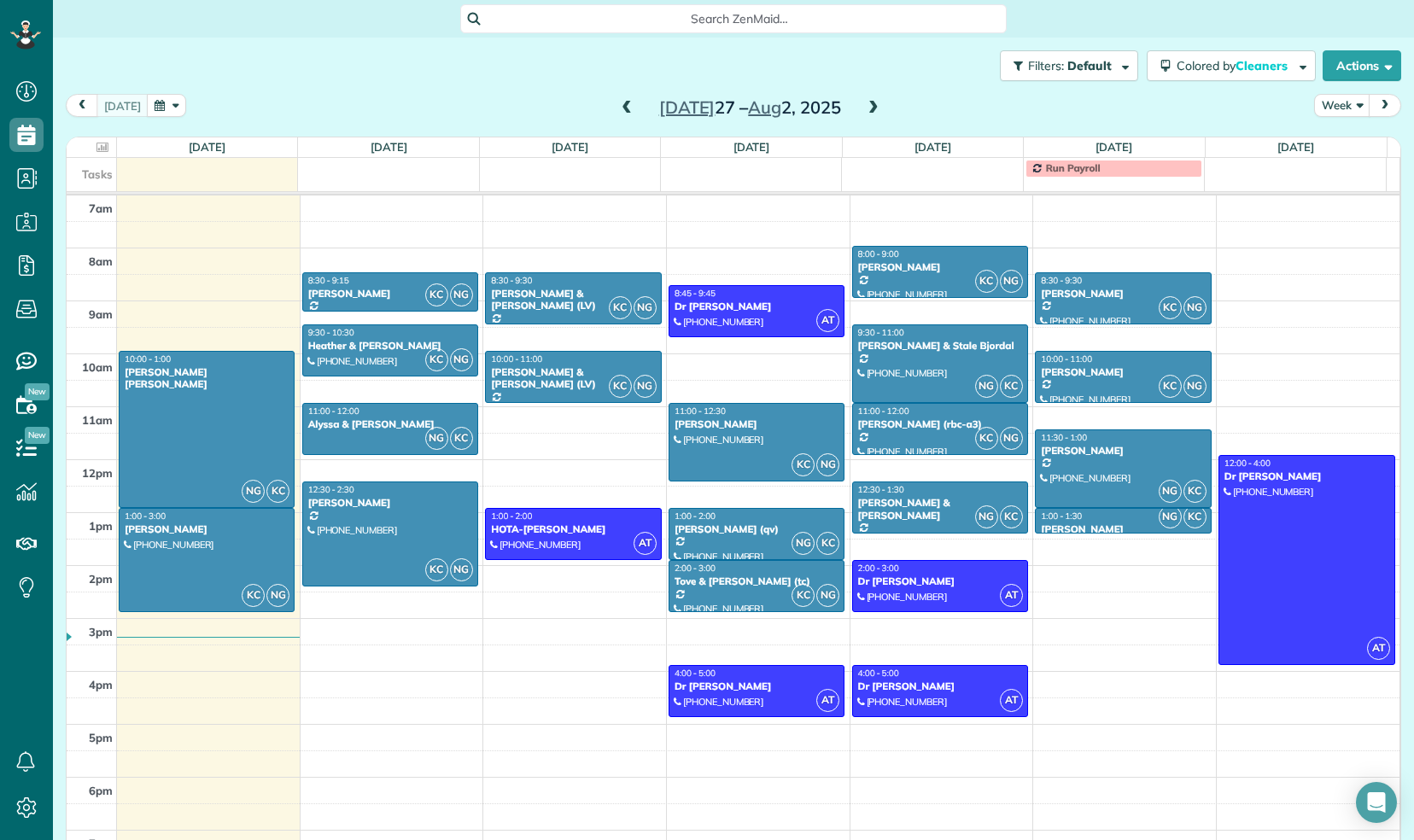 click at bounding box center [874, 108] 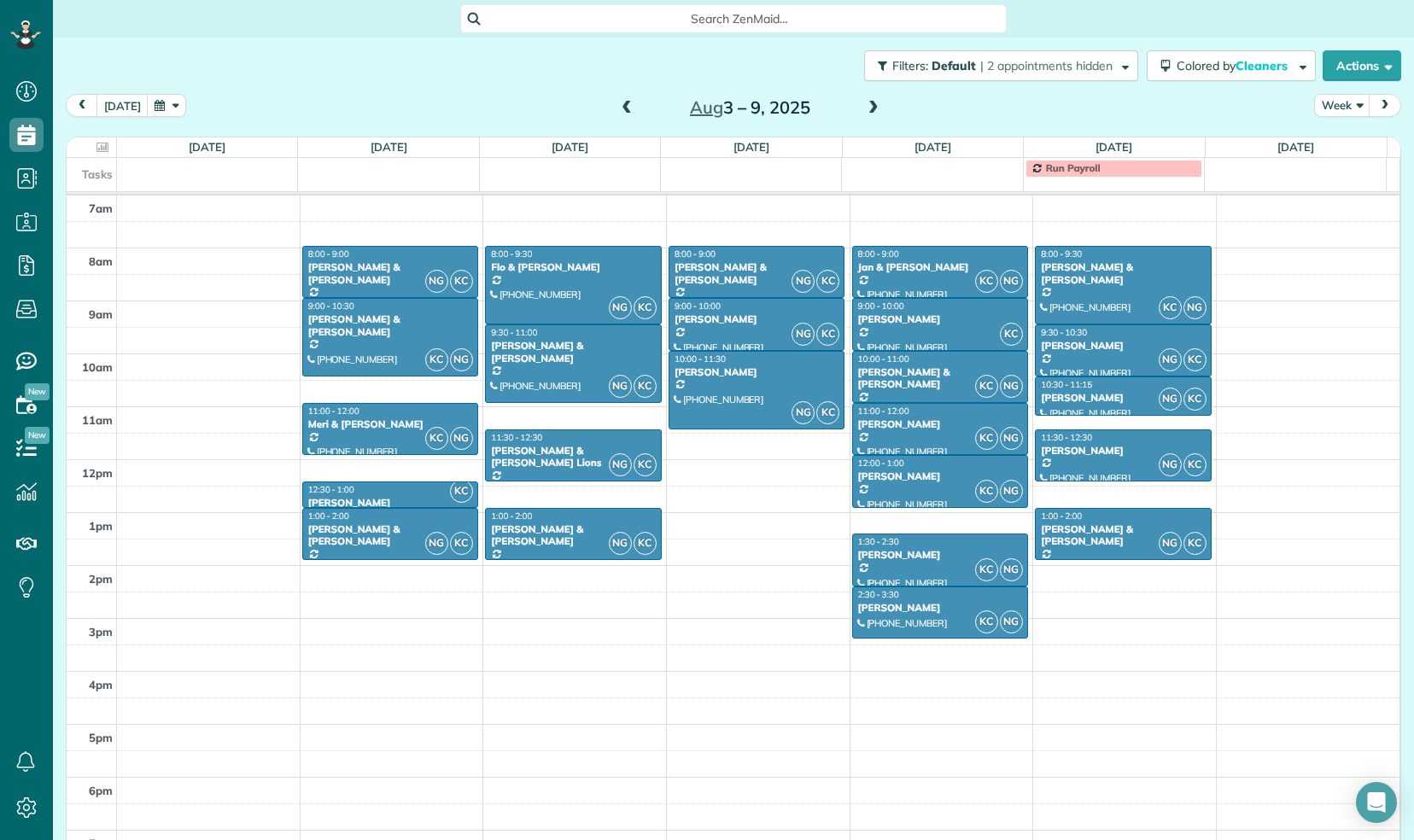 click at bounding box center [627, 108] 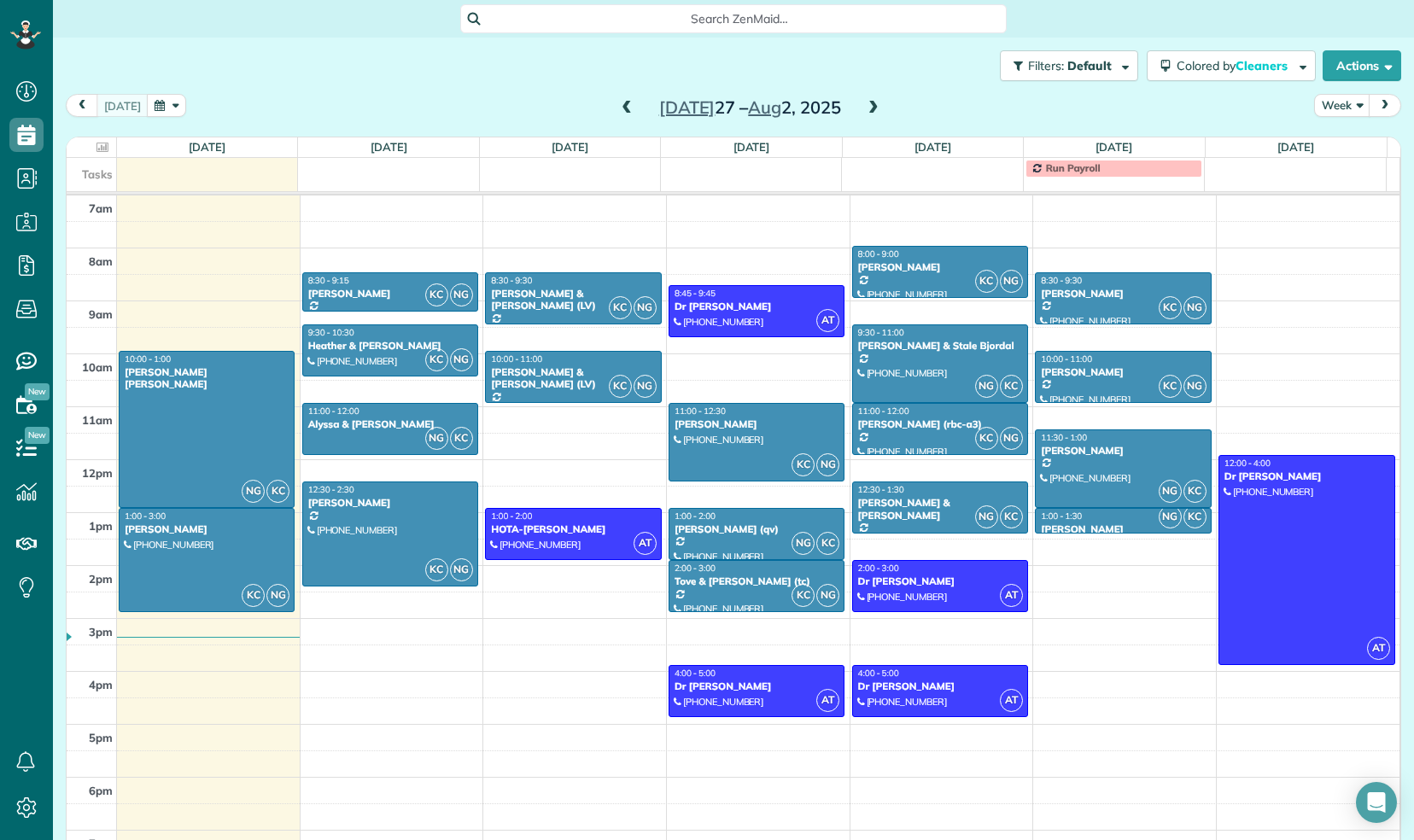 click at bounding box center (627, 108) 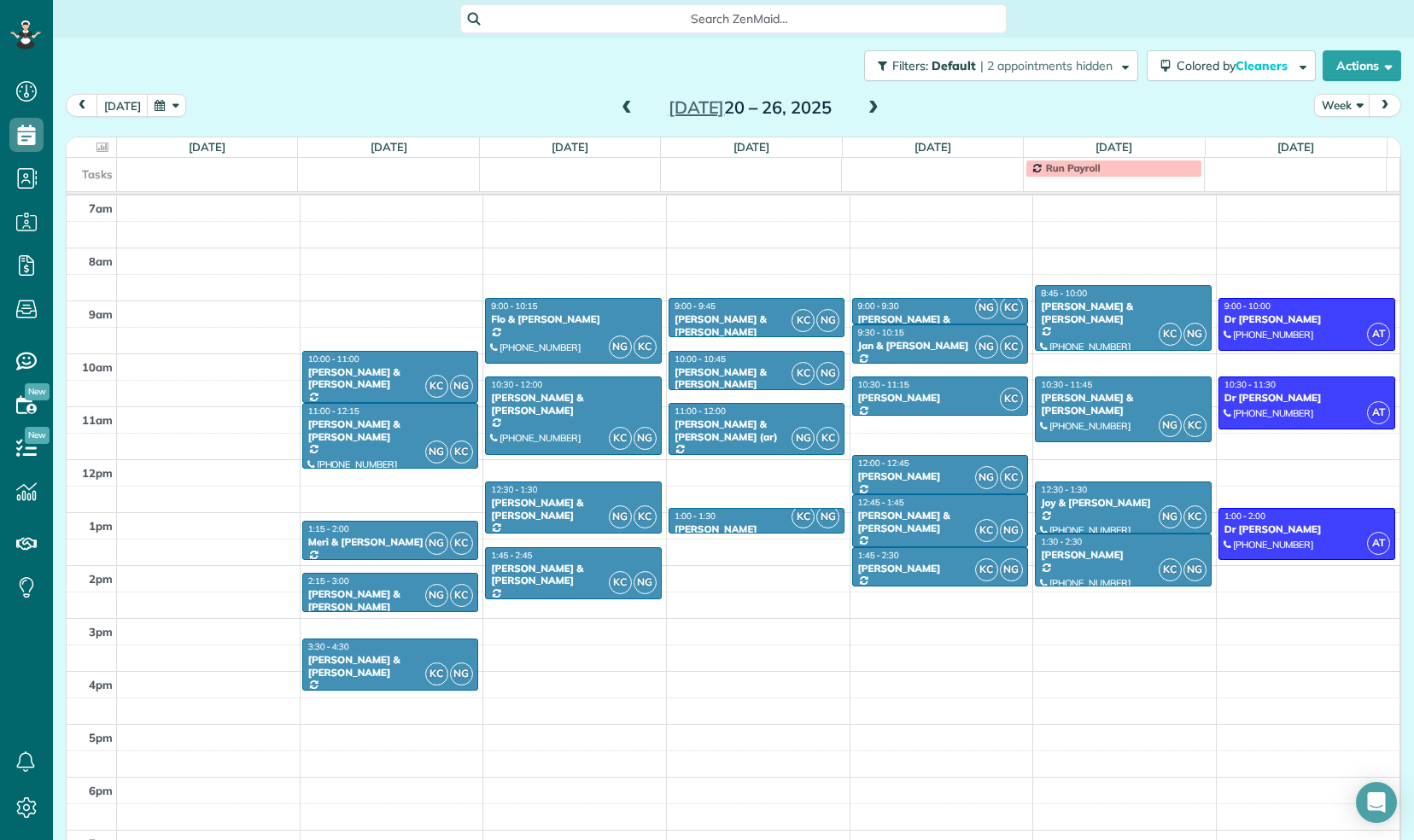 click at bounding box center (874, 108) 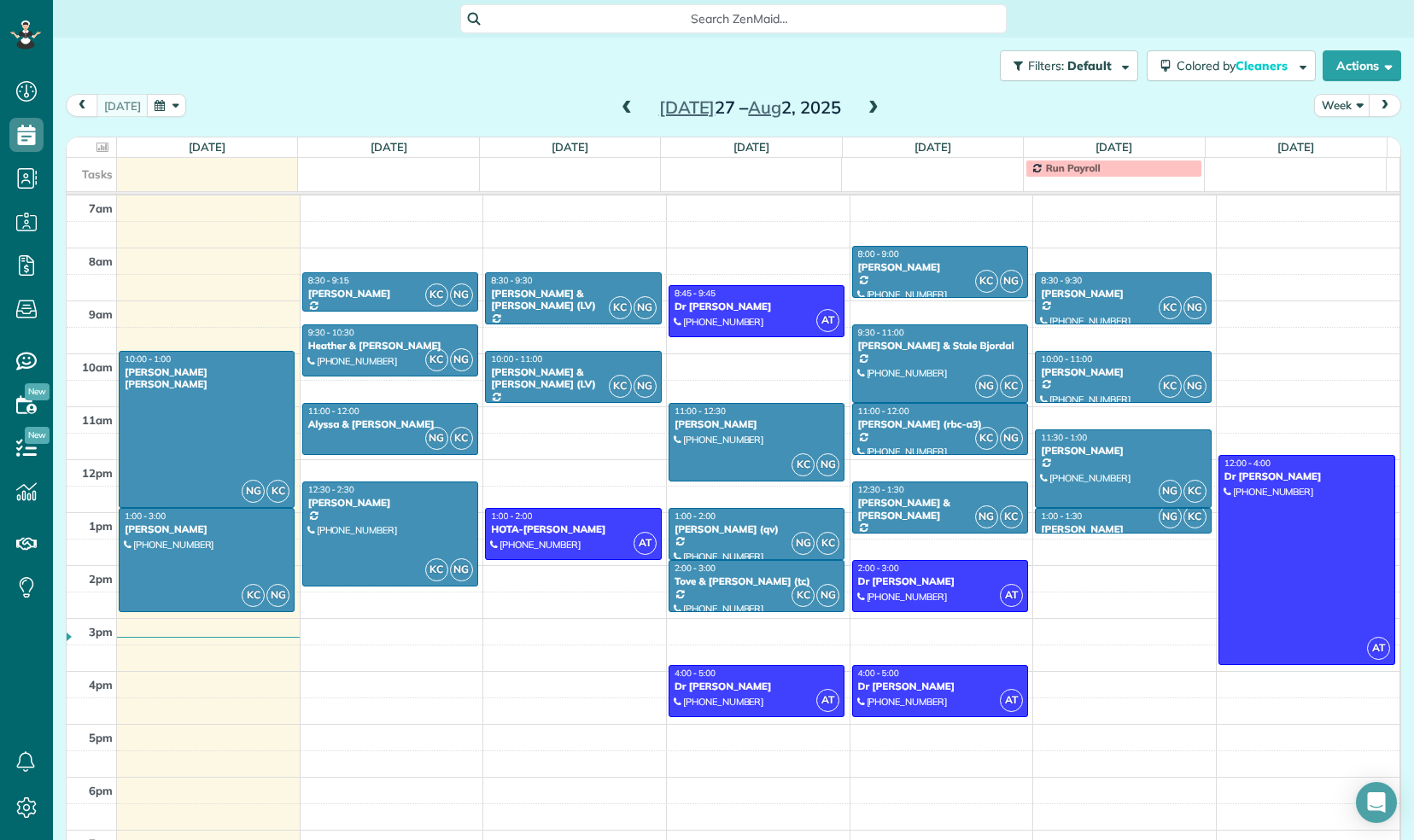 click at bounding box center [874, 108] 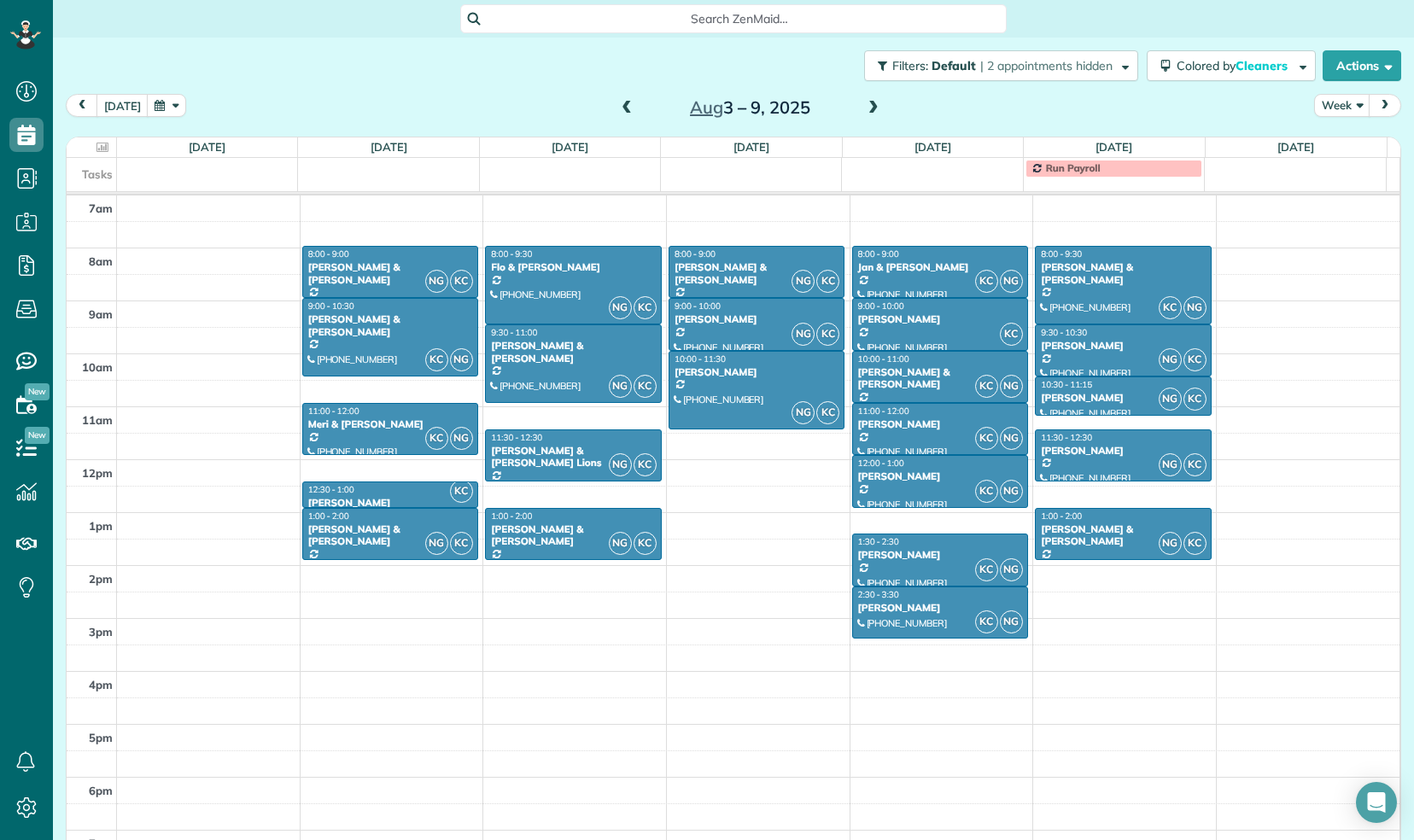 click at bounding box center (627, 108) 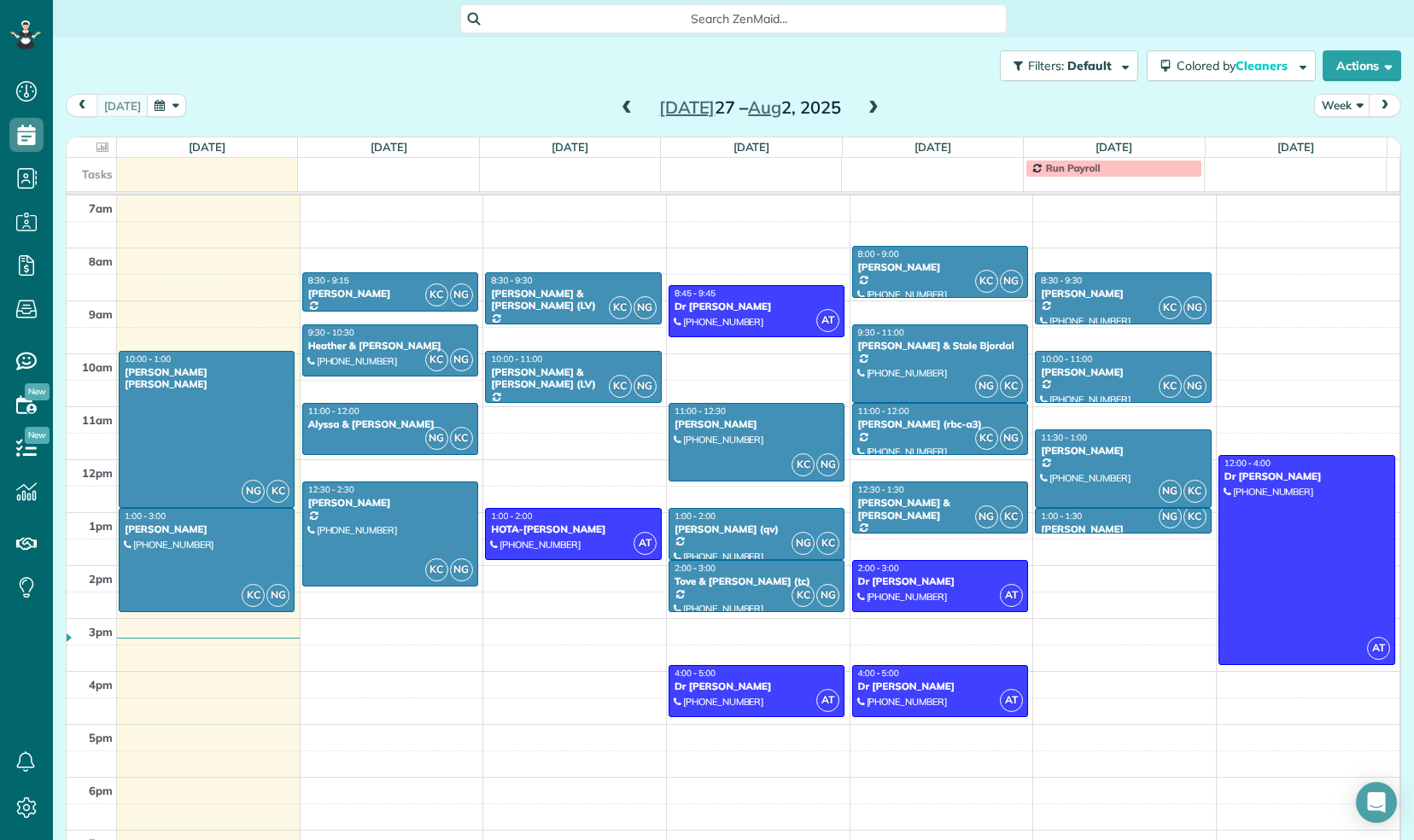 click at bounding box center [874, 108] 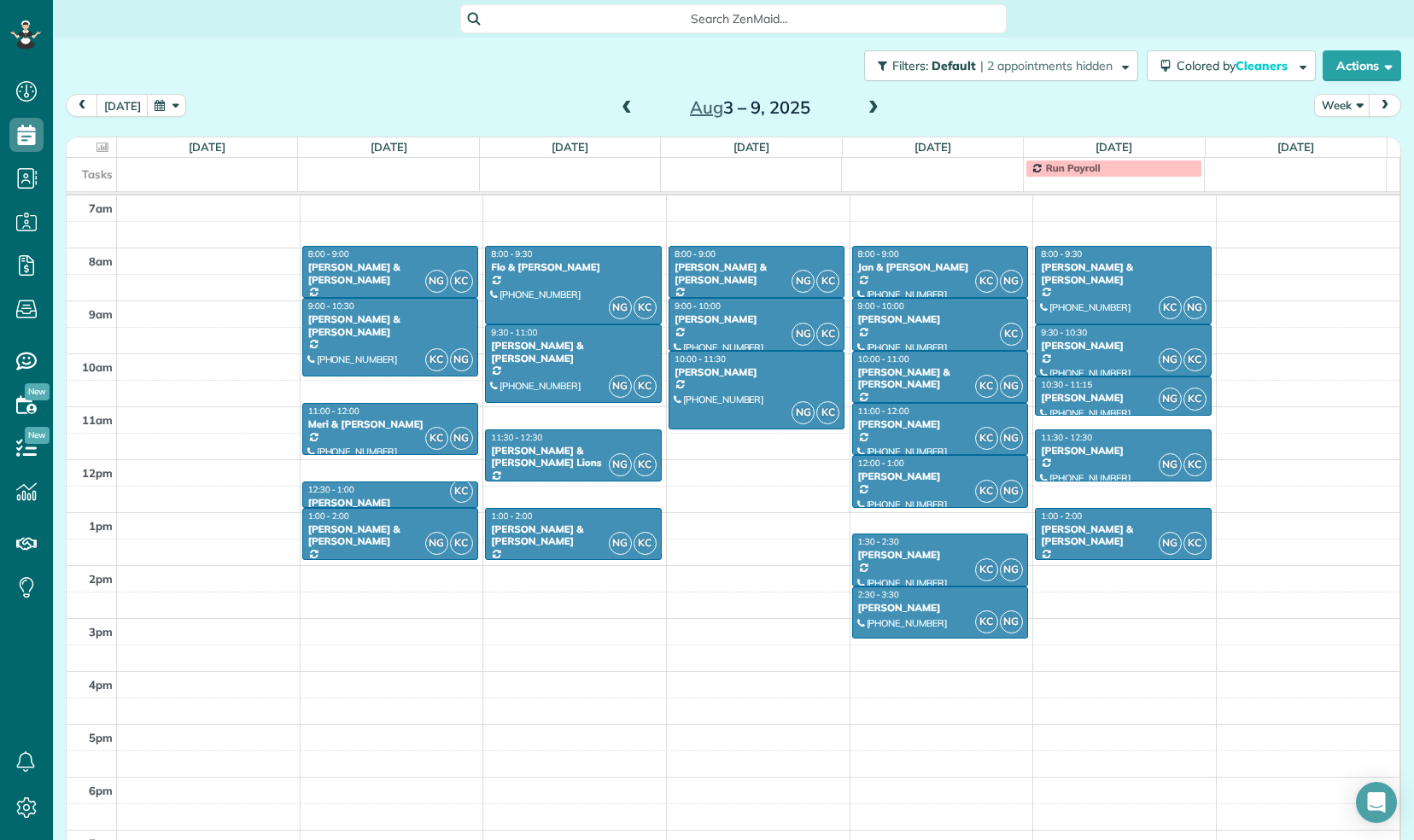 click at bounding box center [874, 108] 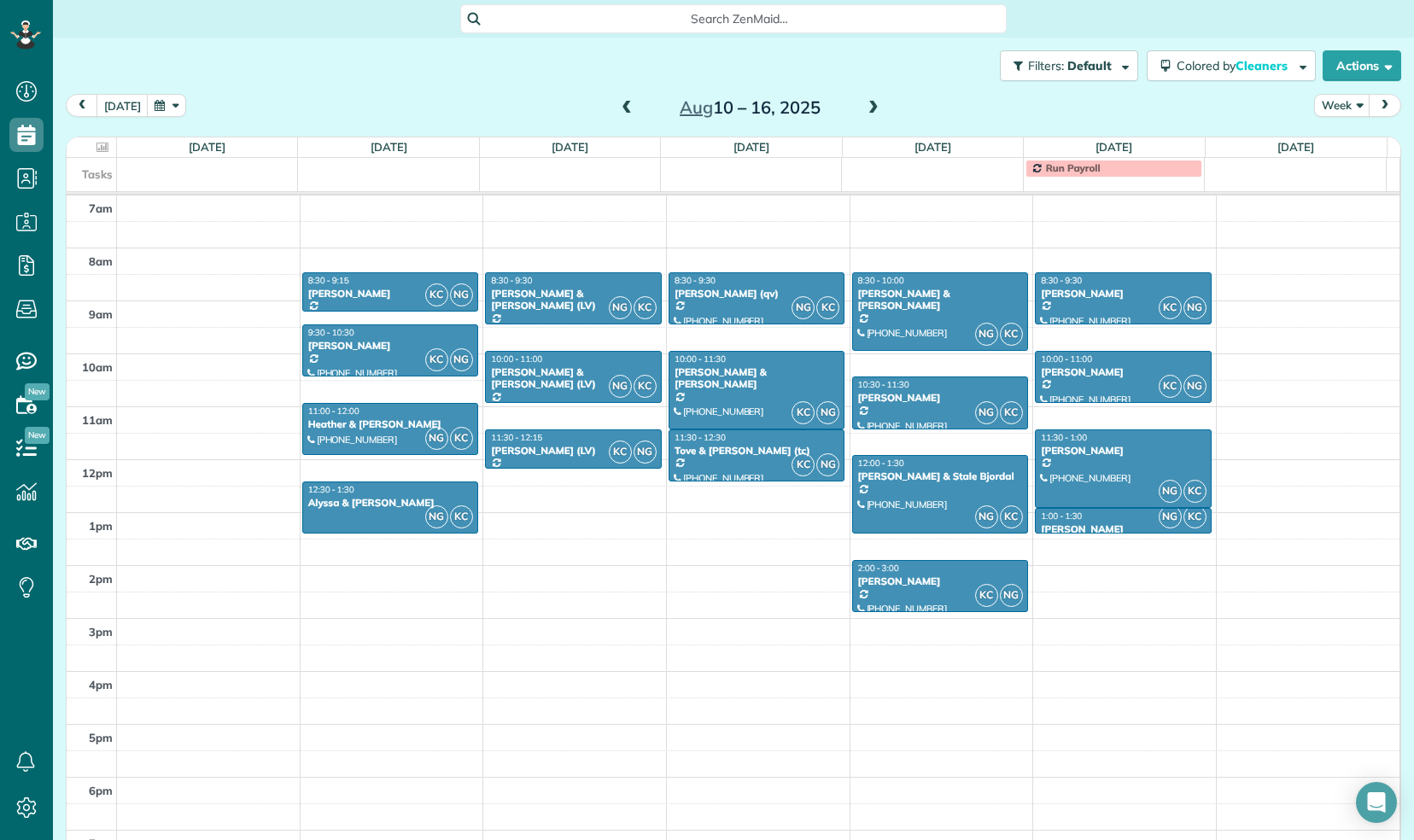 click at bounding box center (874, 108) 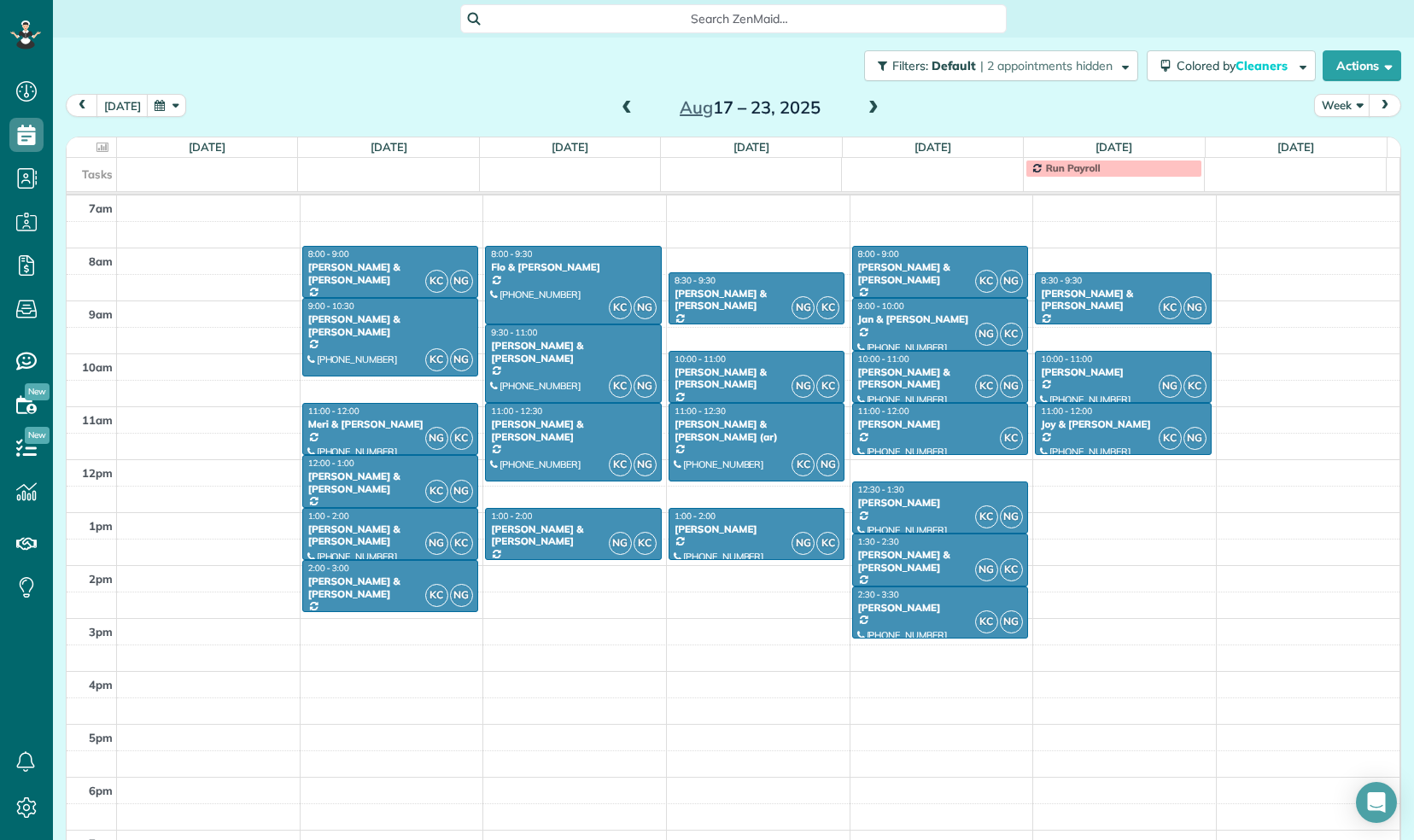 click at bounding box center [874, 108] 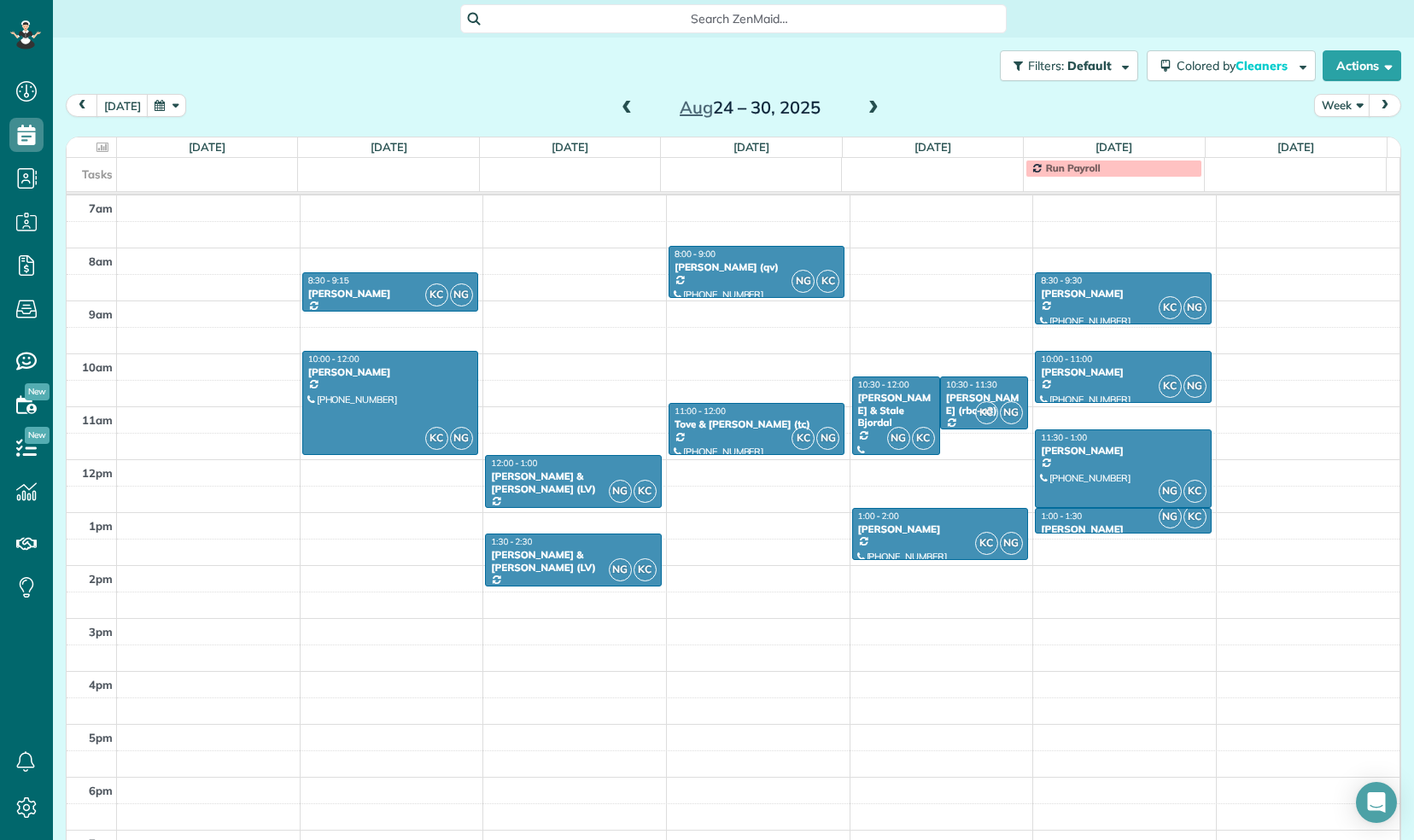 click at bounding box center (874, 108) 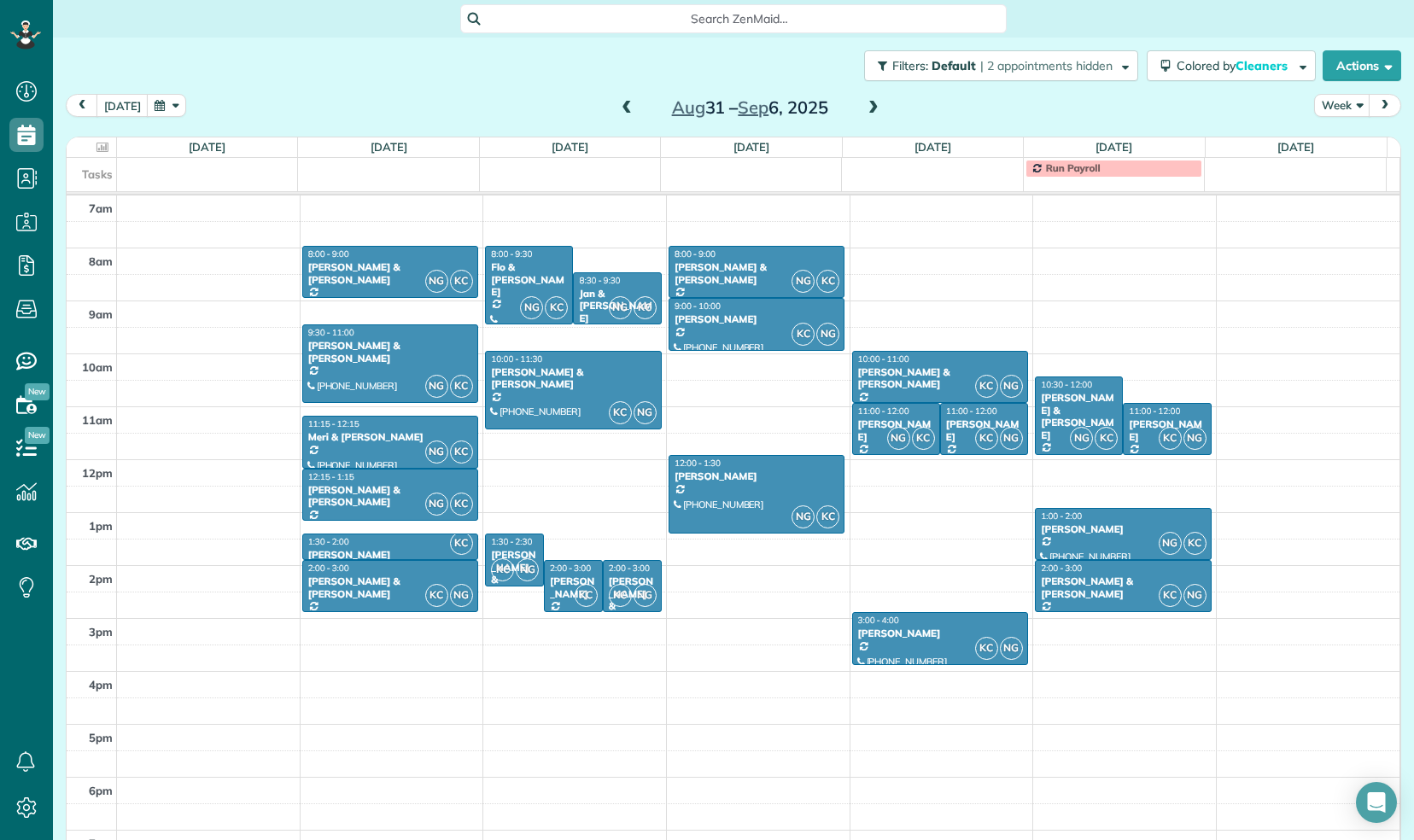 click at bounding box center [627, 108] 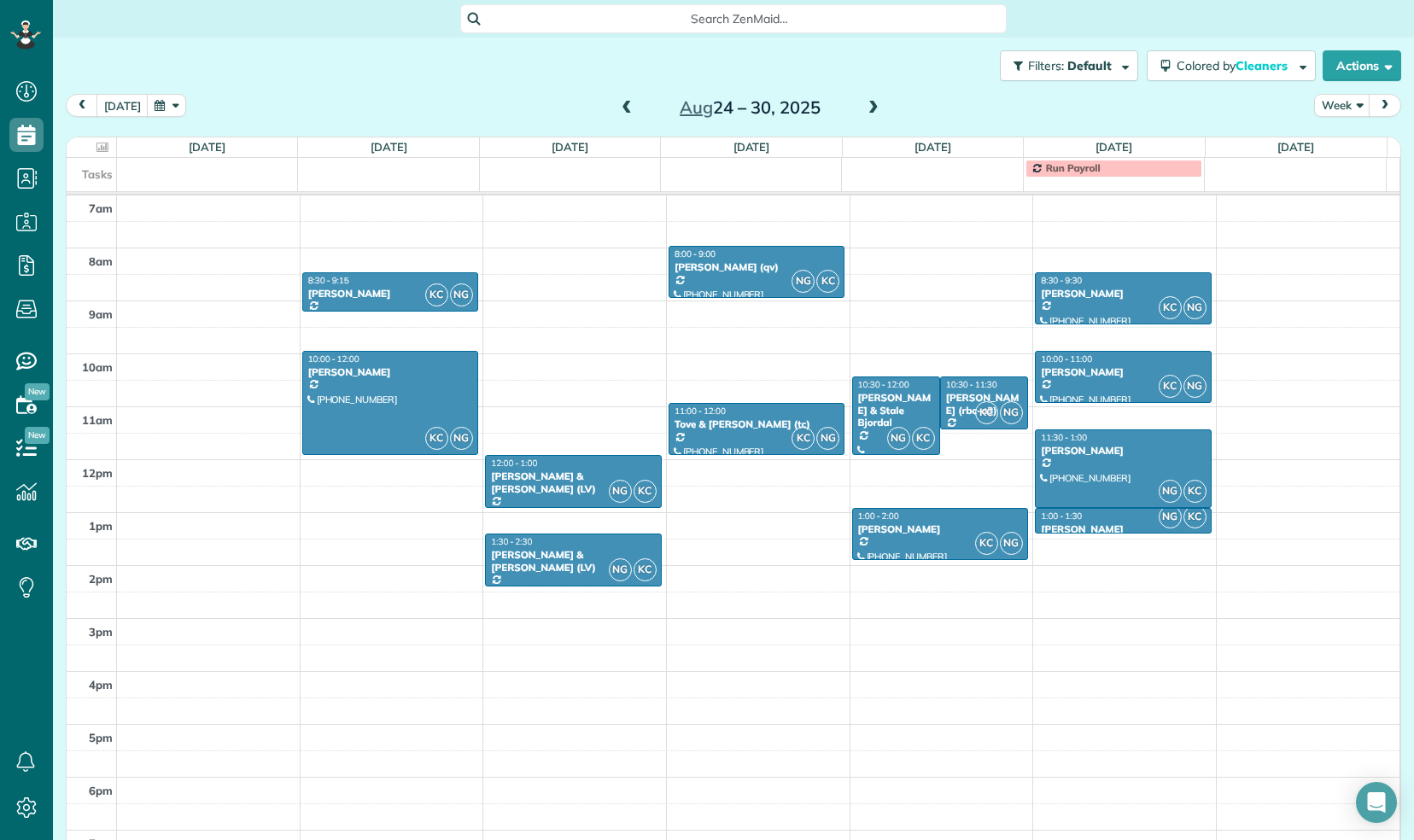 click at bounding box center (627, 108) 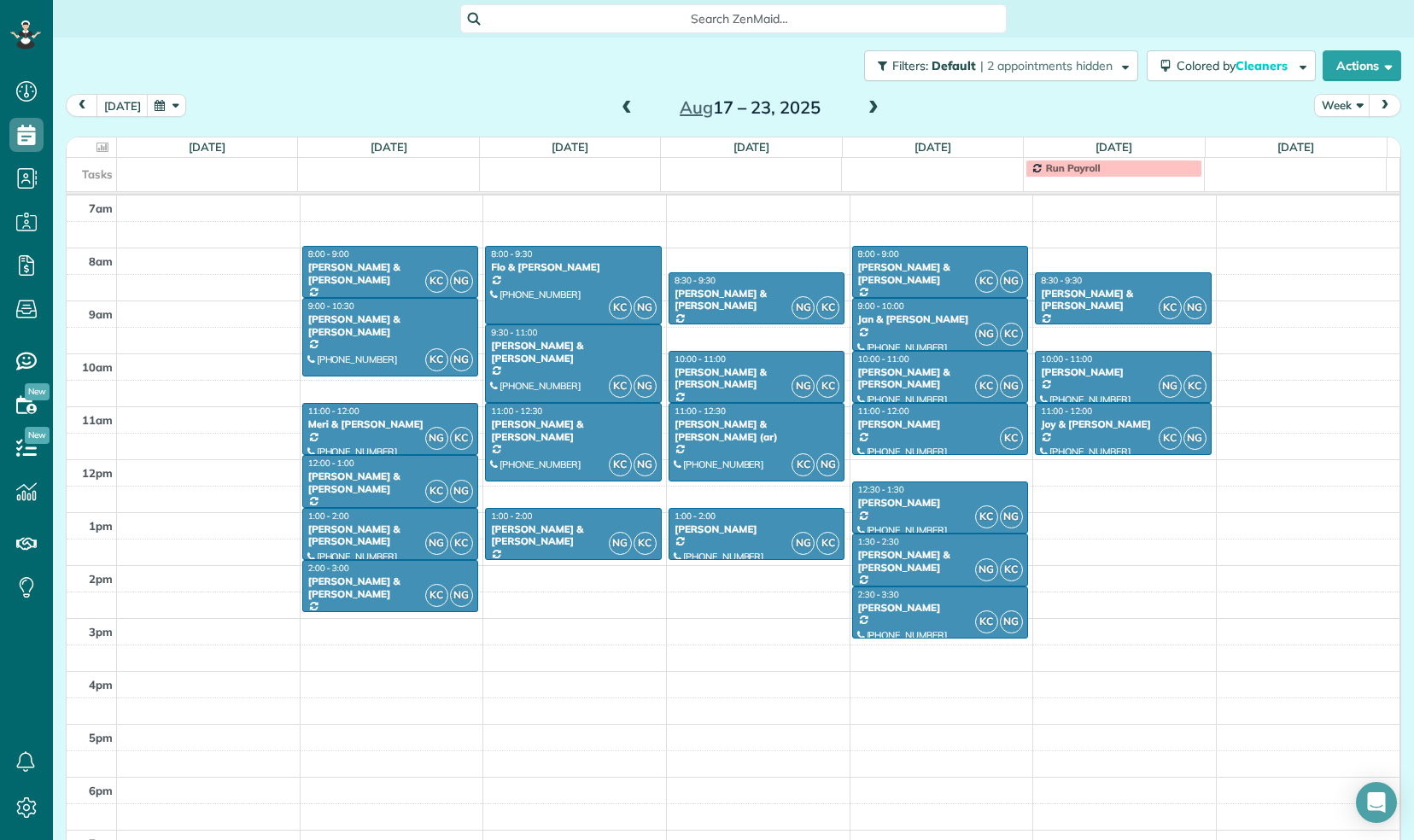 click at bounding box center (627, 108) 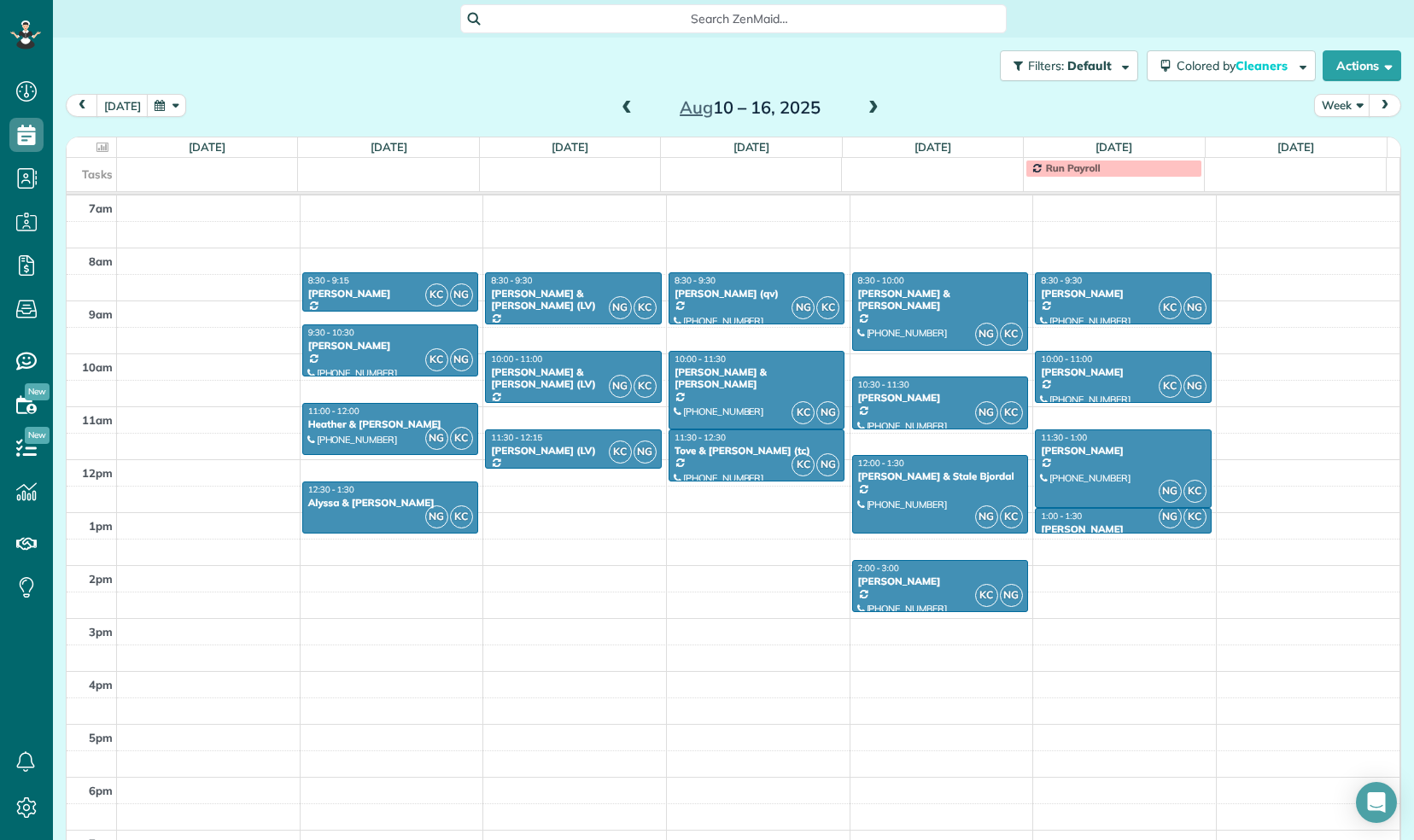 click at bounding box center (627, 108) 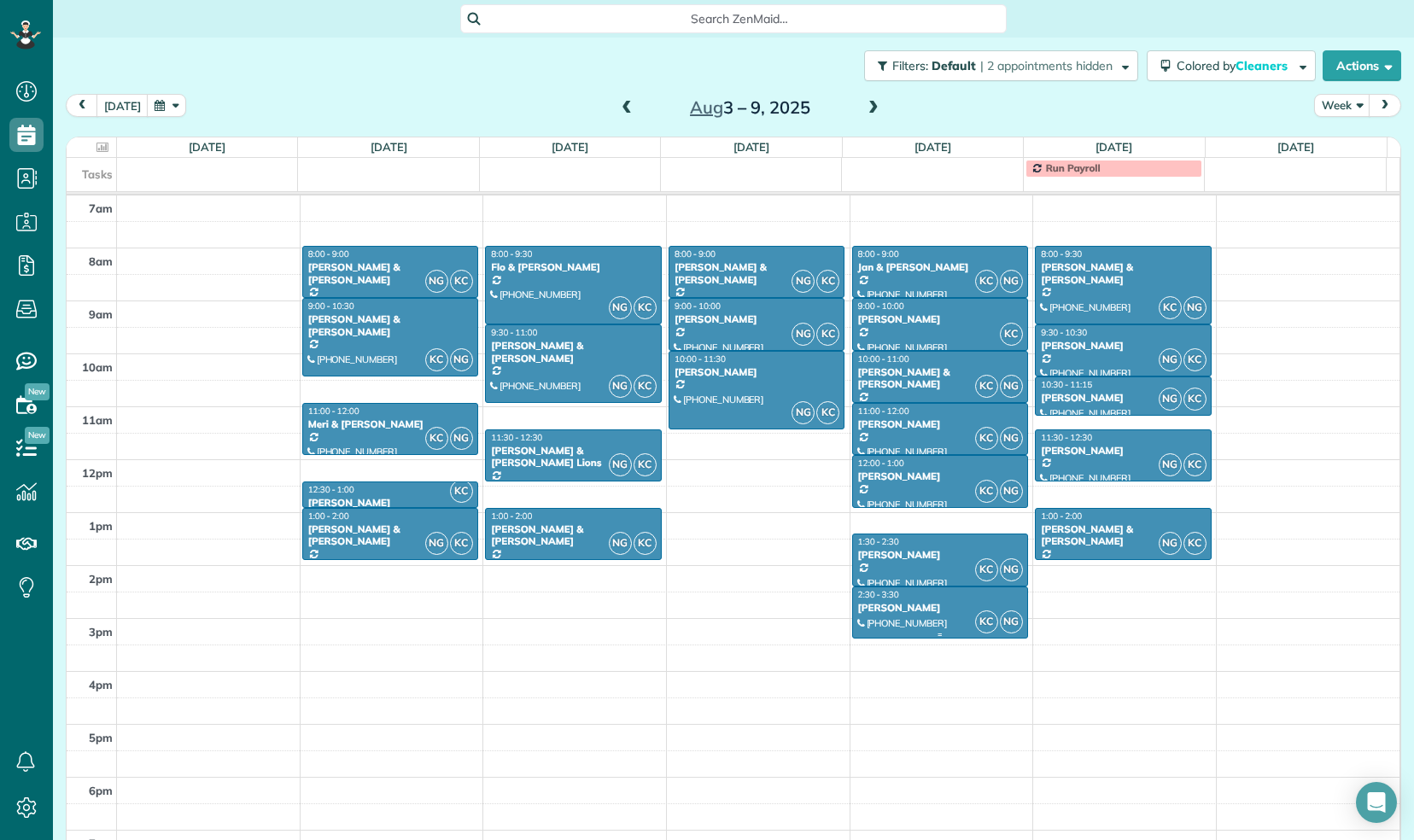 click on "Kody Jones" at bounding box center (940, 608) 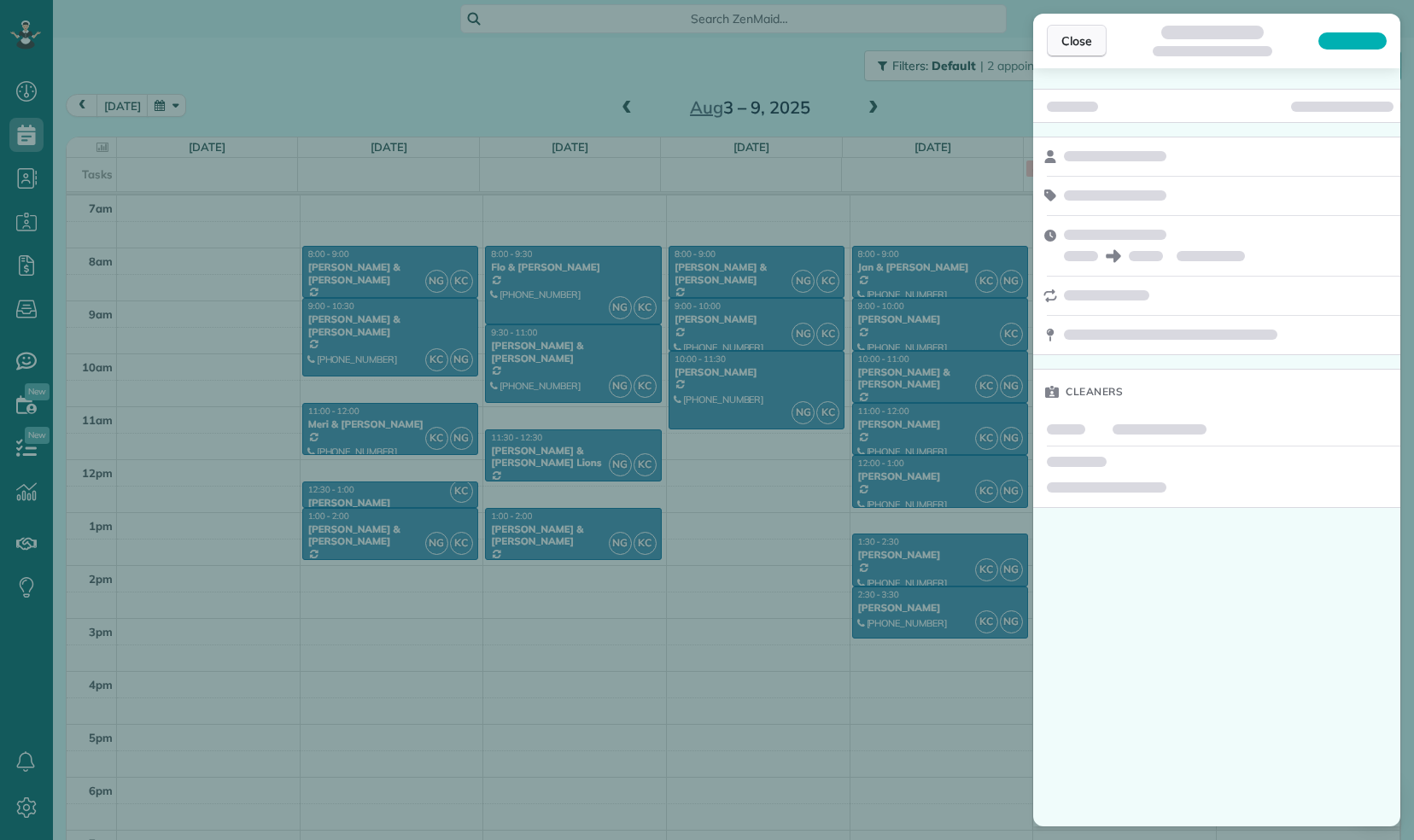 click on "Close" at bounding box center (1077, 41) 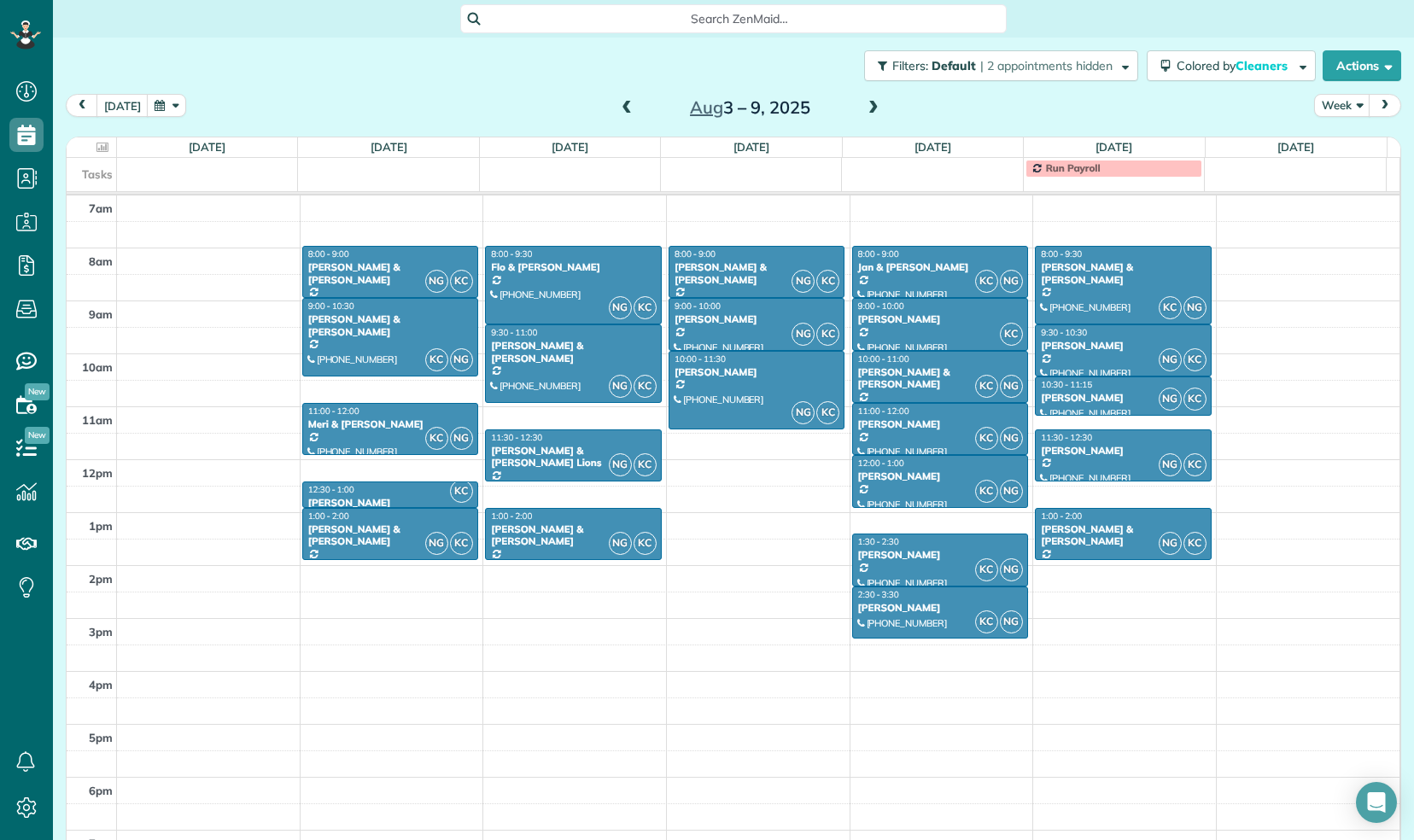 click at bounding box center (627, 108) 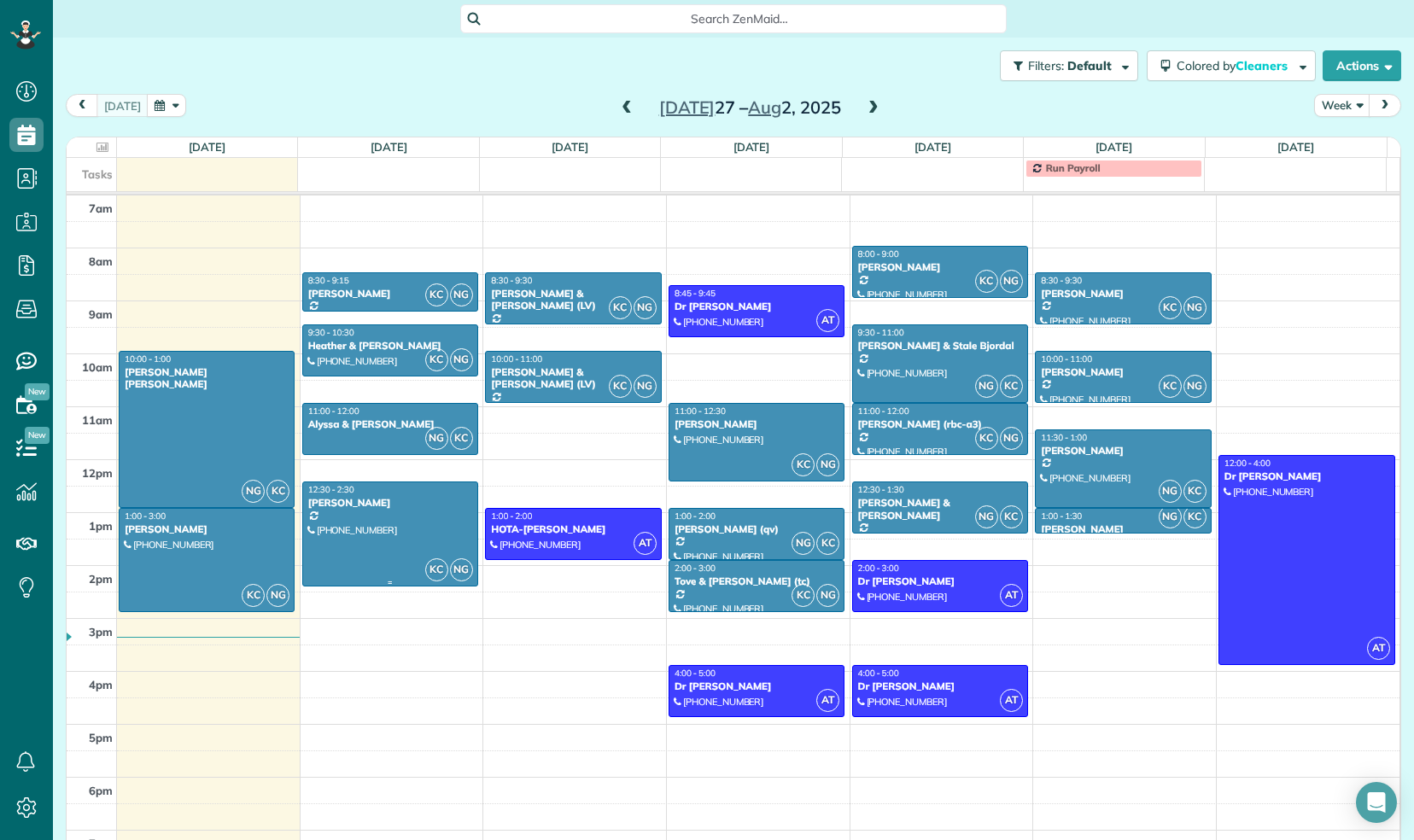 click at bounding box center (390, 534) 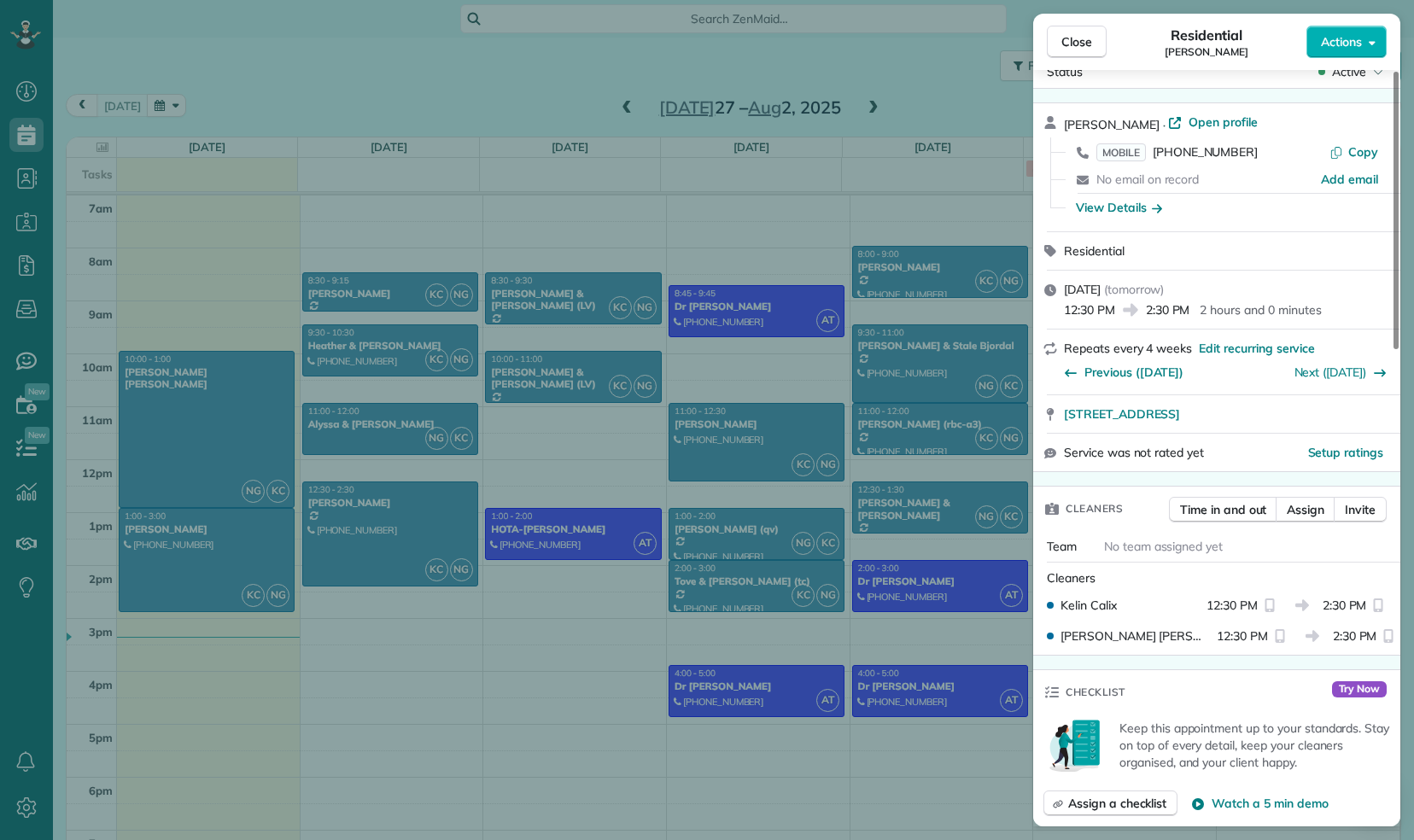 scroll, scrollTop: 0, scrollLeft: 0, axis: both 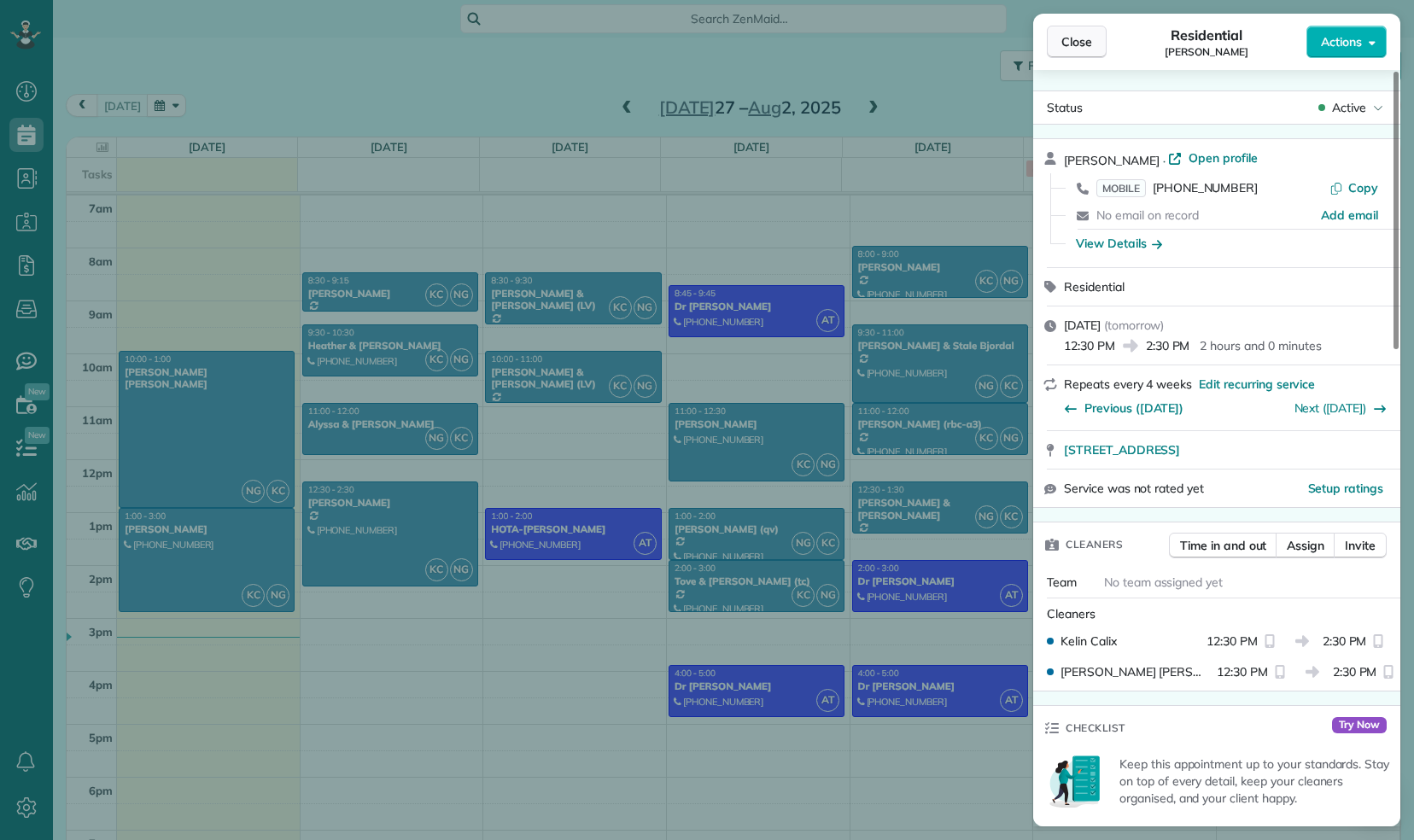 click on "Close" at bounding box center (1077, 42) 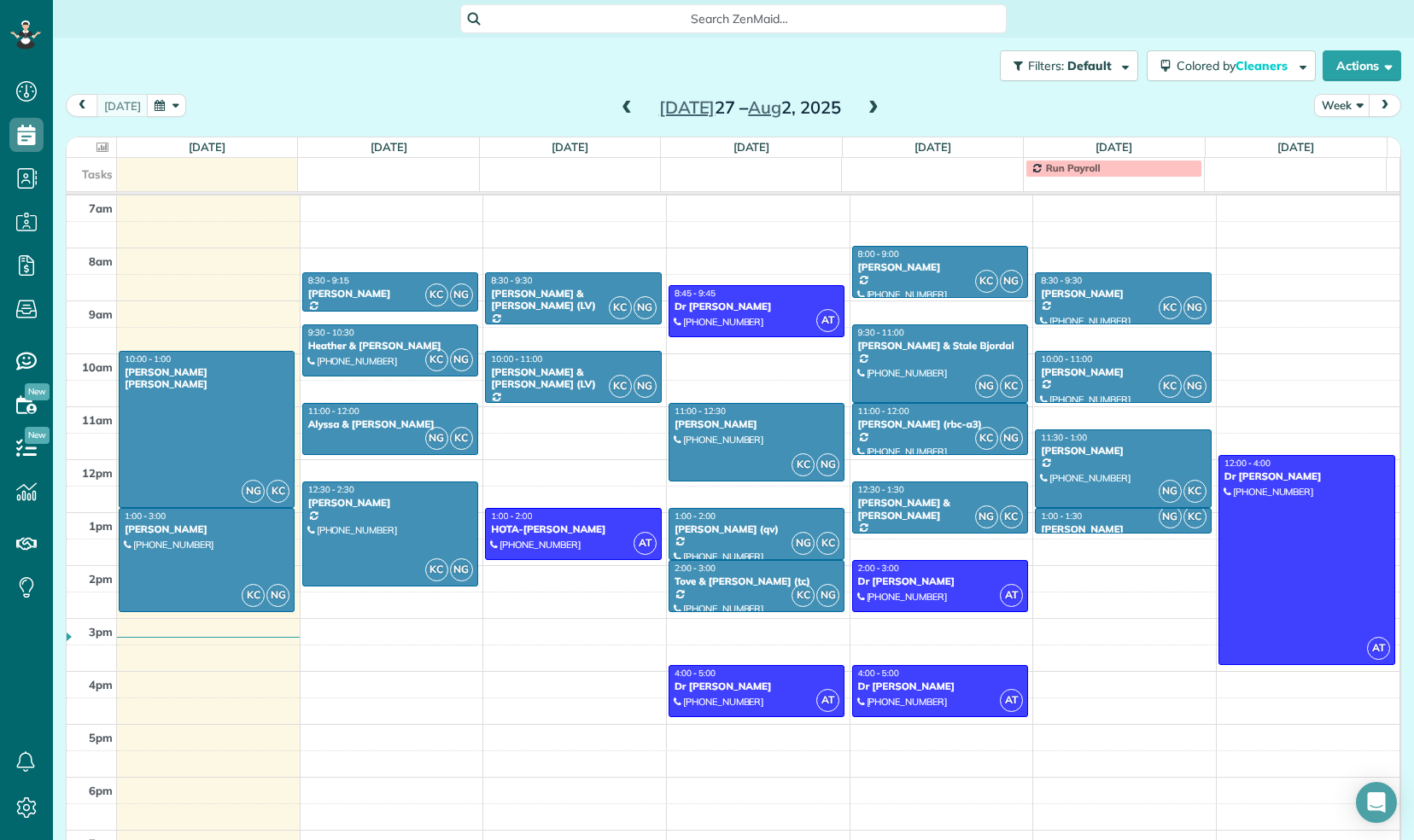click at bounding box center [102, 147] 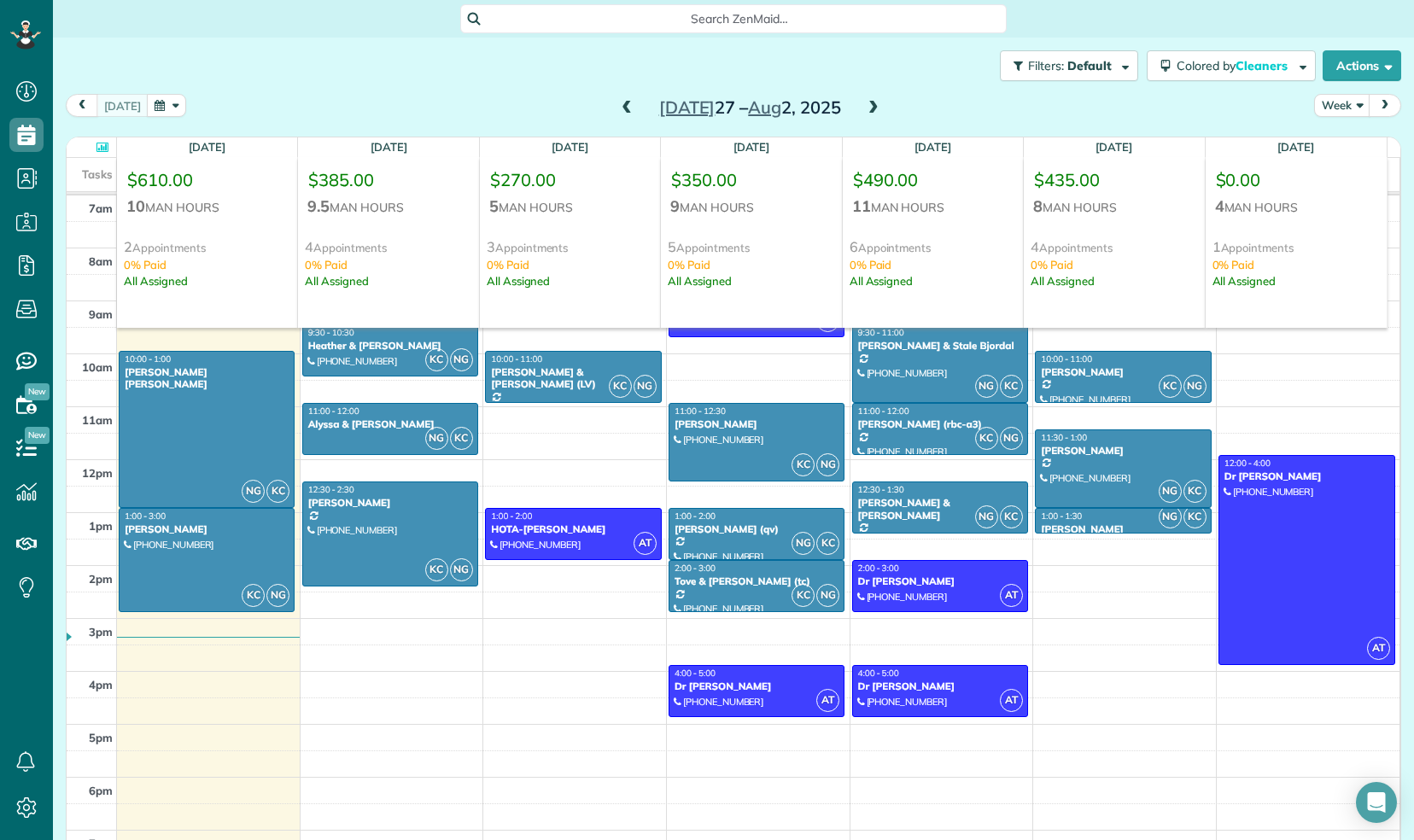 click at bounding box center (102, 147) 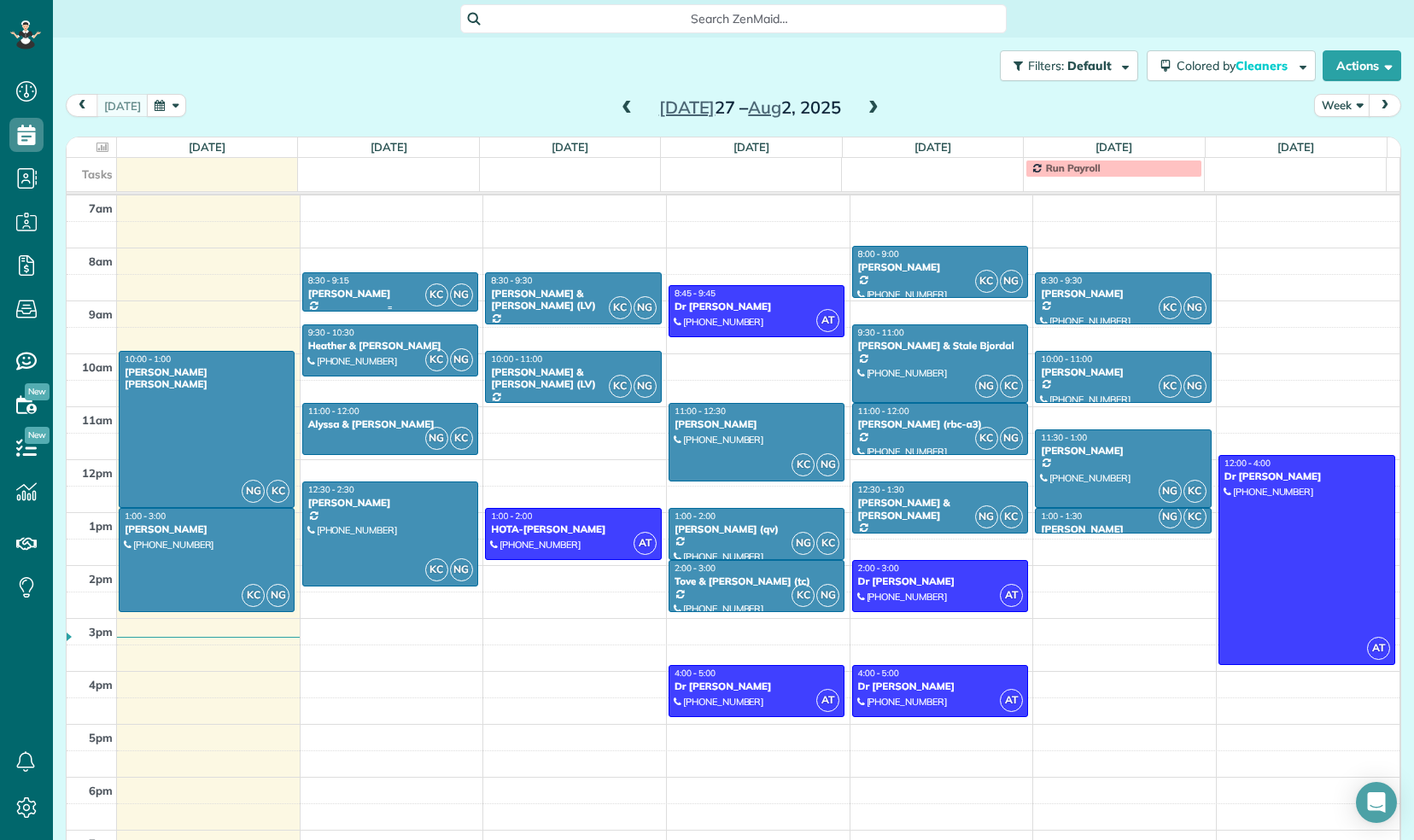 click on "Ulises Magana" at bounding box center [390, 294] 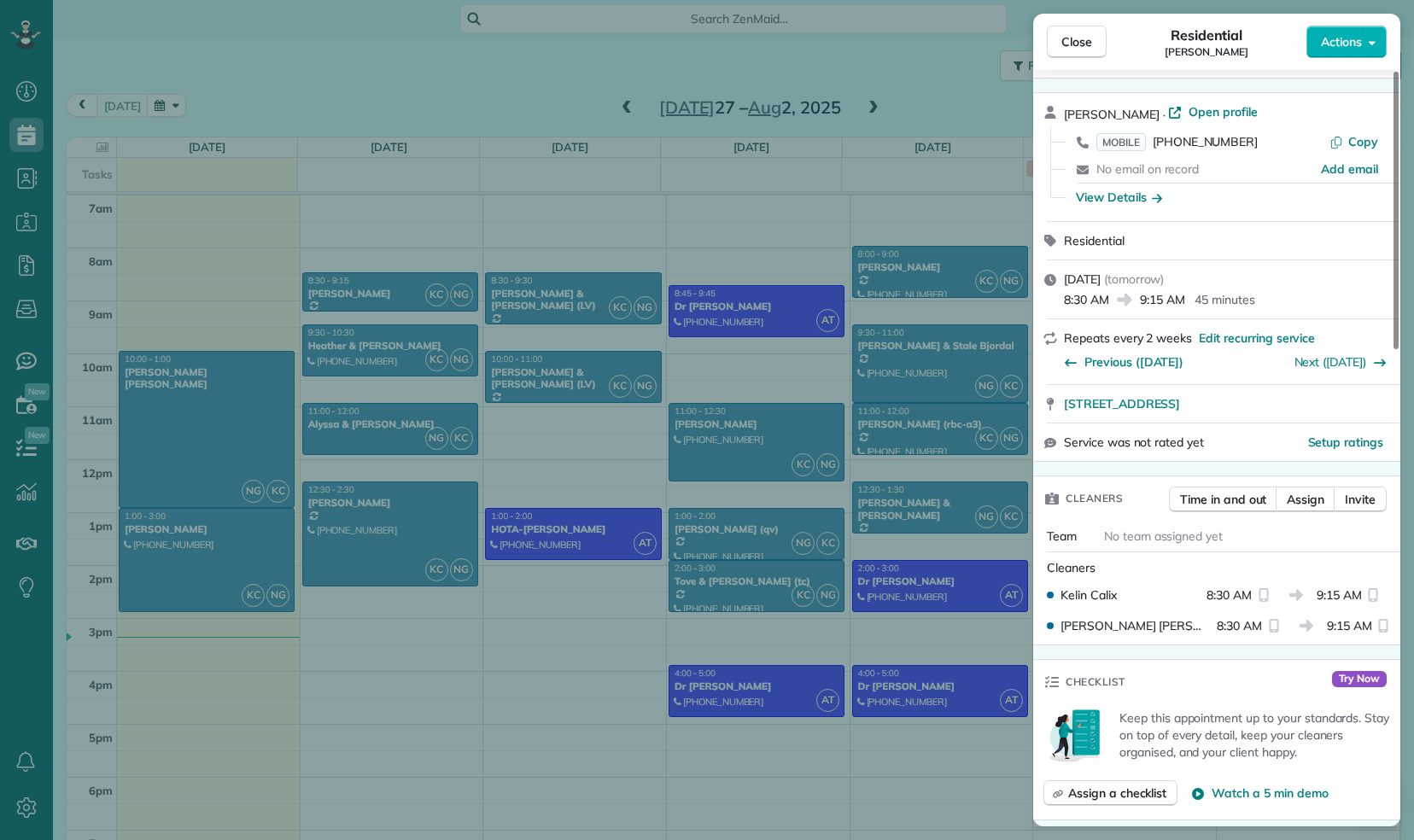 scroll, scrollTop: 44, scrollLeft: 0, axis: vertical 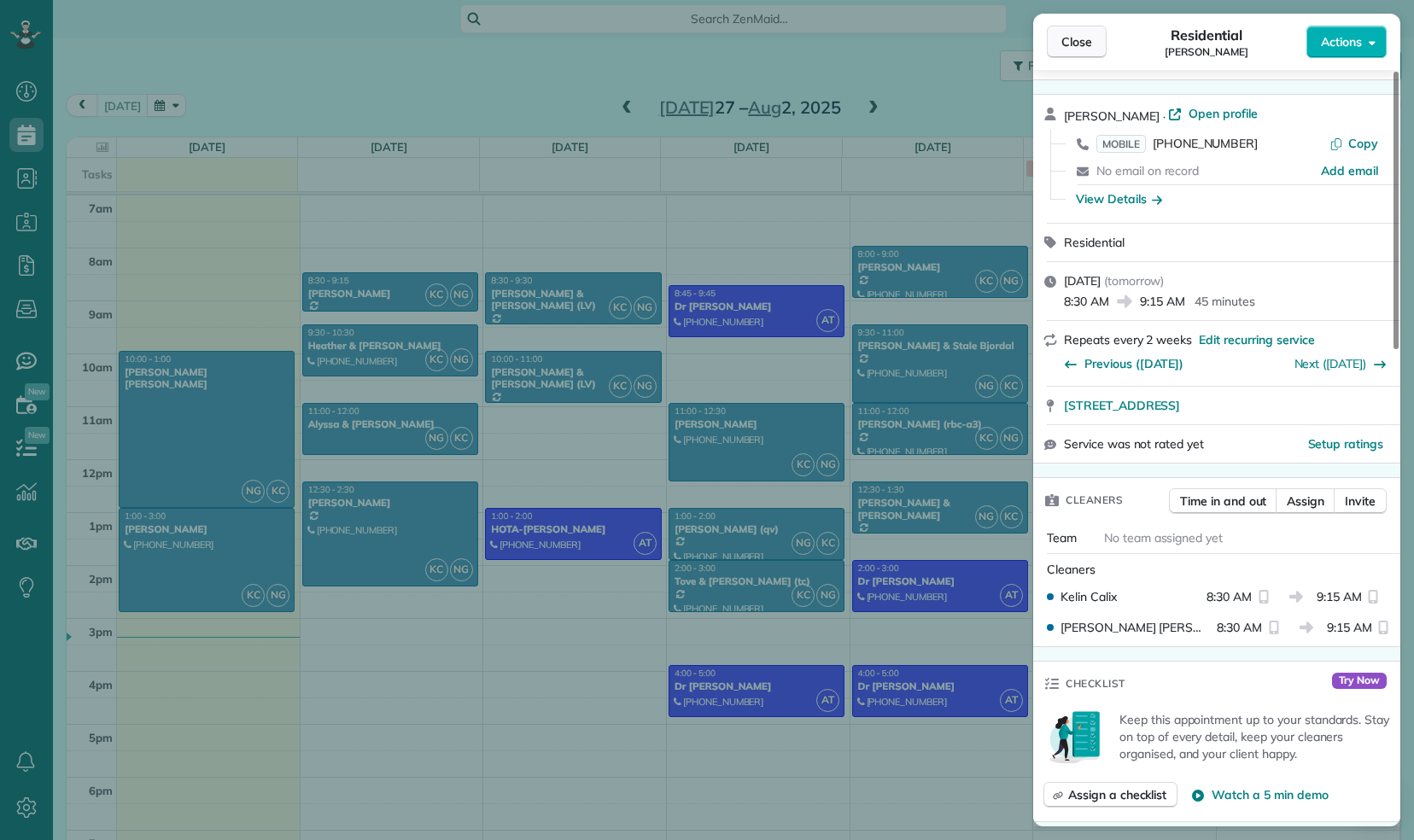 click on "Close" at bounding box center [1077, 42] 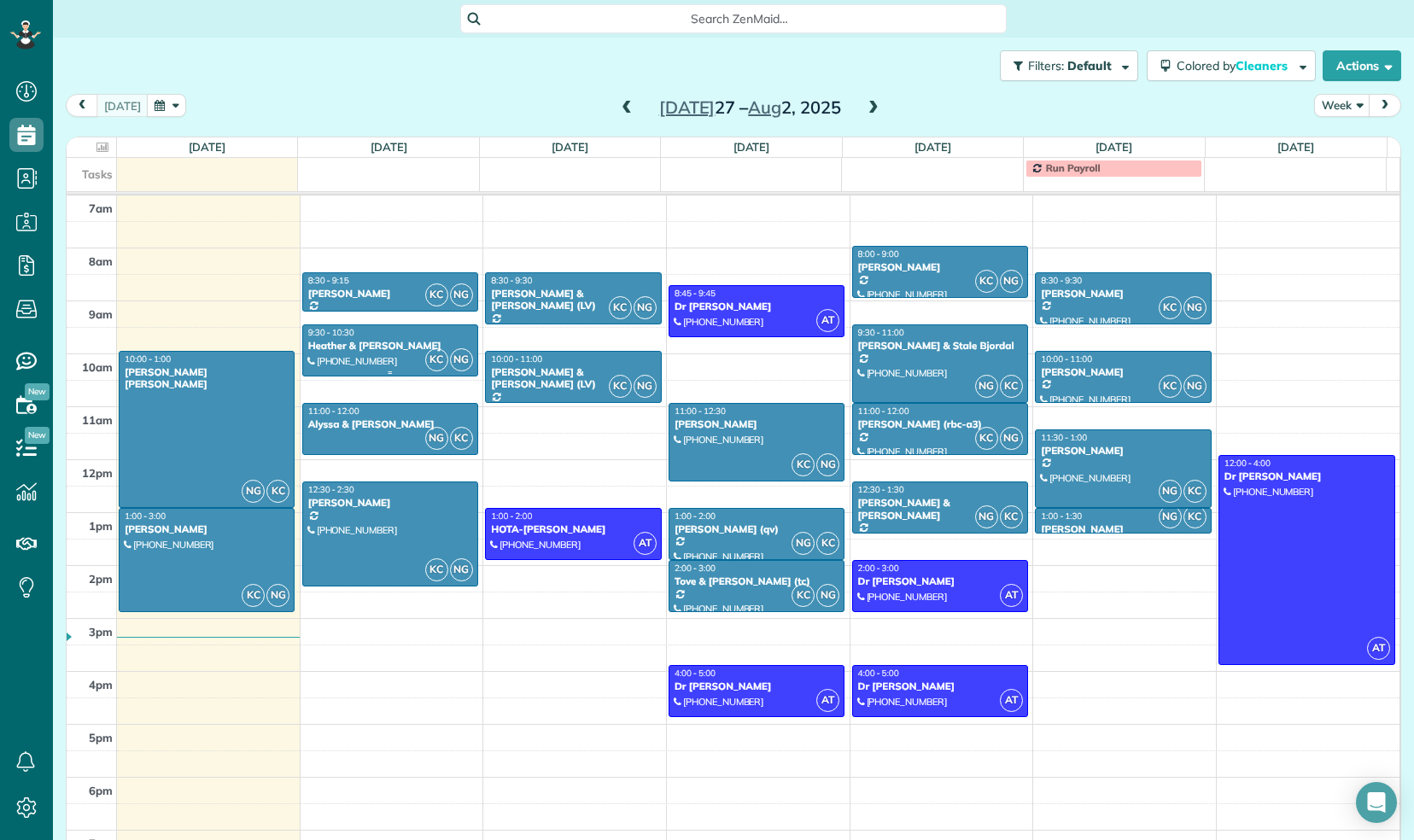 click at bounding box center [390, 350] 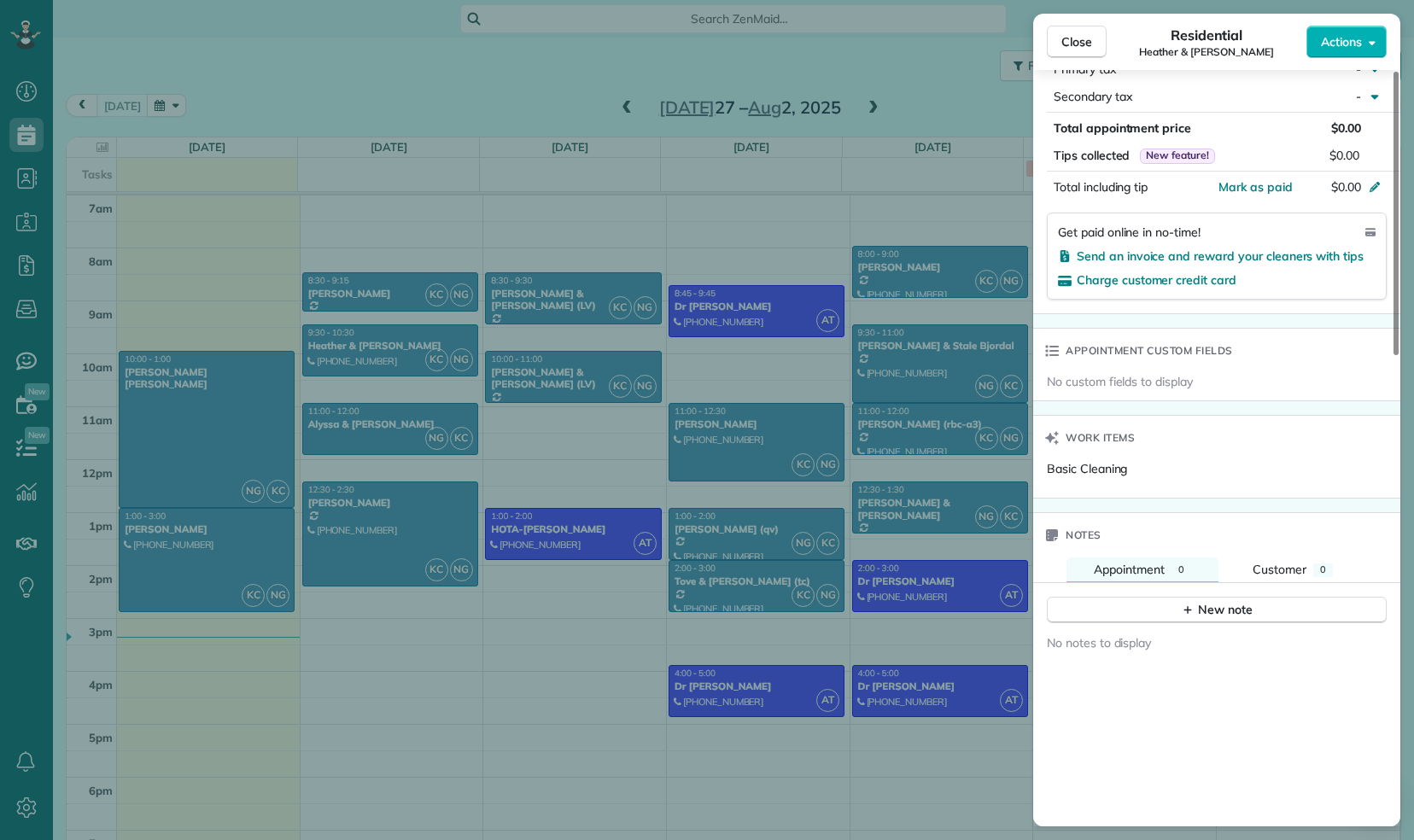 scroll, scrollTop: 987, scrollLeft: 0, axis: vertical 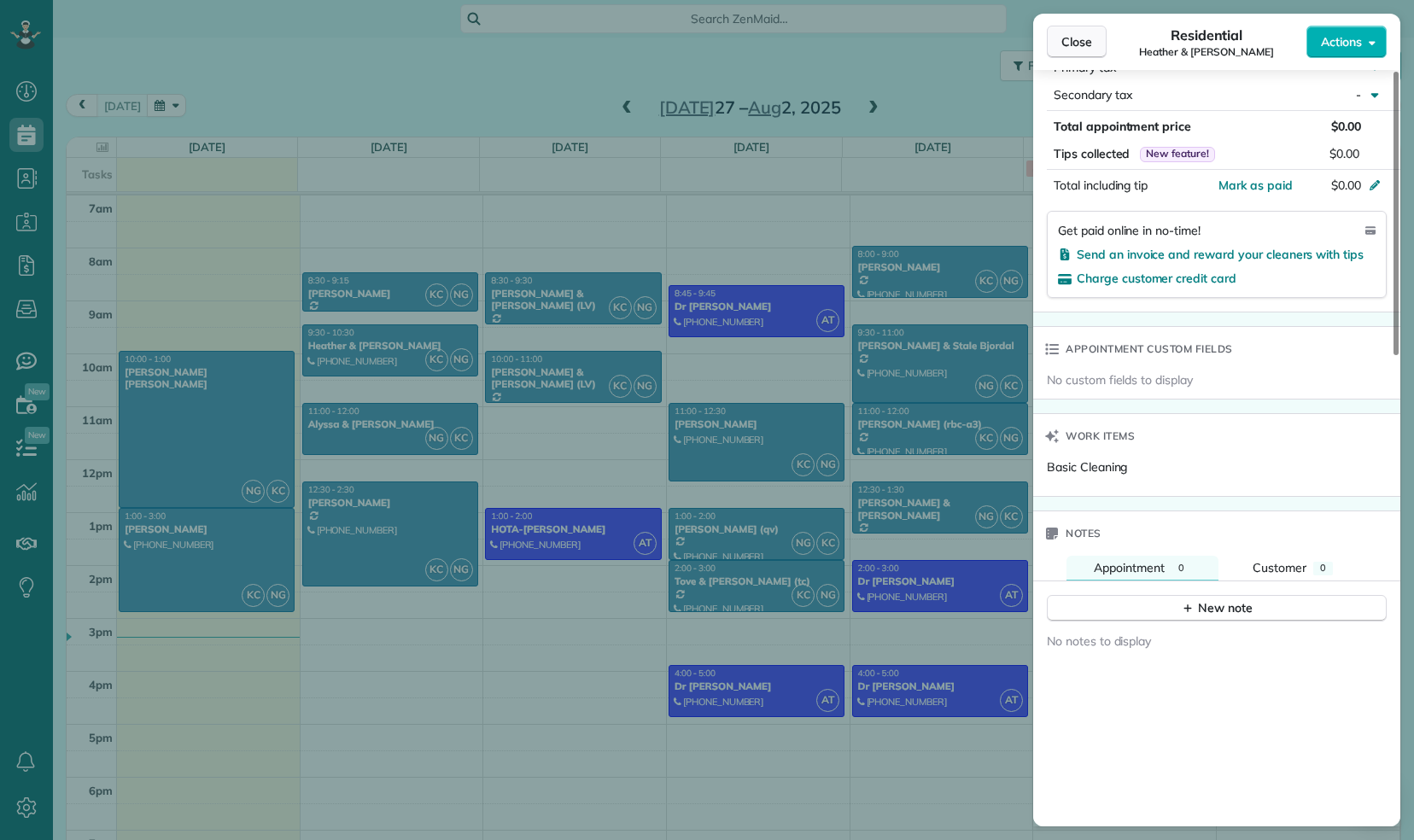 click on "Close" at bounding box center (1077, 42) 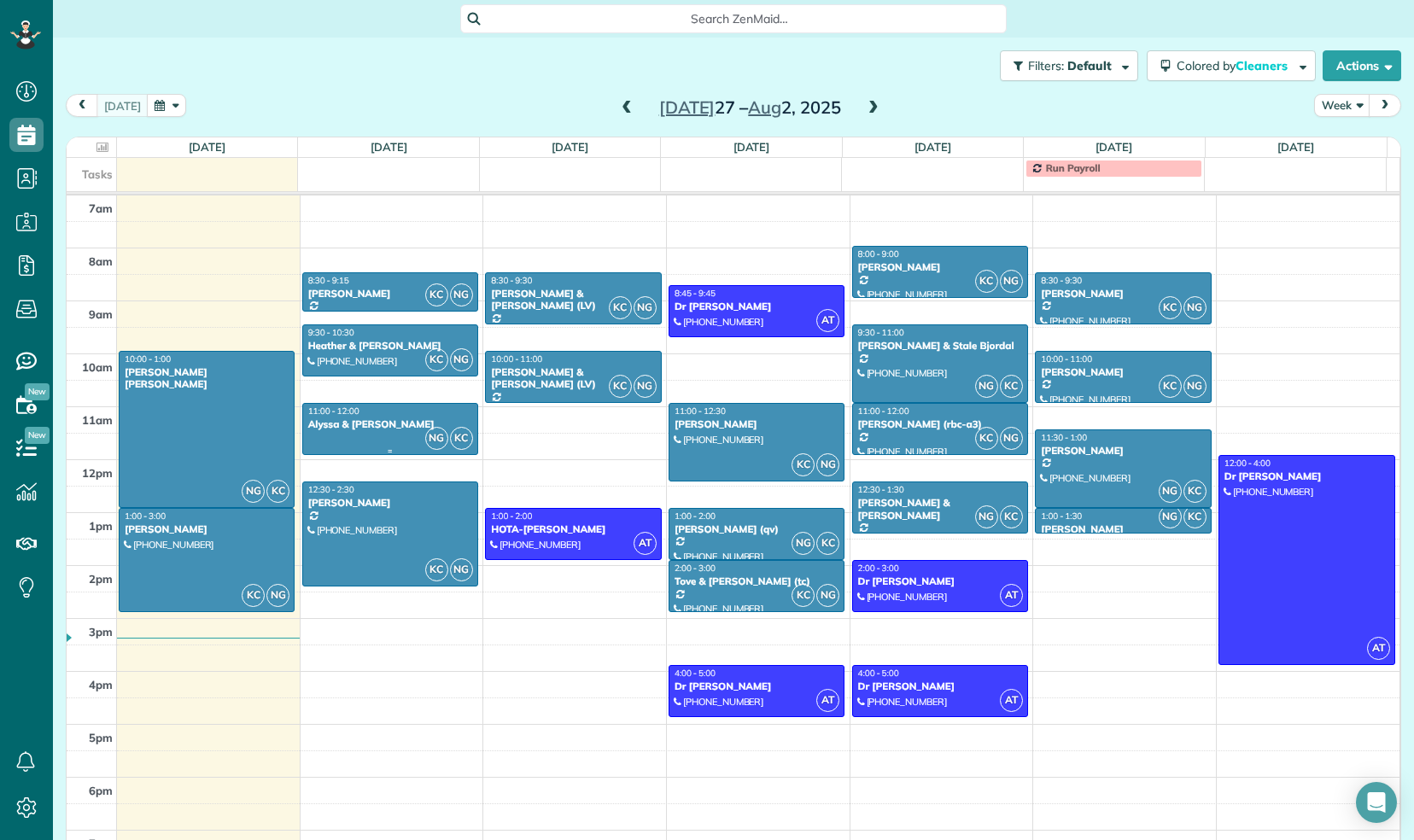 click on "11:00 - 12:00" at bounding box center (390, 411) 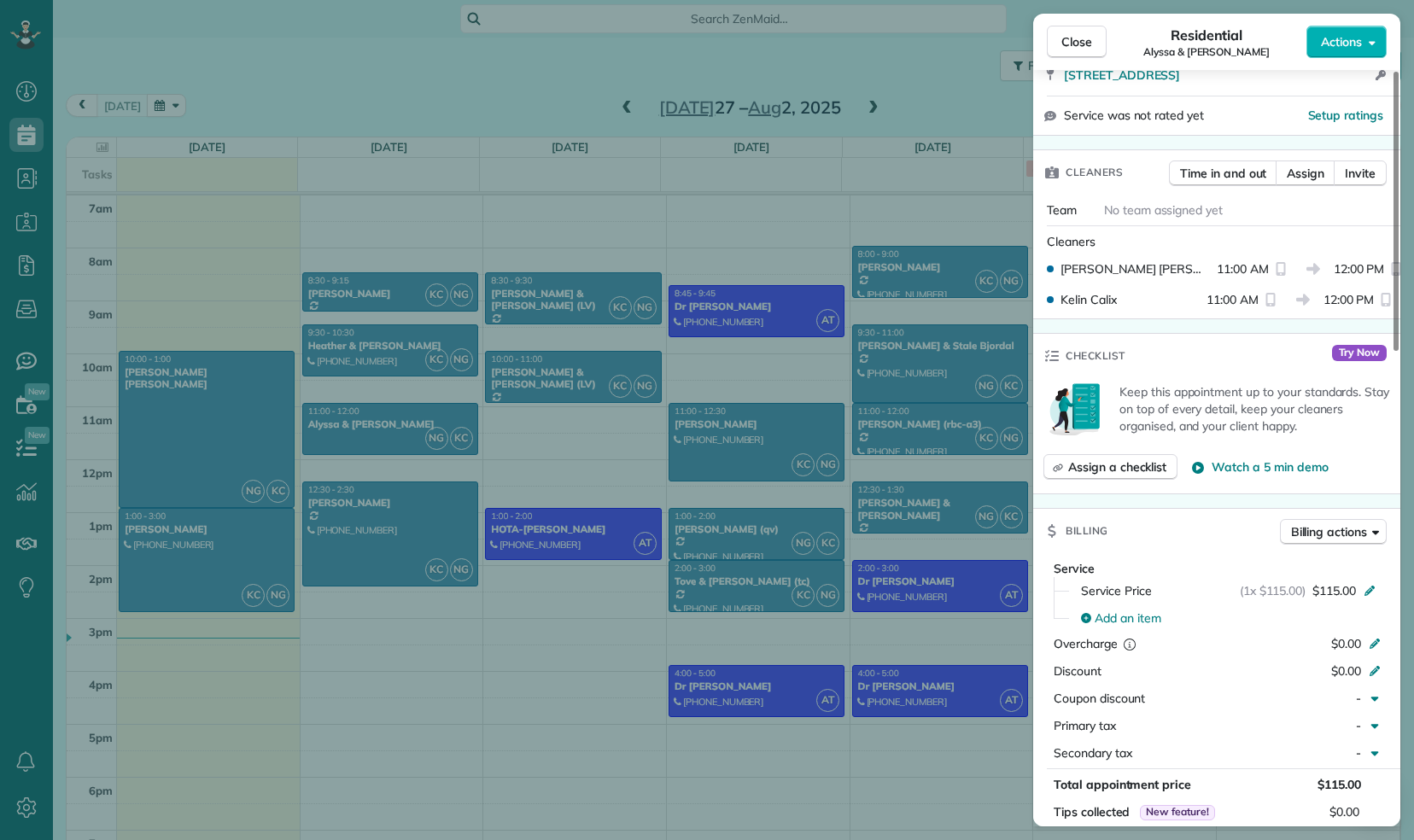 scroll, scrollTop: 365, scrollLeft: 0, axis: vertical 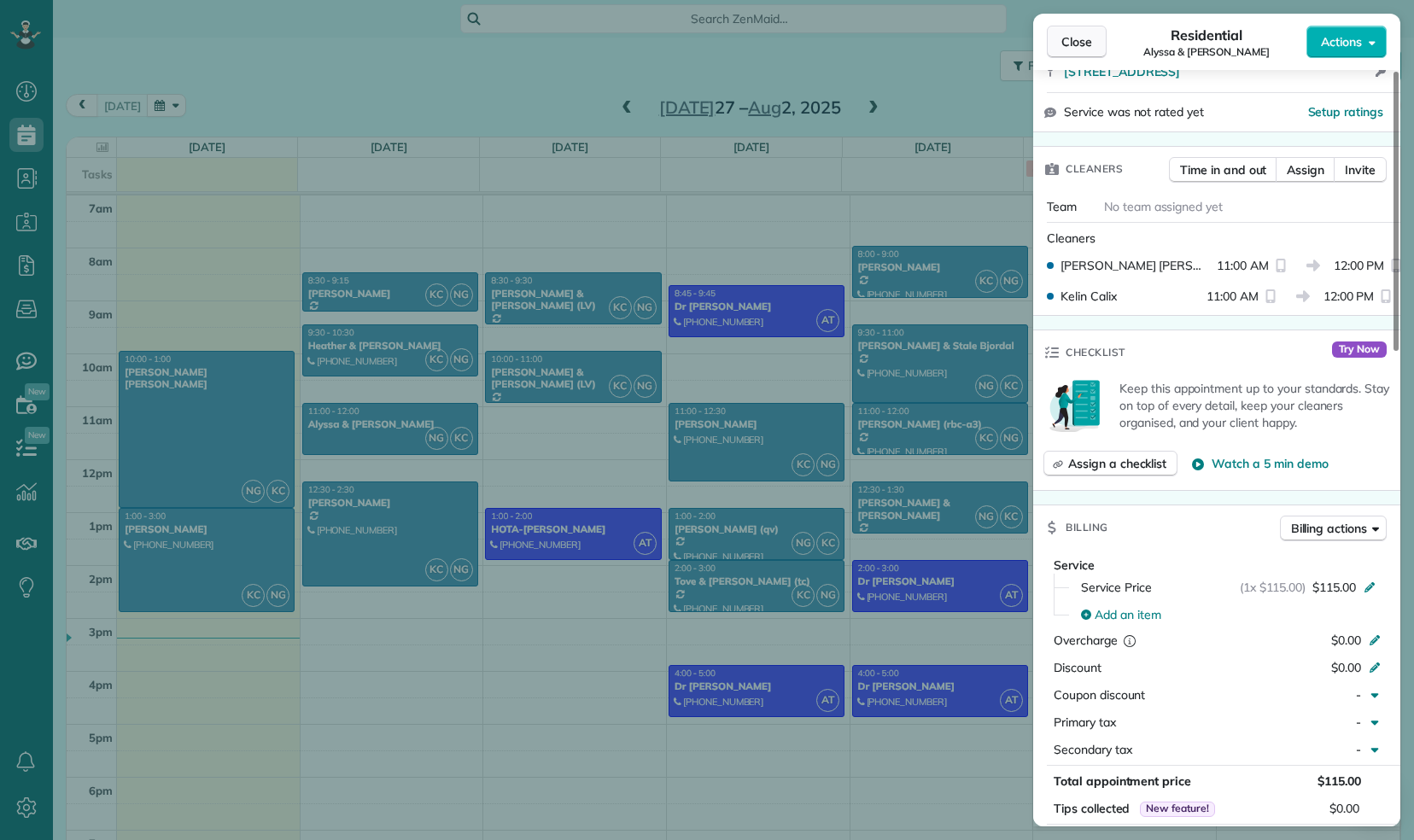 click on "Close" at bounding box center (1077, 42) 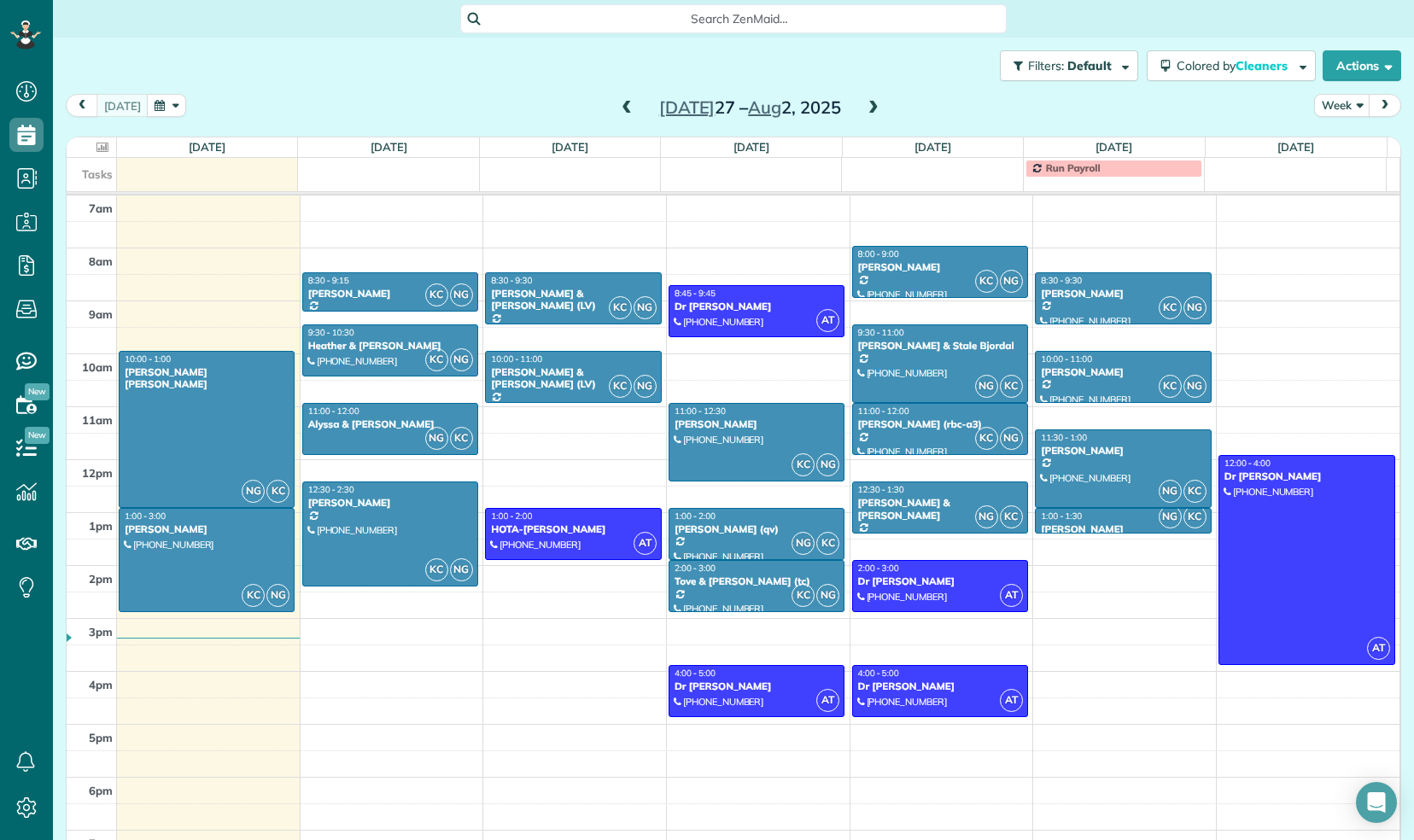 click at bounding box center [102, 147] 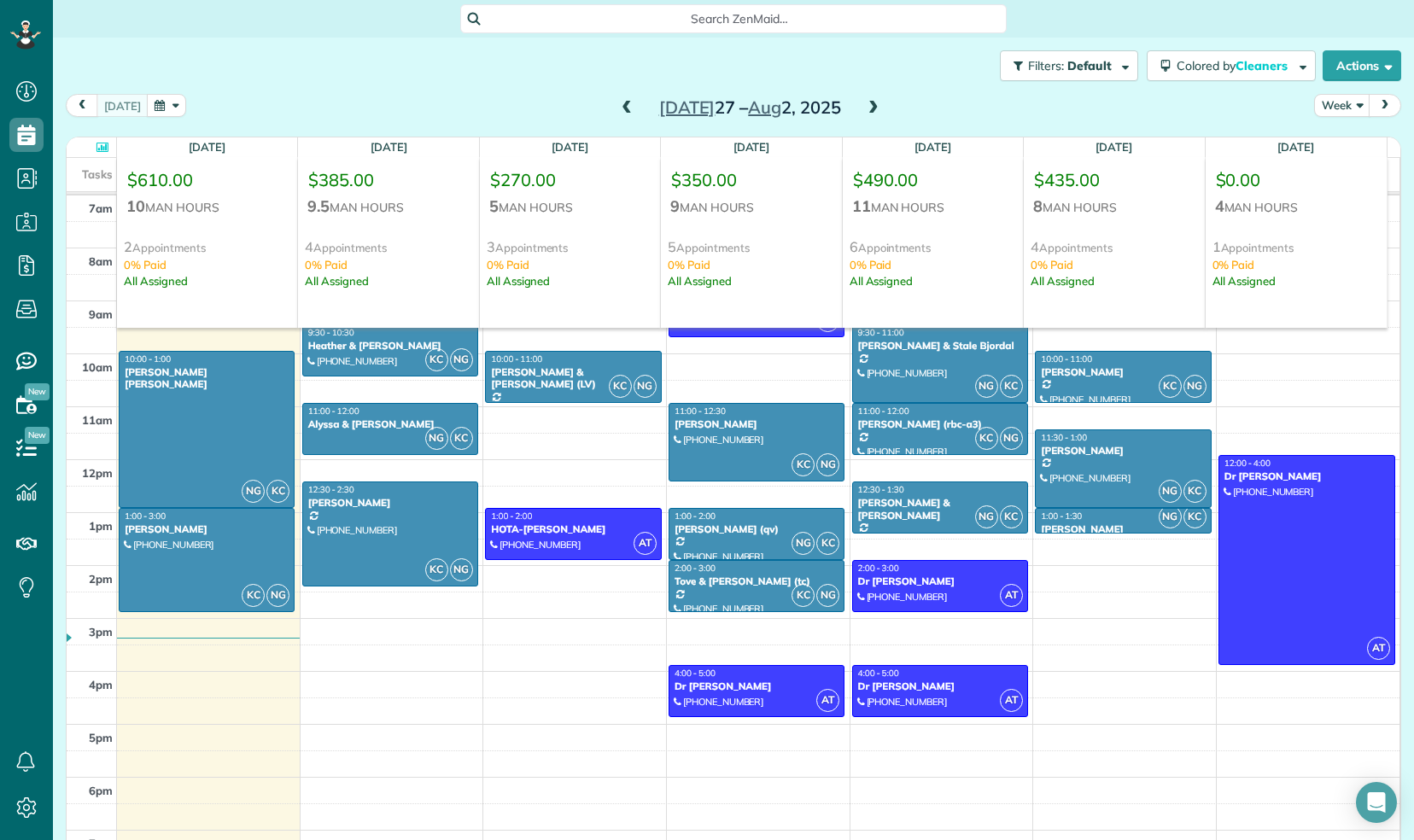 click at bounding box center [102, 147] 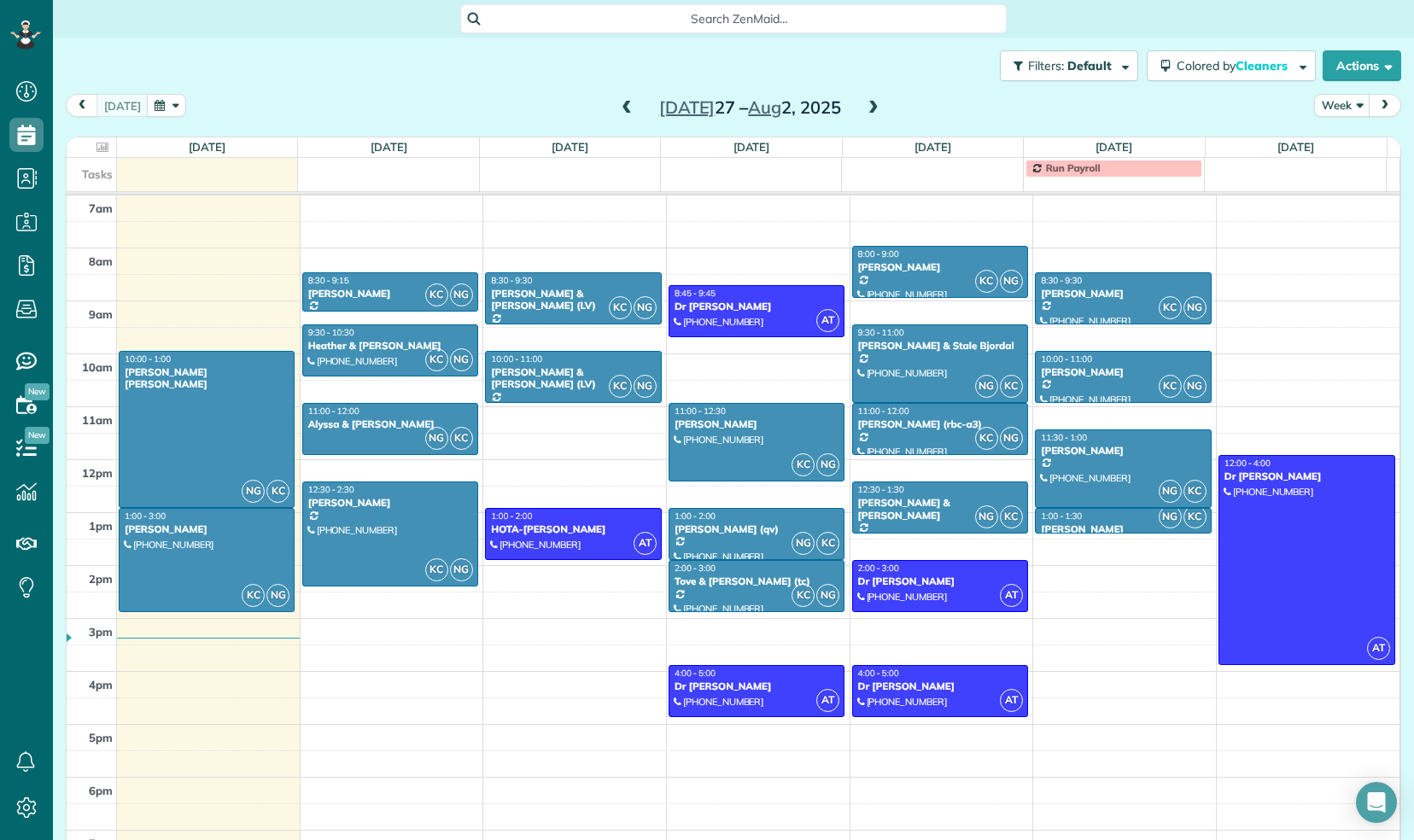 click at bounding box center [874, 108] 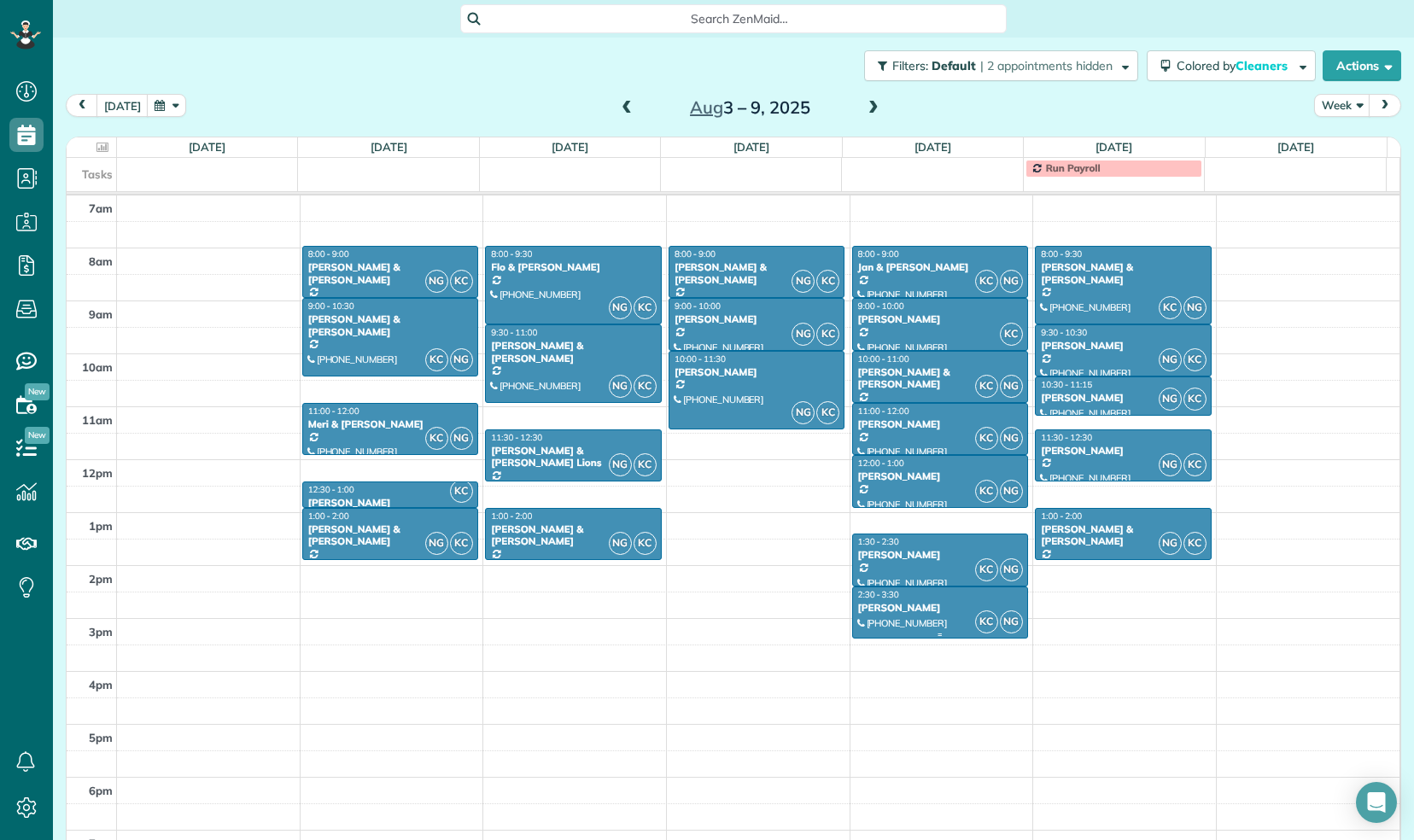 click on "Kody Jones" at bounding box center [940, 608] 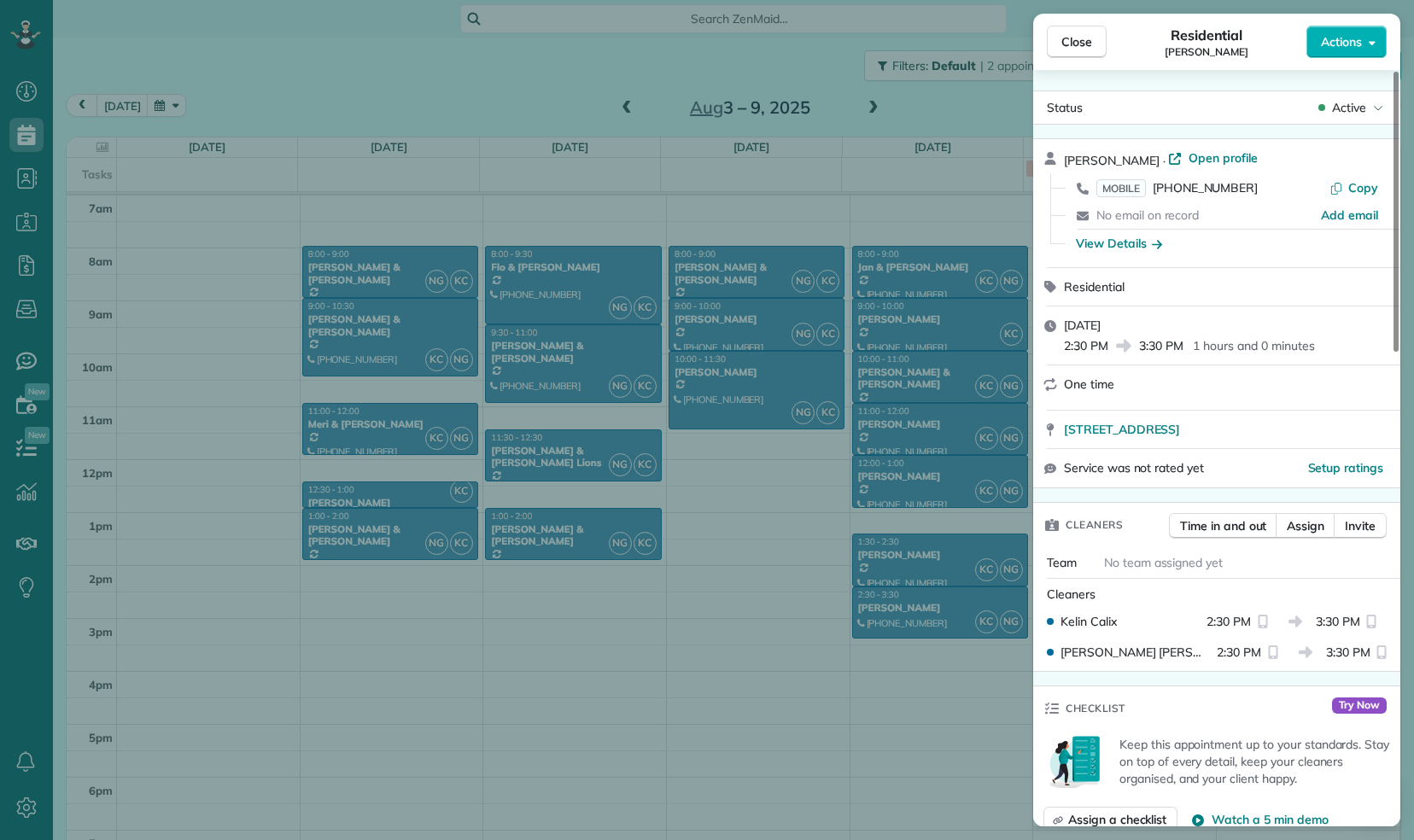 click on "Close Residential Kody Jones Actions" at bounding box center (1217, 42) 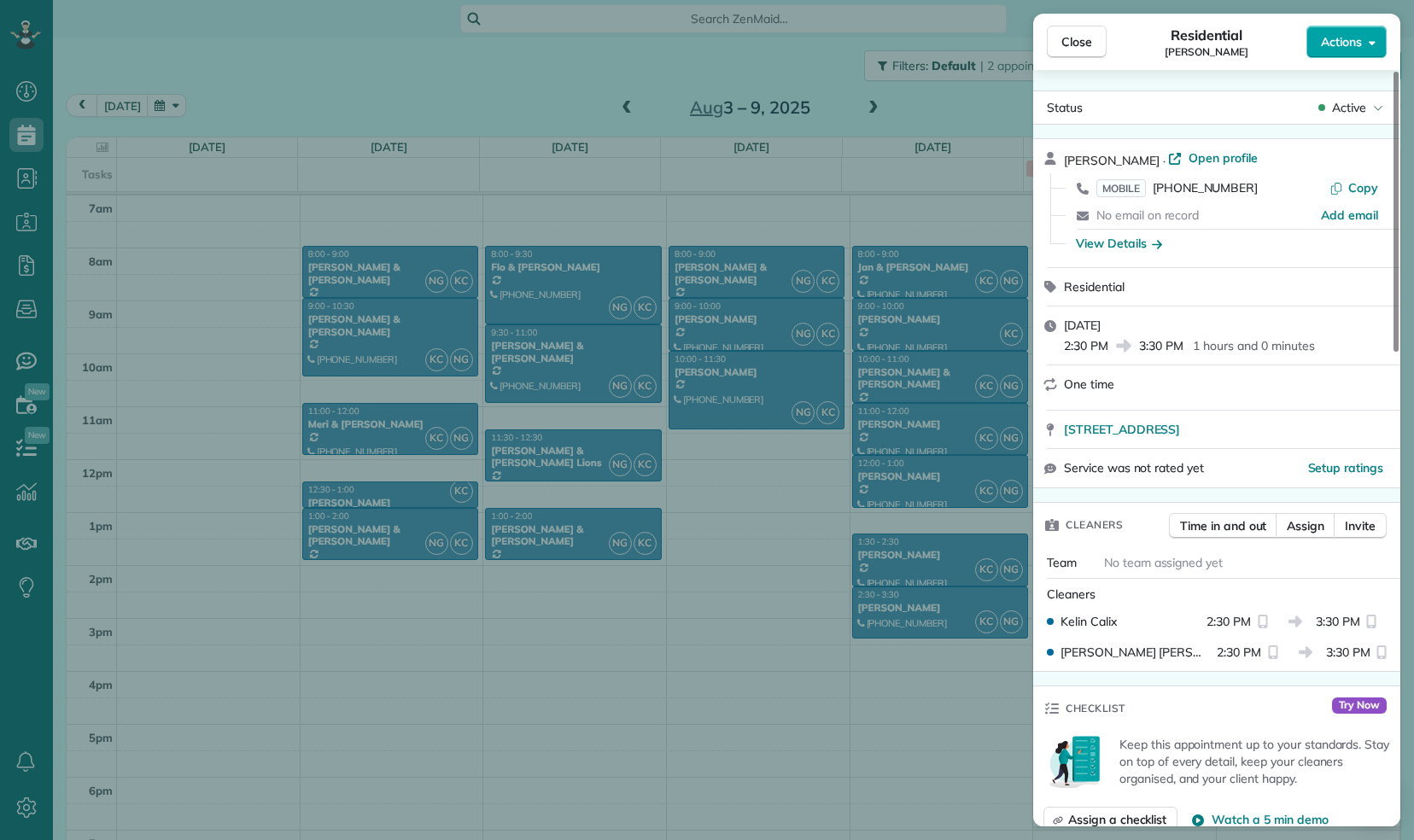 click on "Actions" at bounding box center [1341, 42] 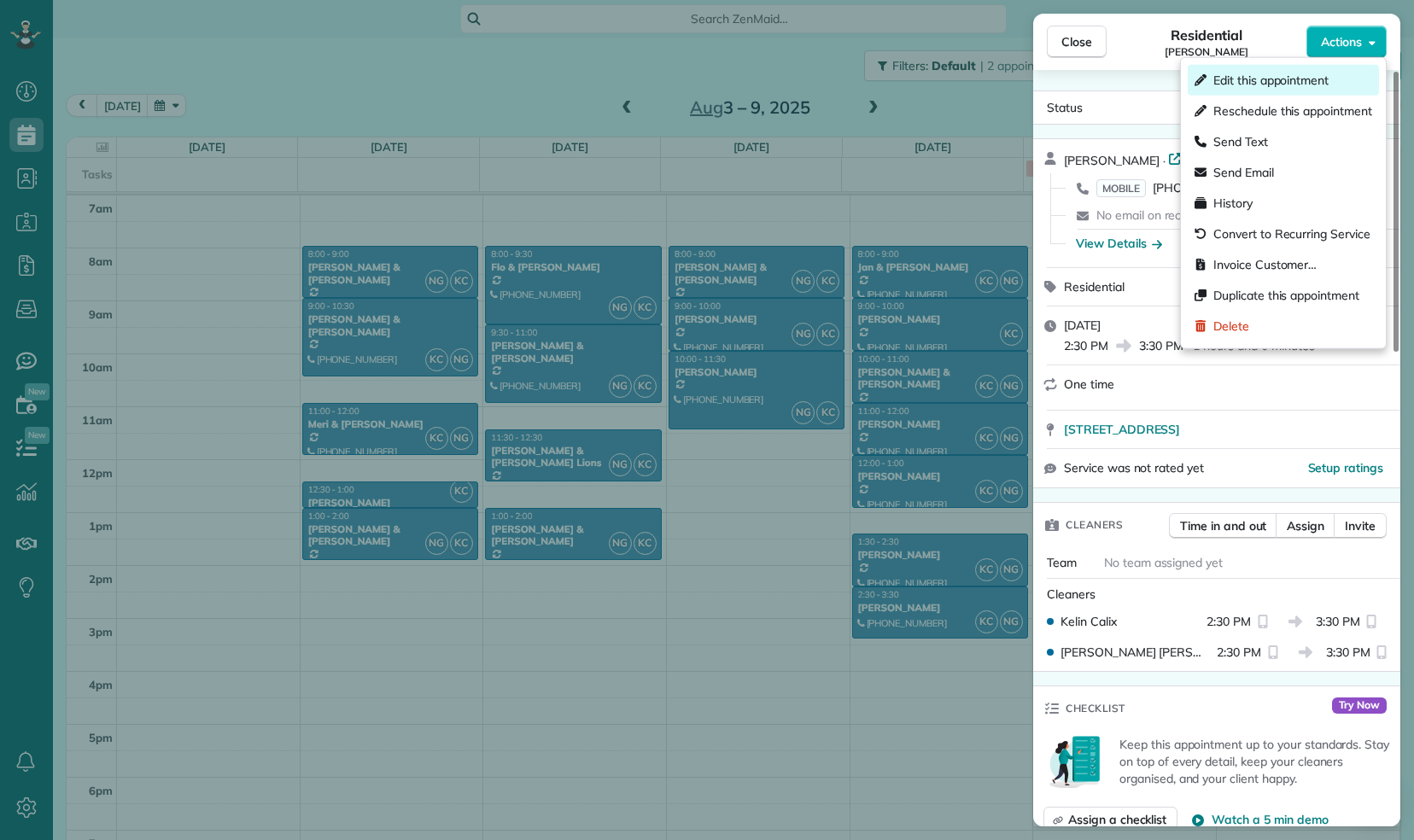click on "Edit this appointment" at bounding box center (1271, 80) 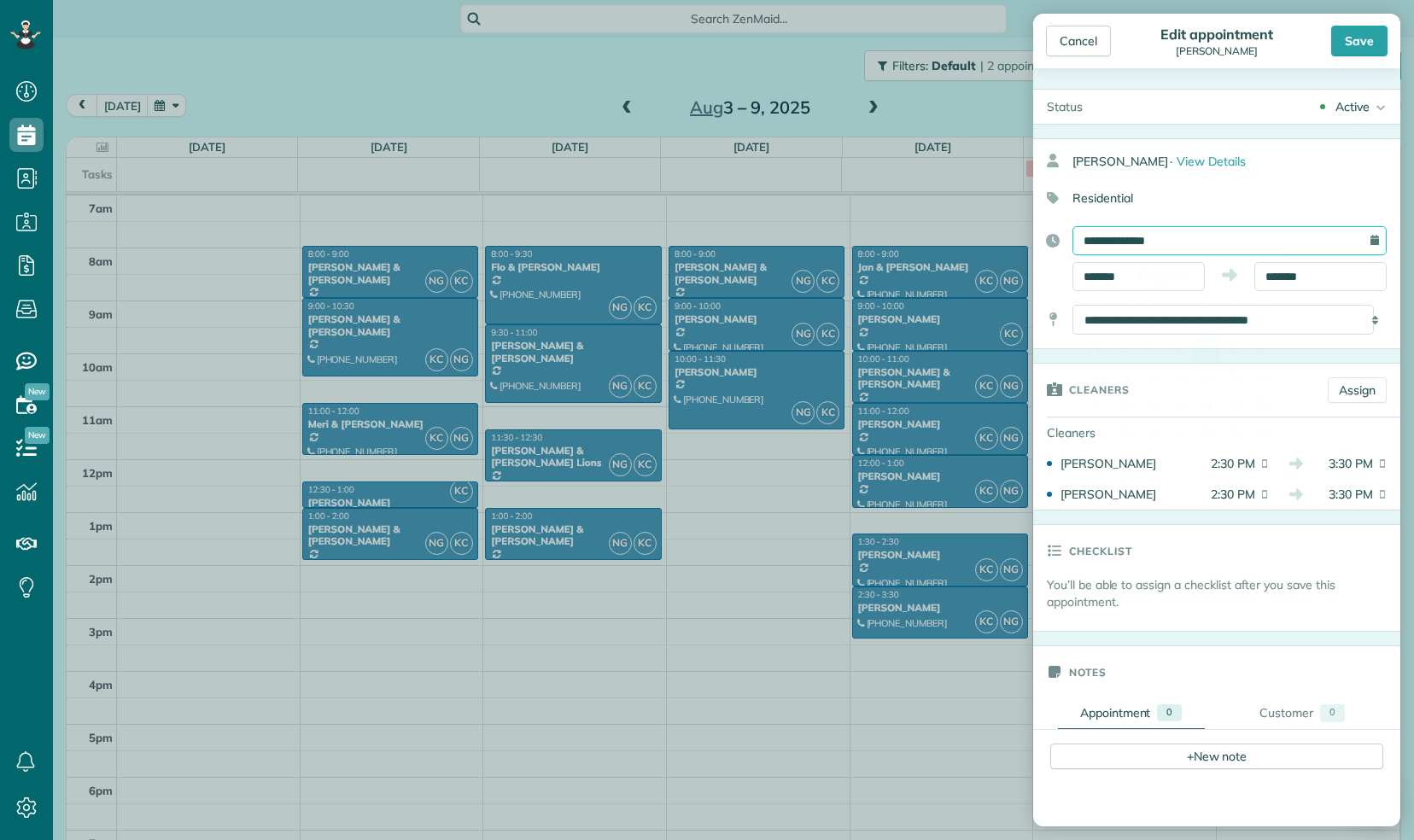 click on "**********" at bounding box center [1230, 241] 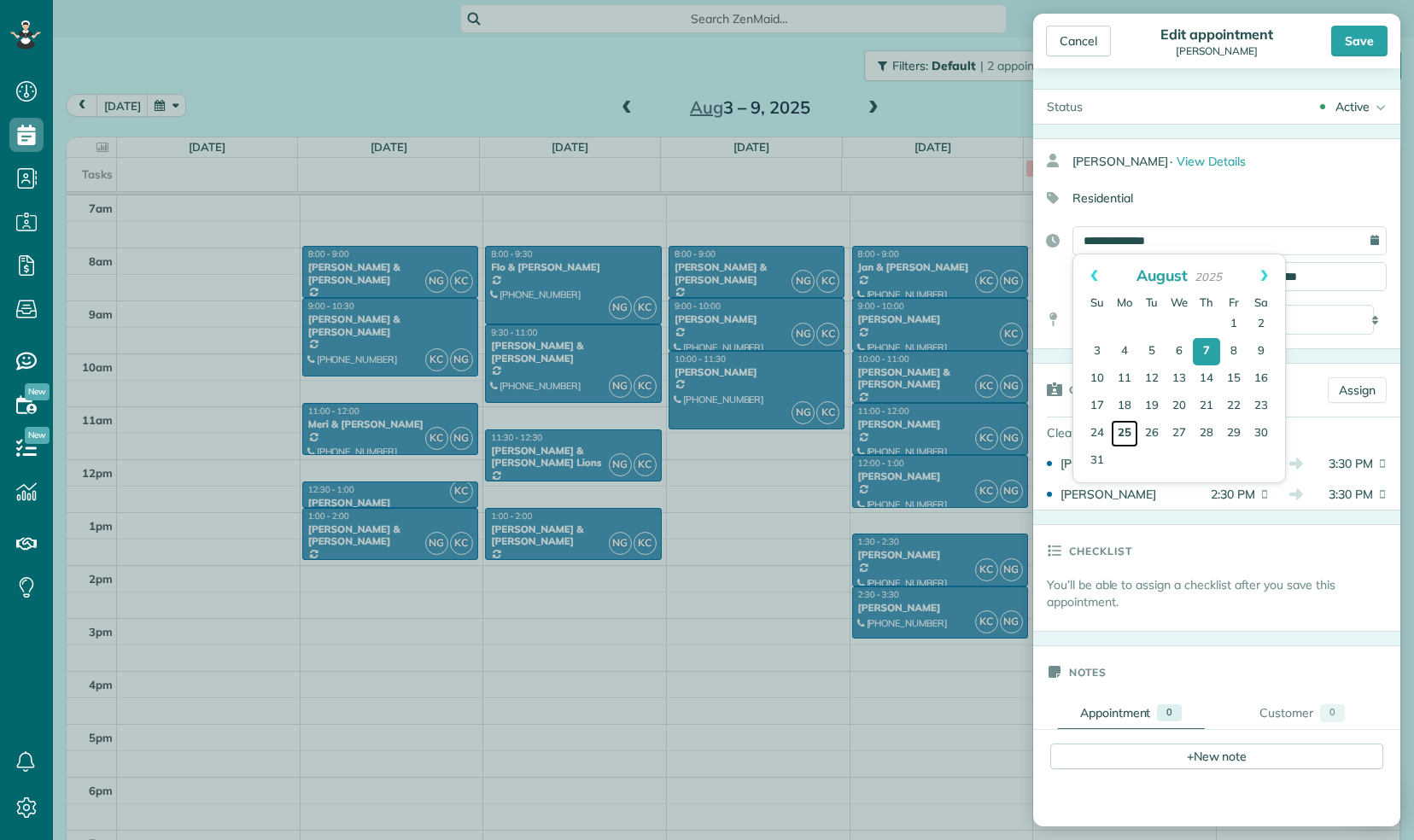 click on "25" at bounding box center (1125, 434) 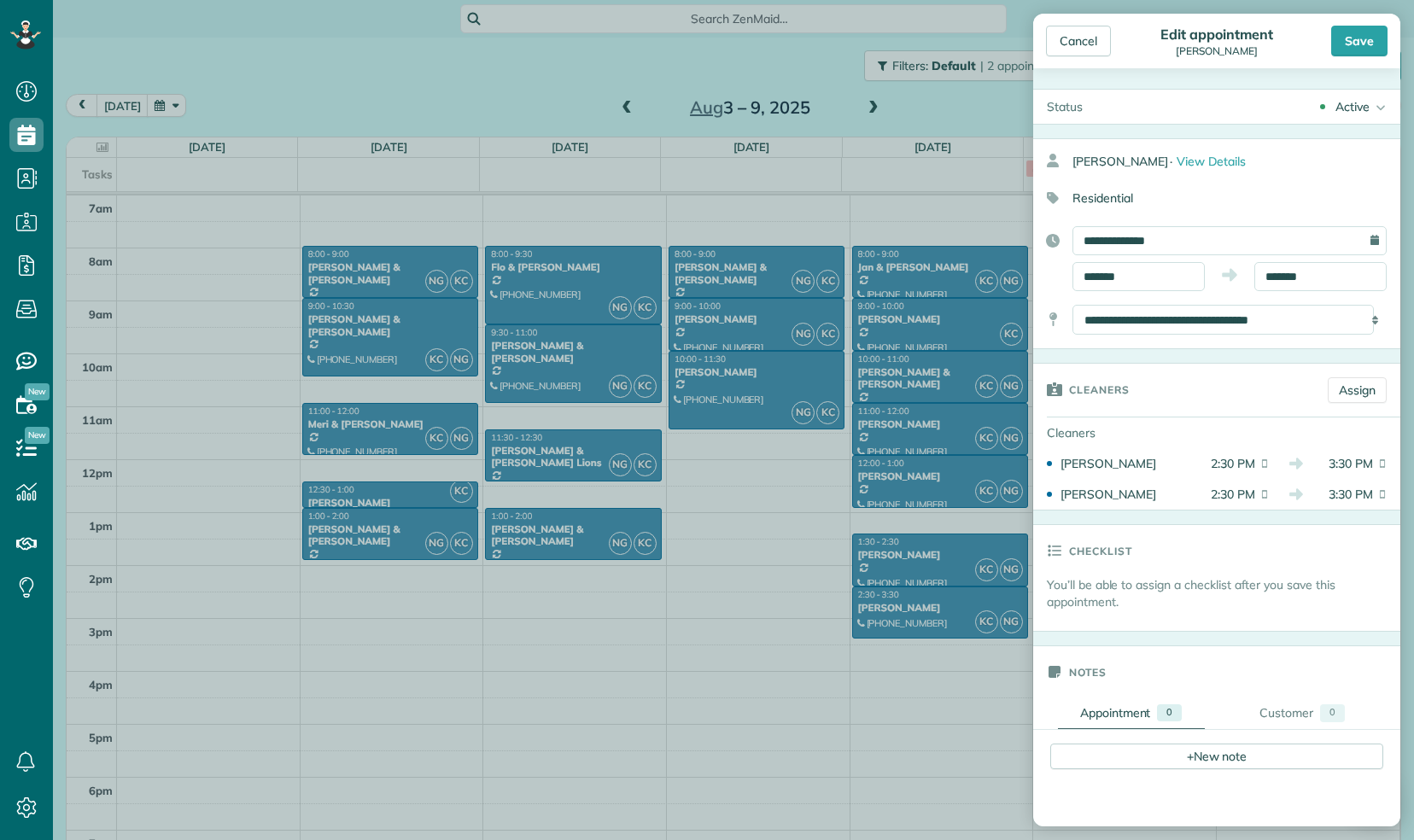 click on "Cleaners" at bounding box center [1093, 433] 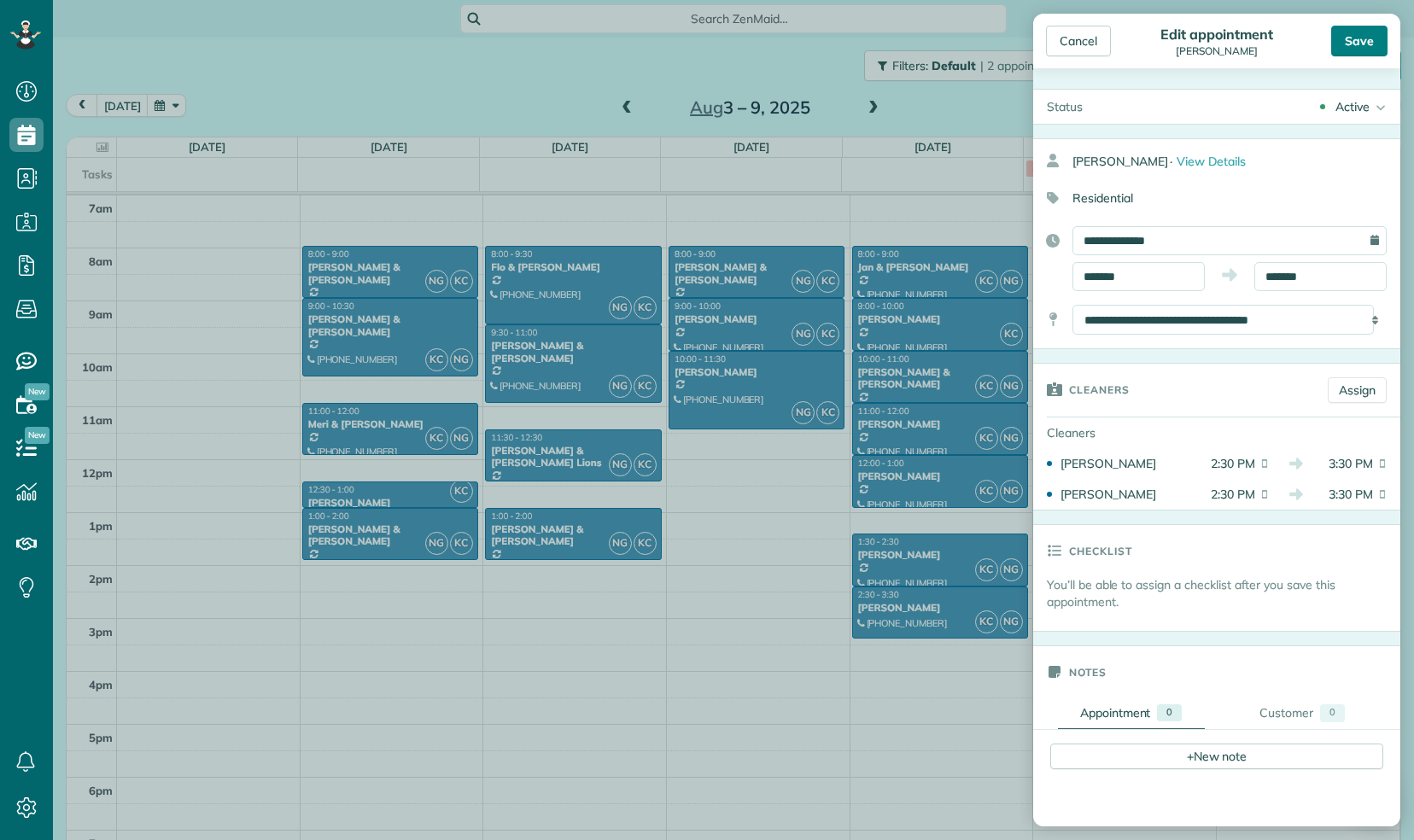 click on "Save" at bounding box center [1359, 41] 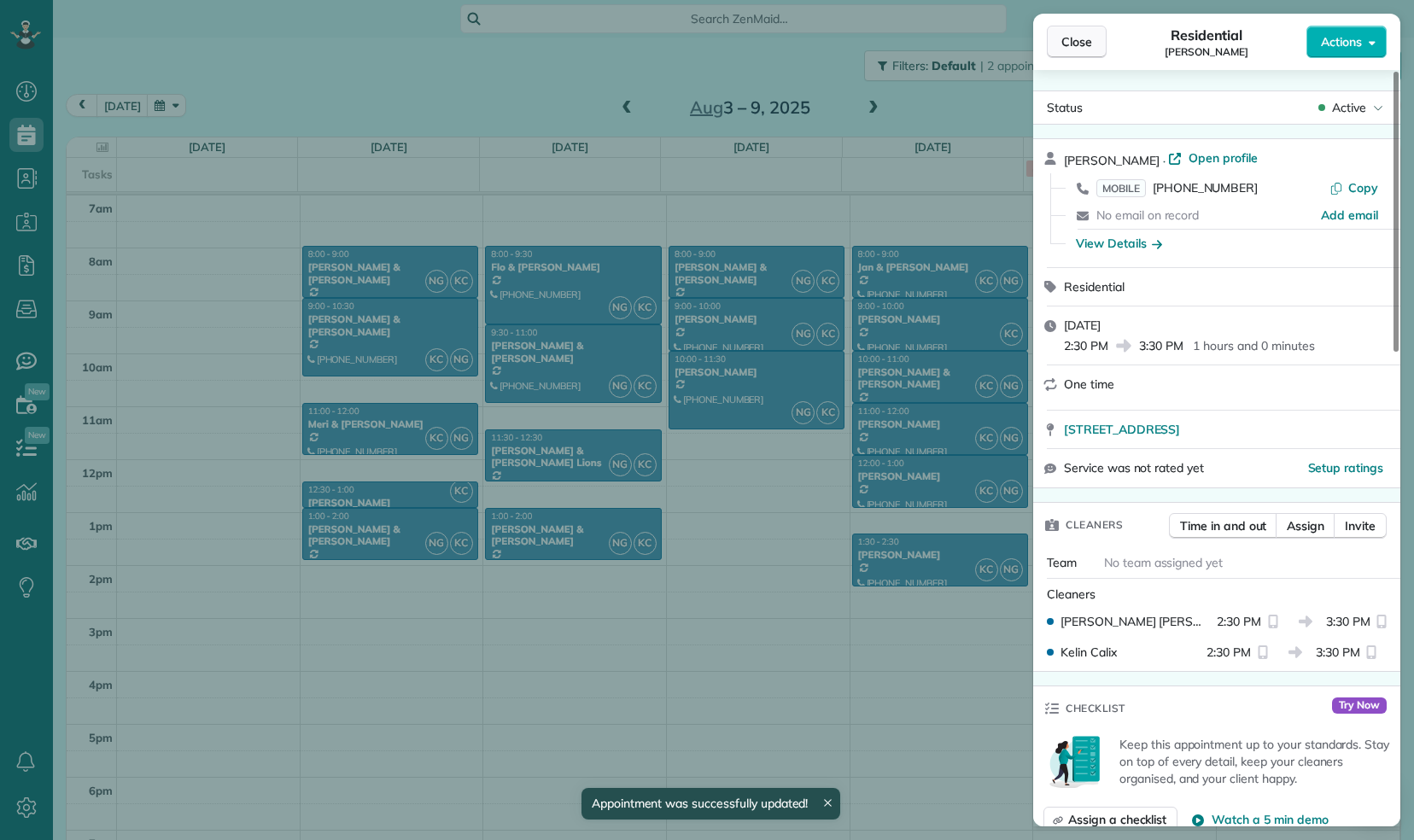 click on "Close" at bounding box center (1077, 42) 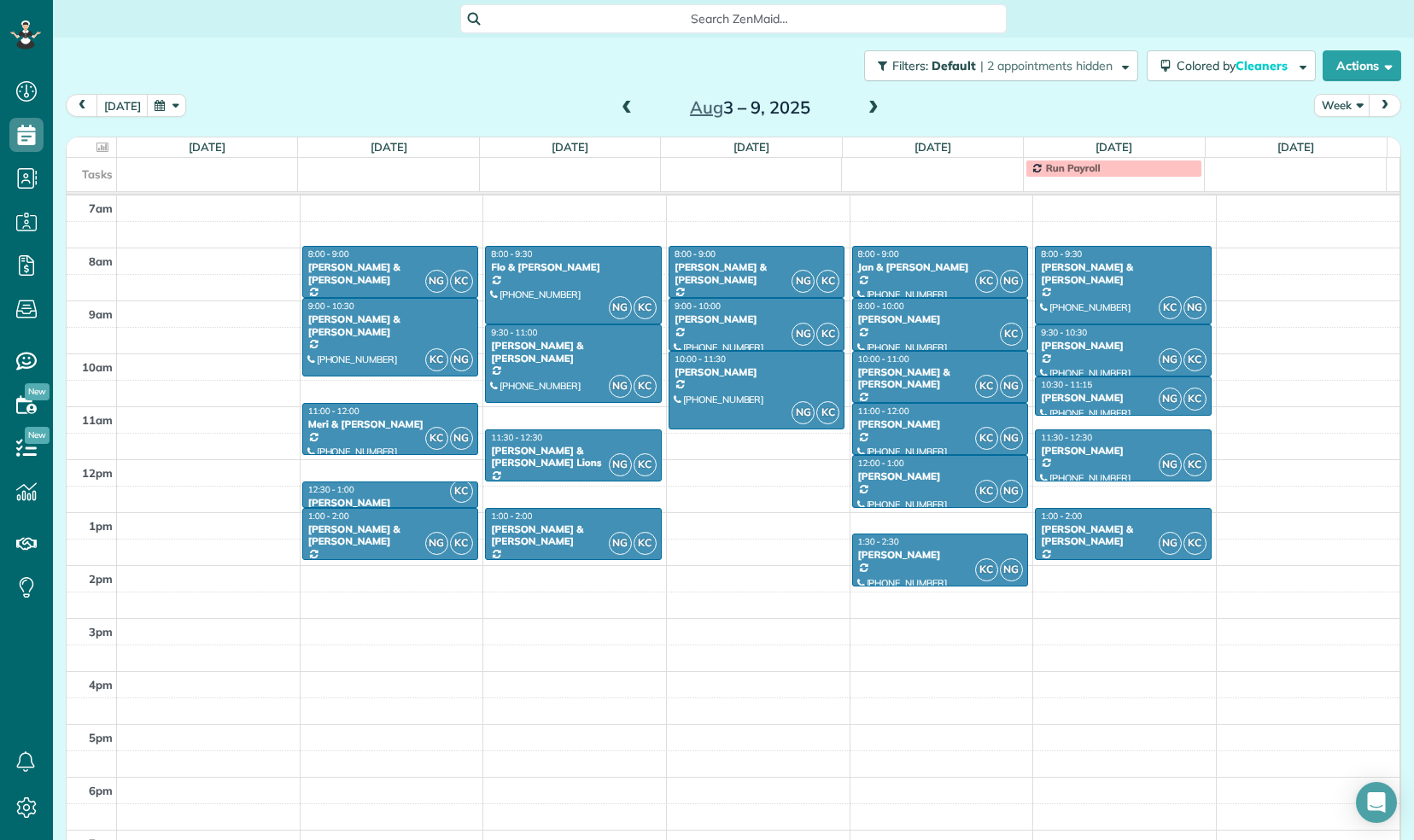 click at bounding box center [874, 108] 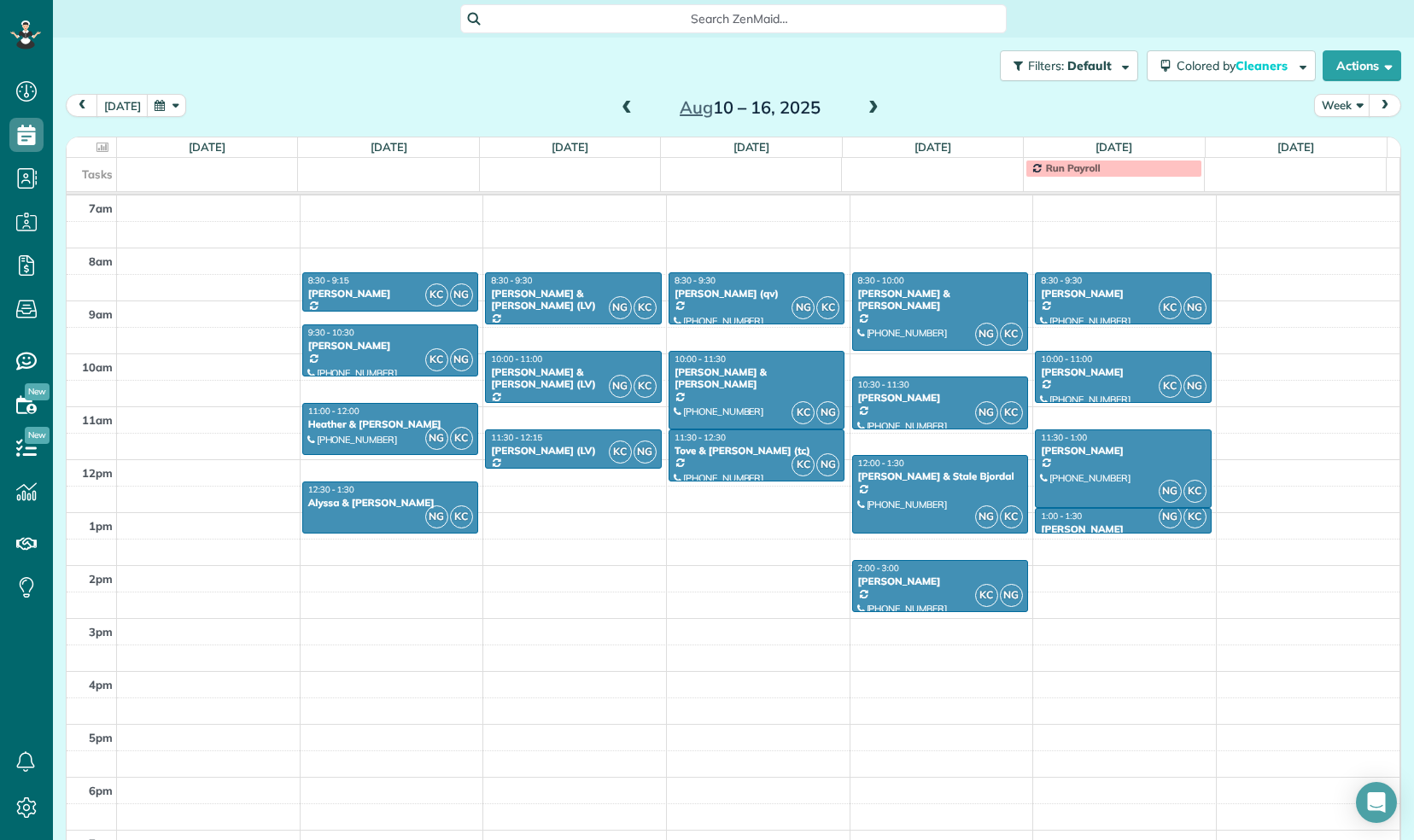 click at bounding box center [874, 108] 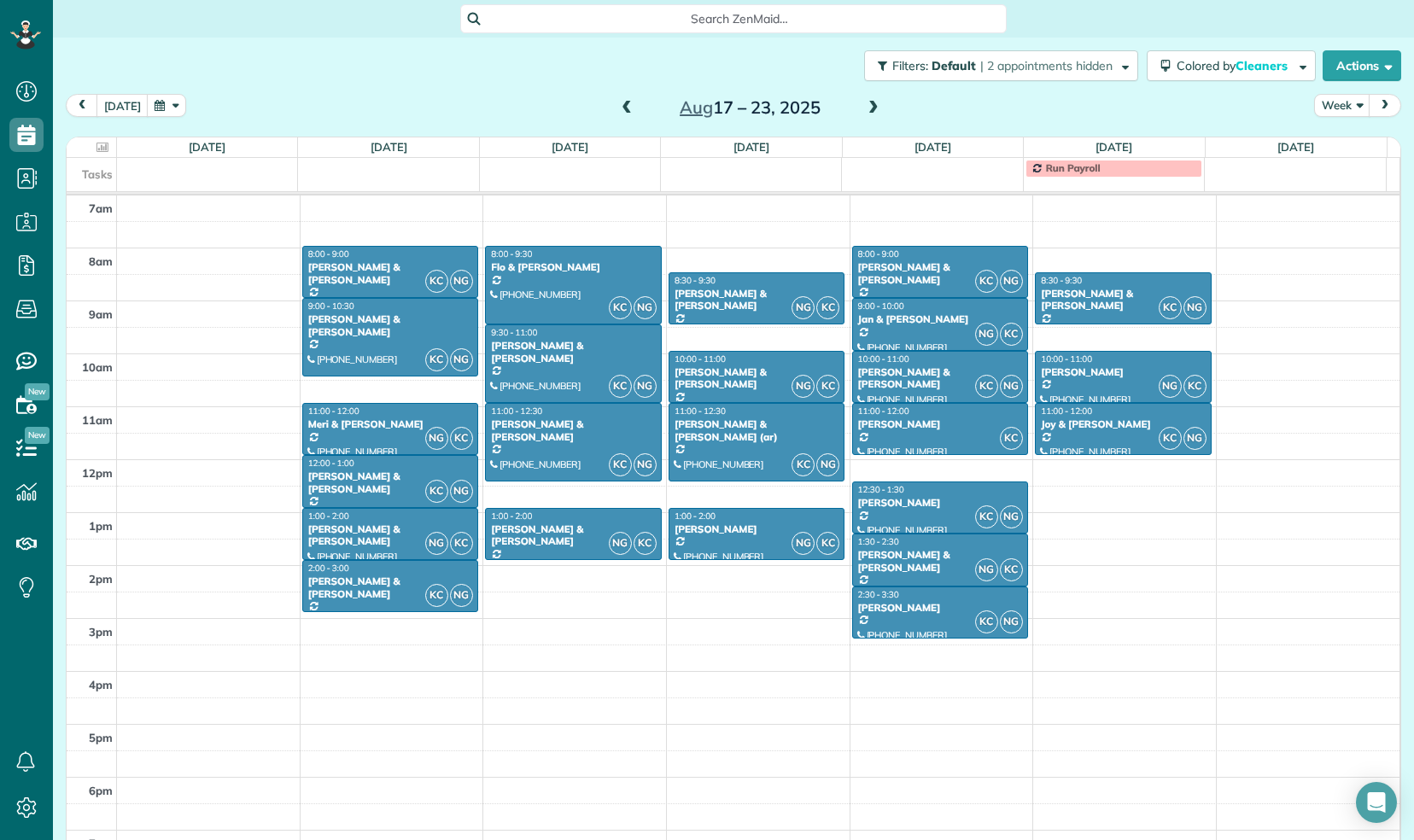 click at bounding box center (874, 108) 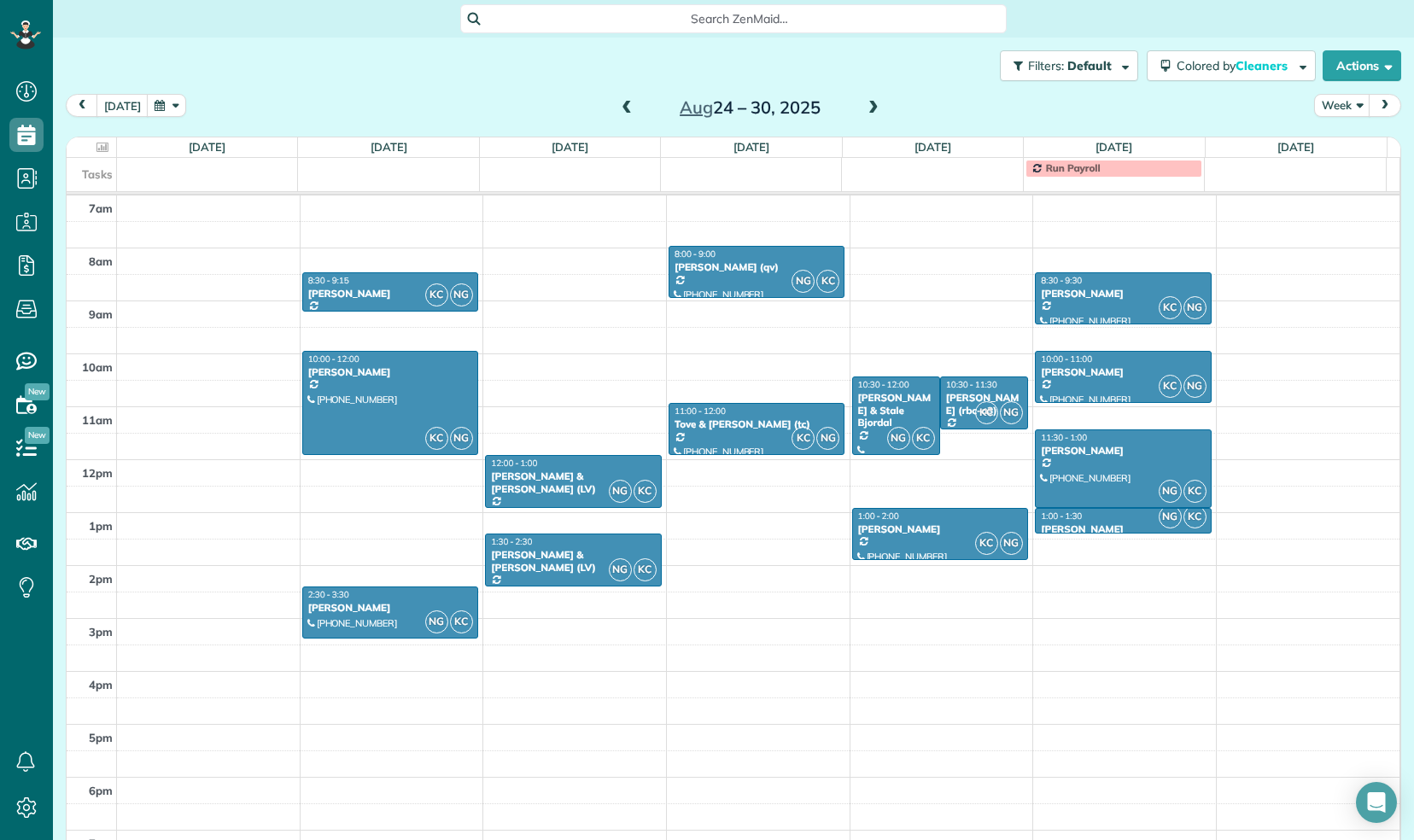 click at bounding box center [874, 108] 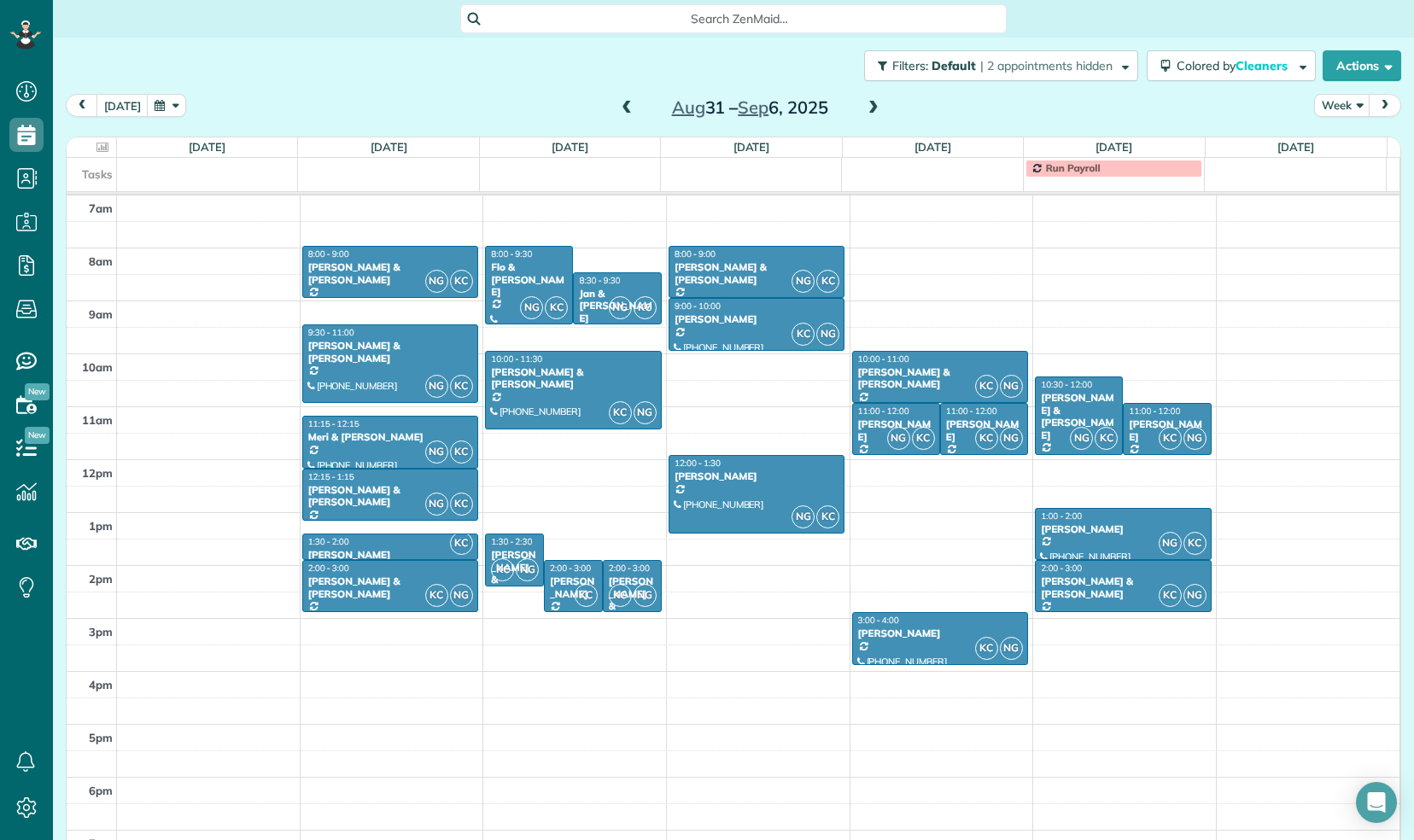 click at bounding box center (627, 108) 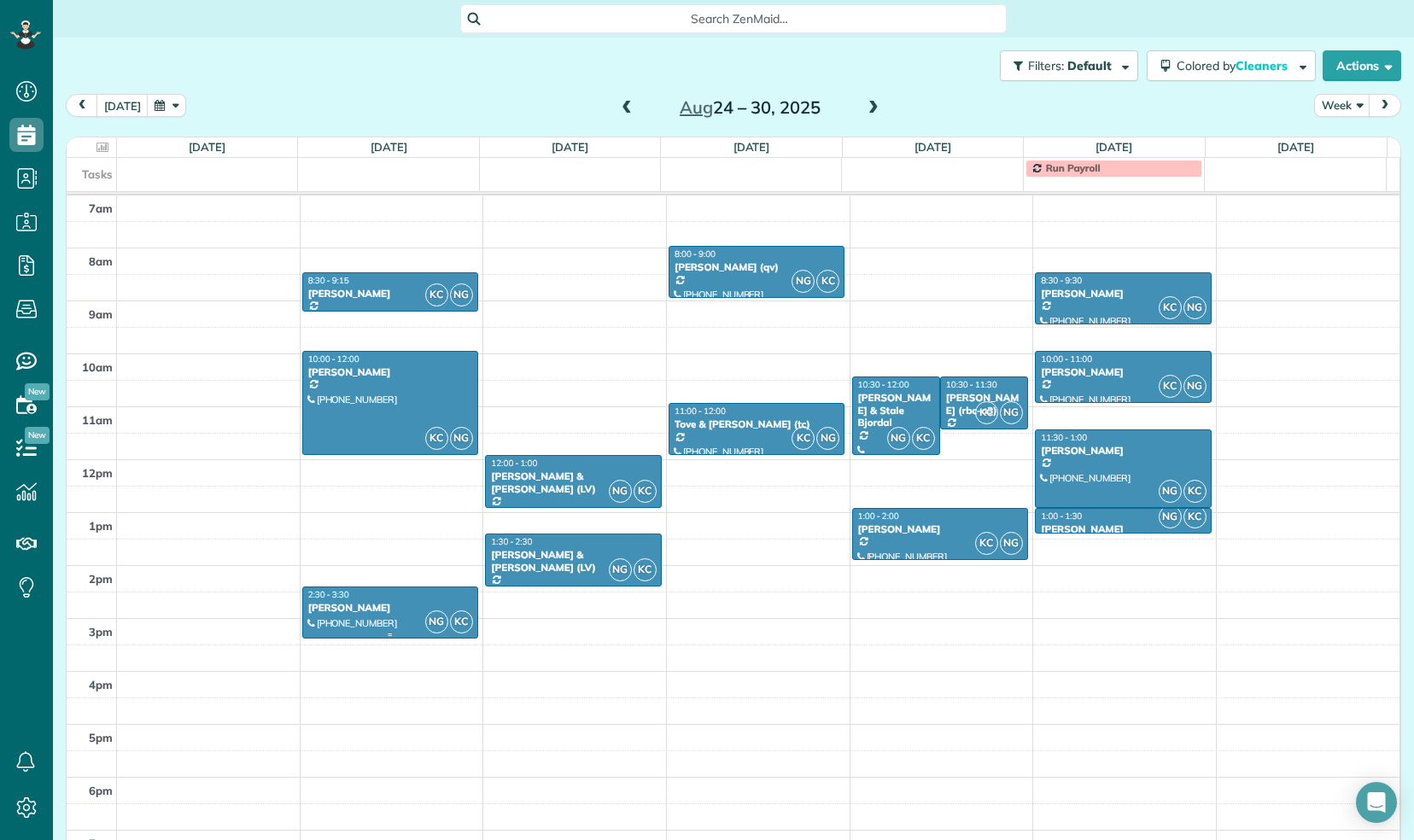 click at bounding box center (390, 612) 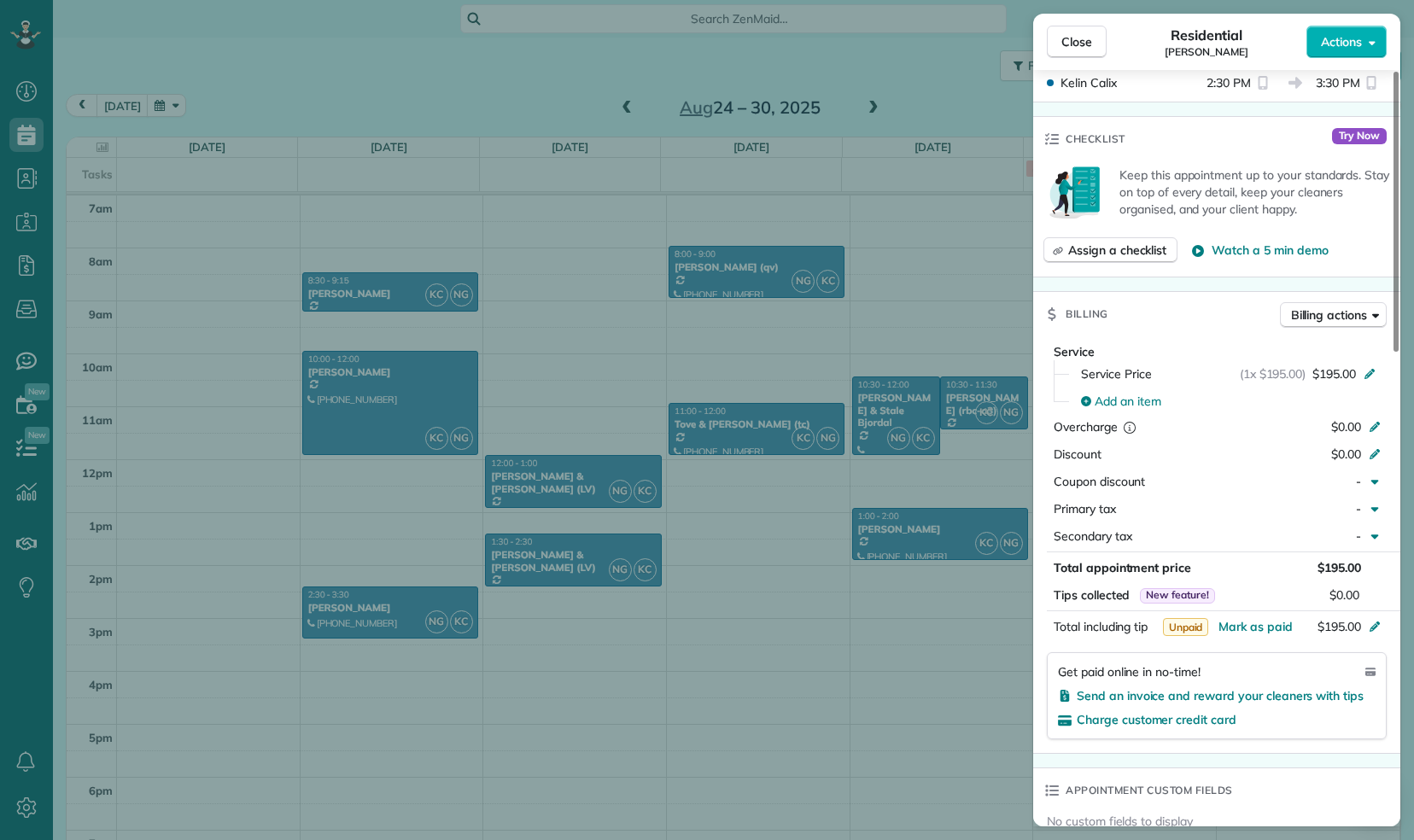 scroll, scrollTop: 570, scrollLeft: 0, axis: vertical 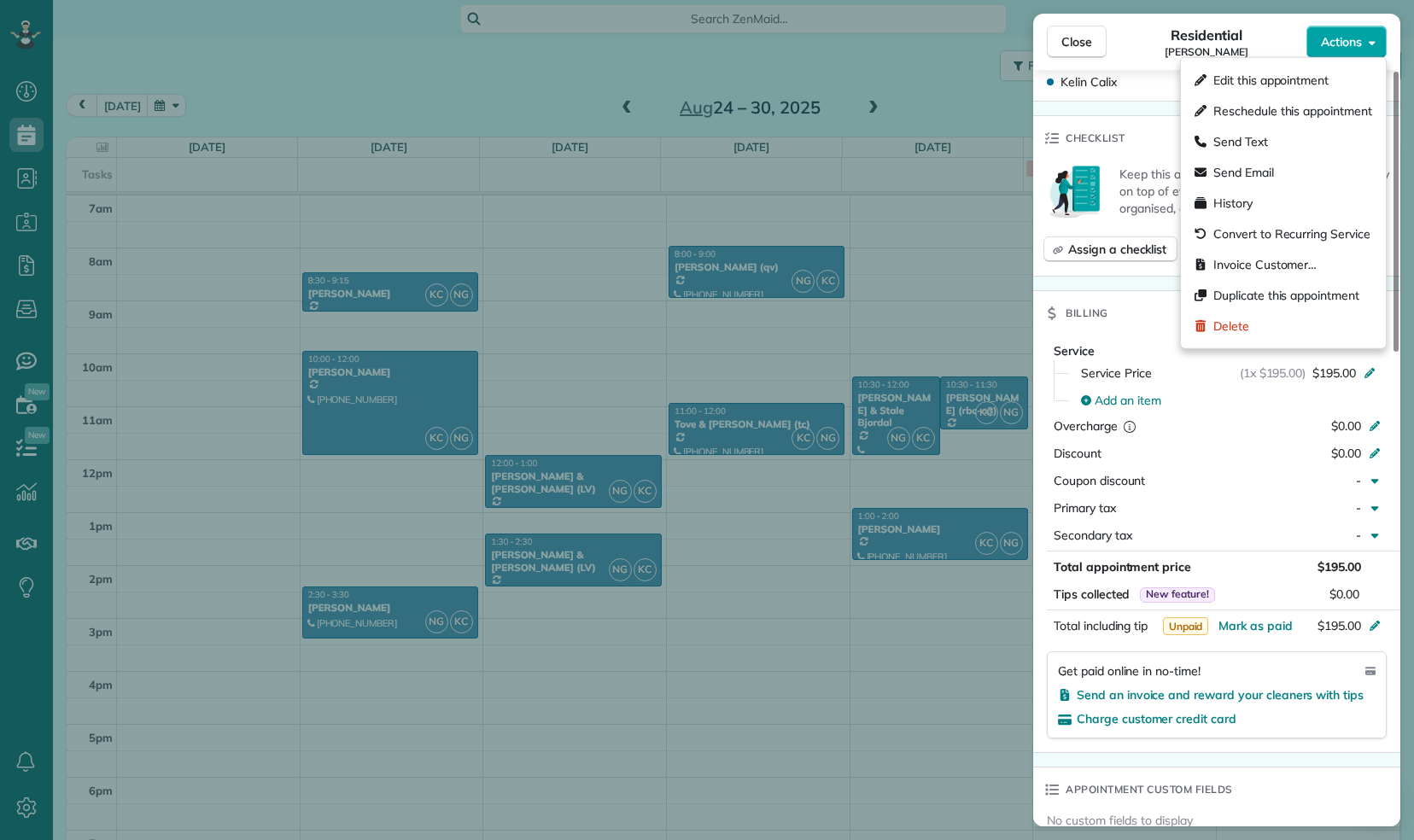click on "Actions" at bounding box center [1347, 42] 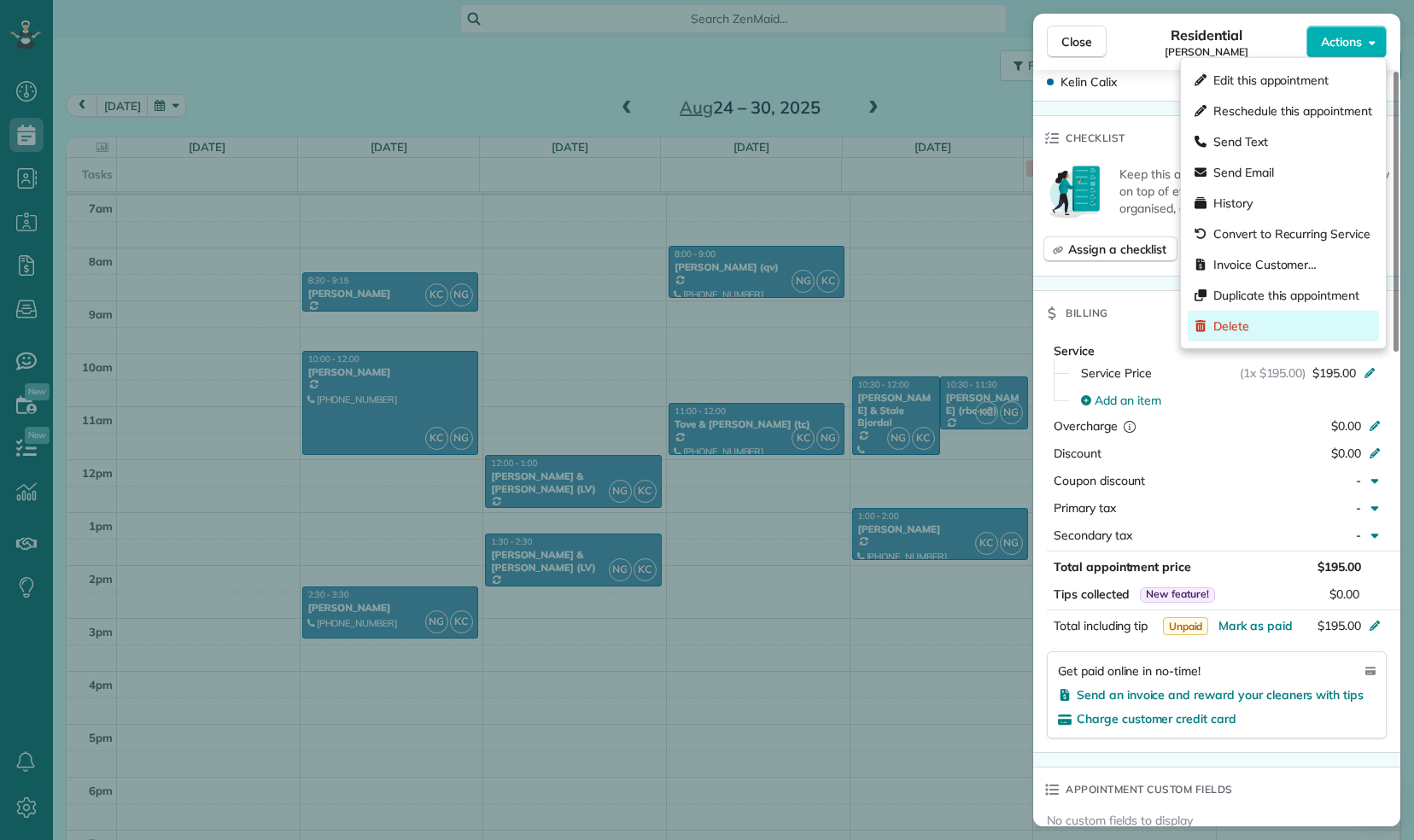 click on "Delete" at bounding box center [1283, 326] 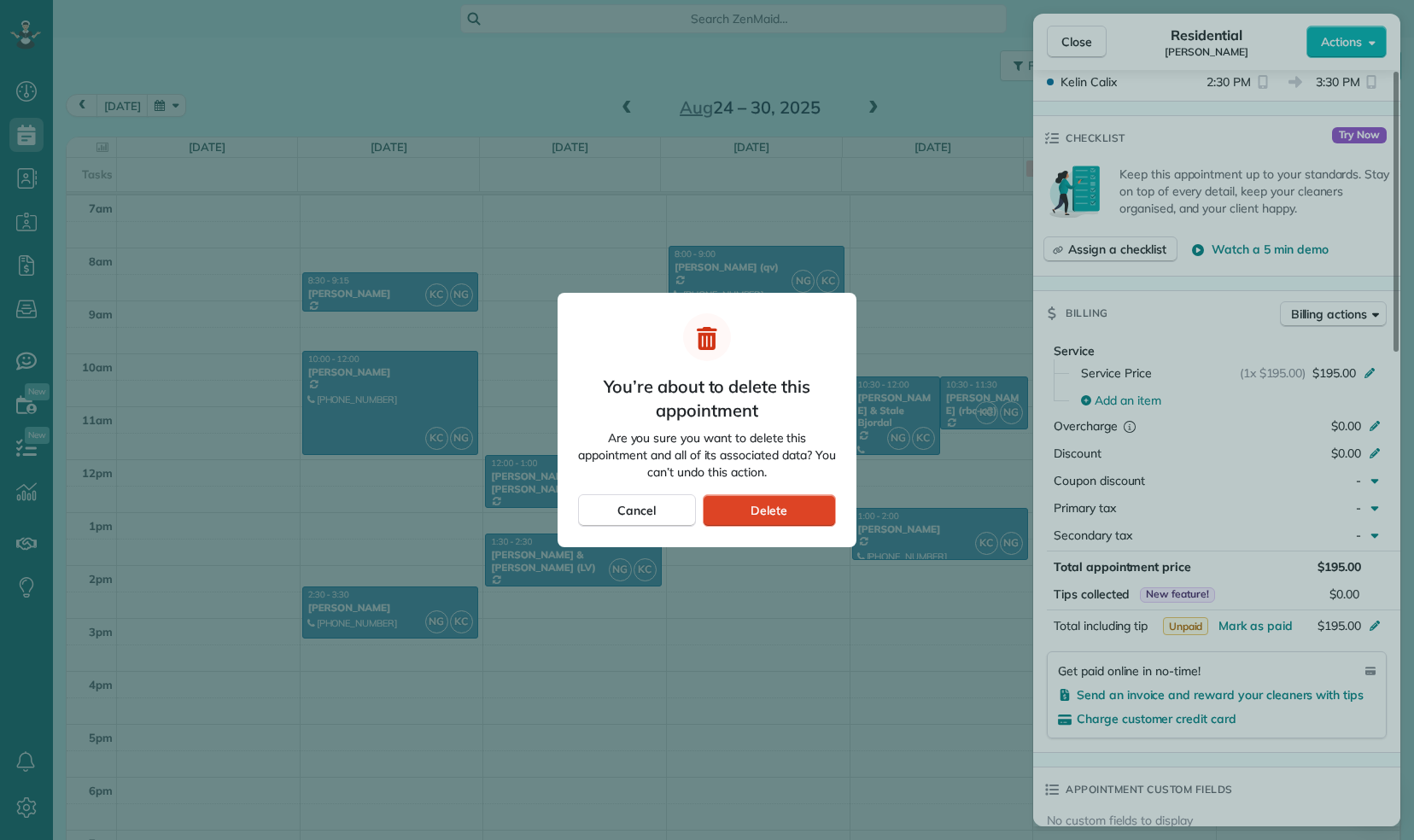 click on "Delete" at bounding box center [768, 510] 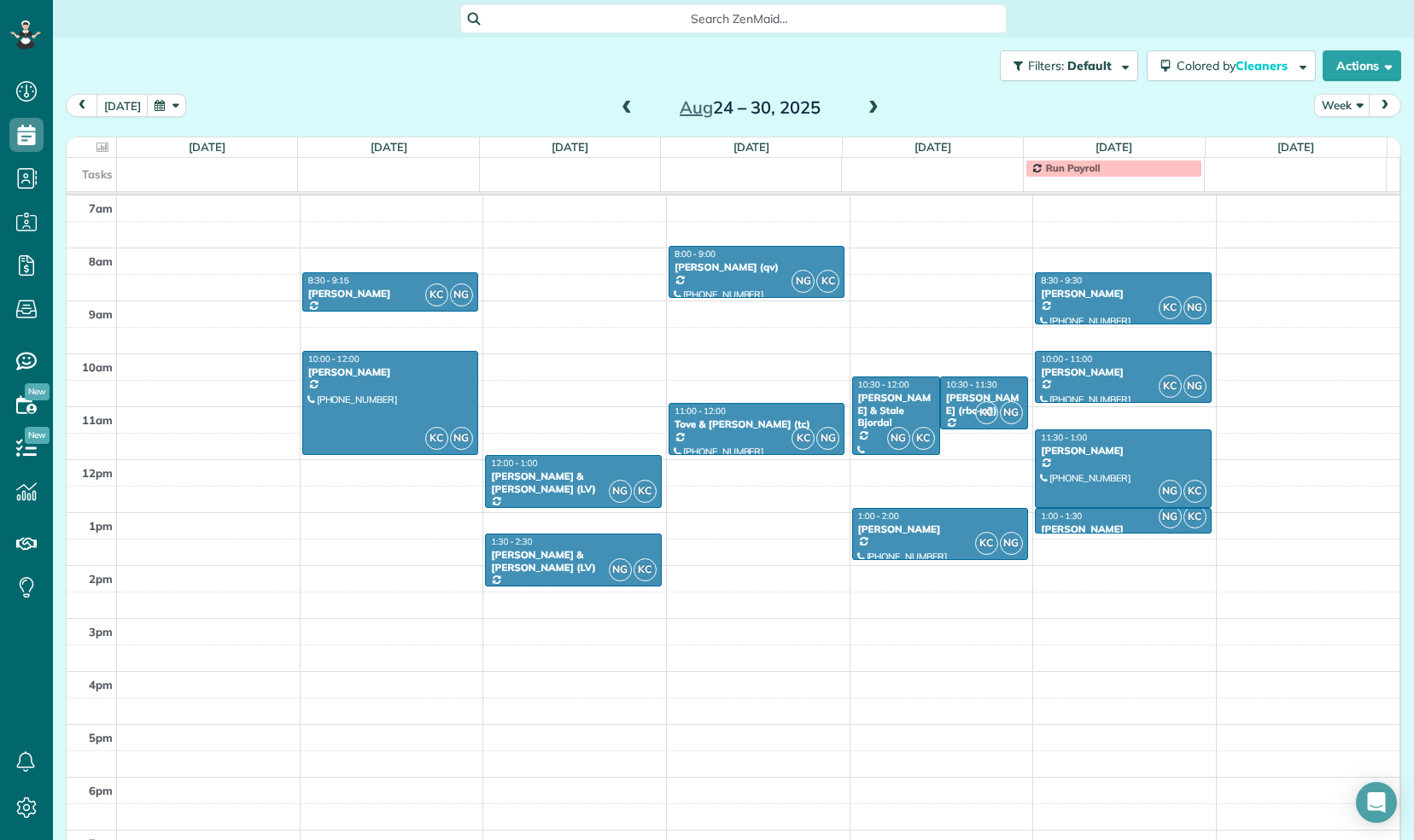 click at bounding box center (627, 108) 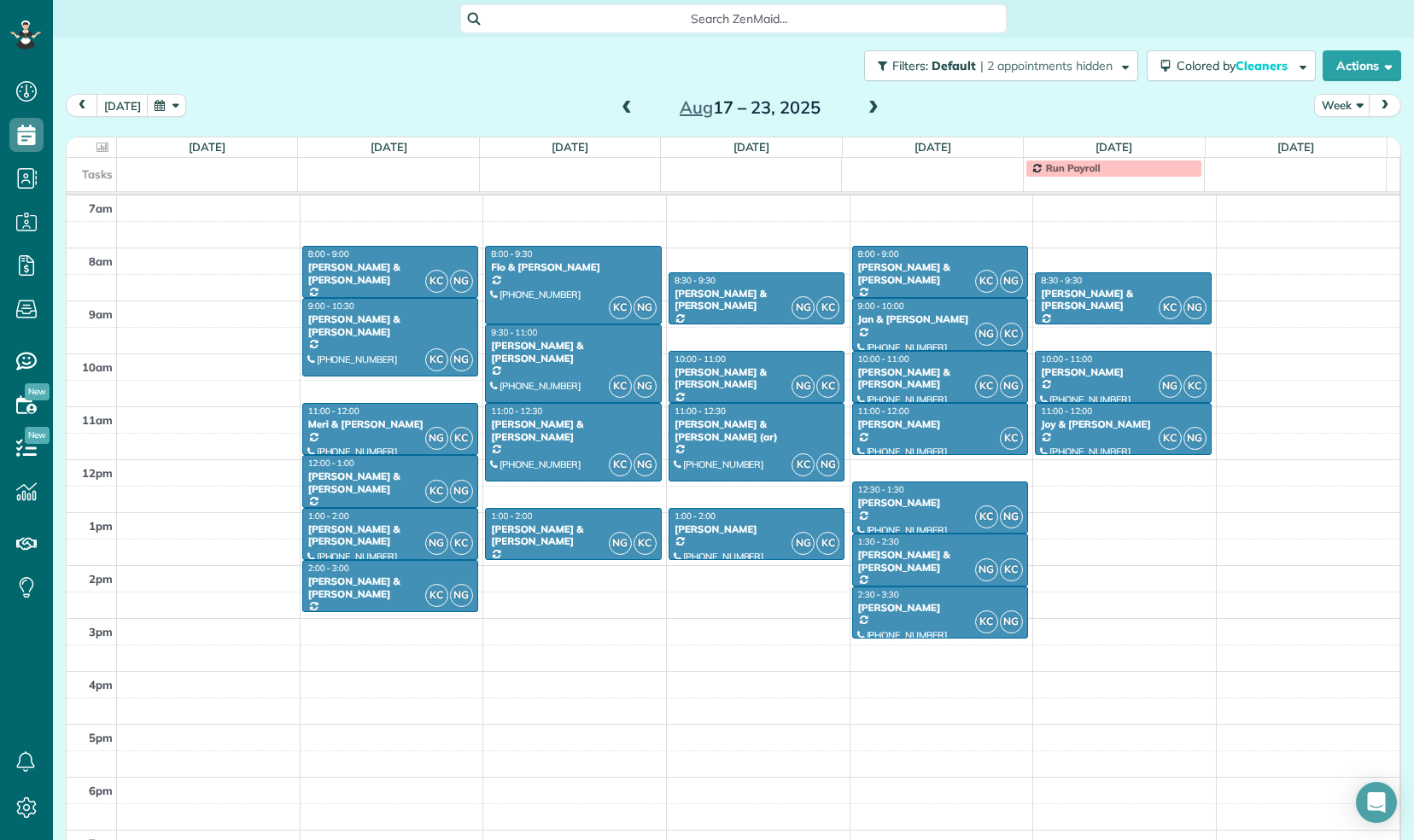 click at bounding box center (627, 108) 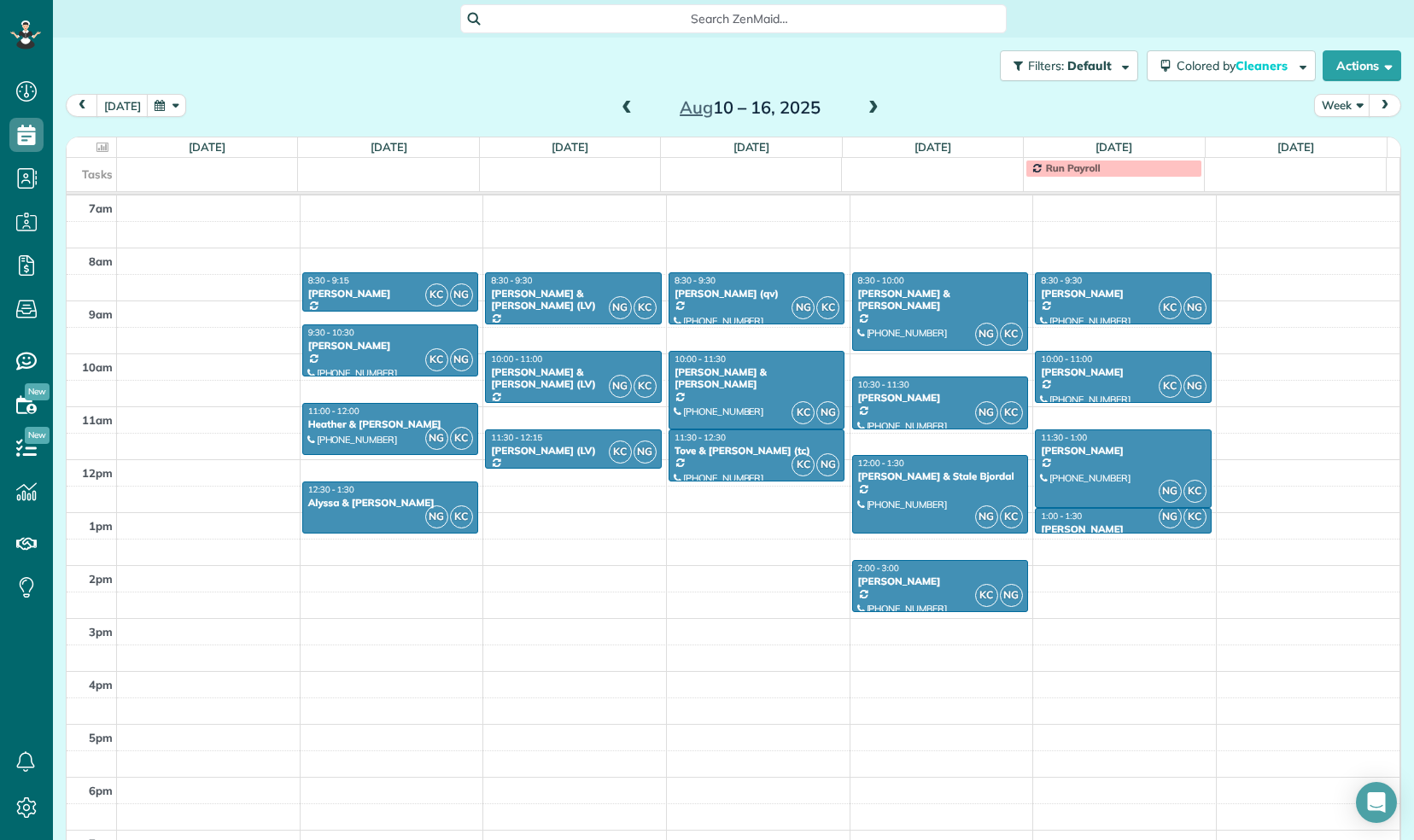 click at bounding box center (627, 108) 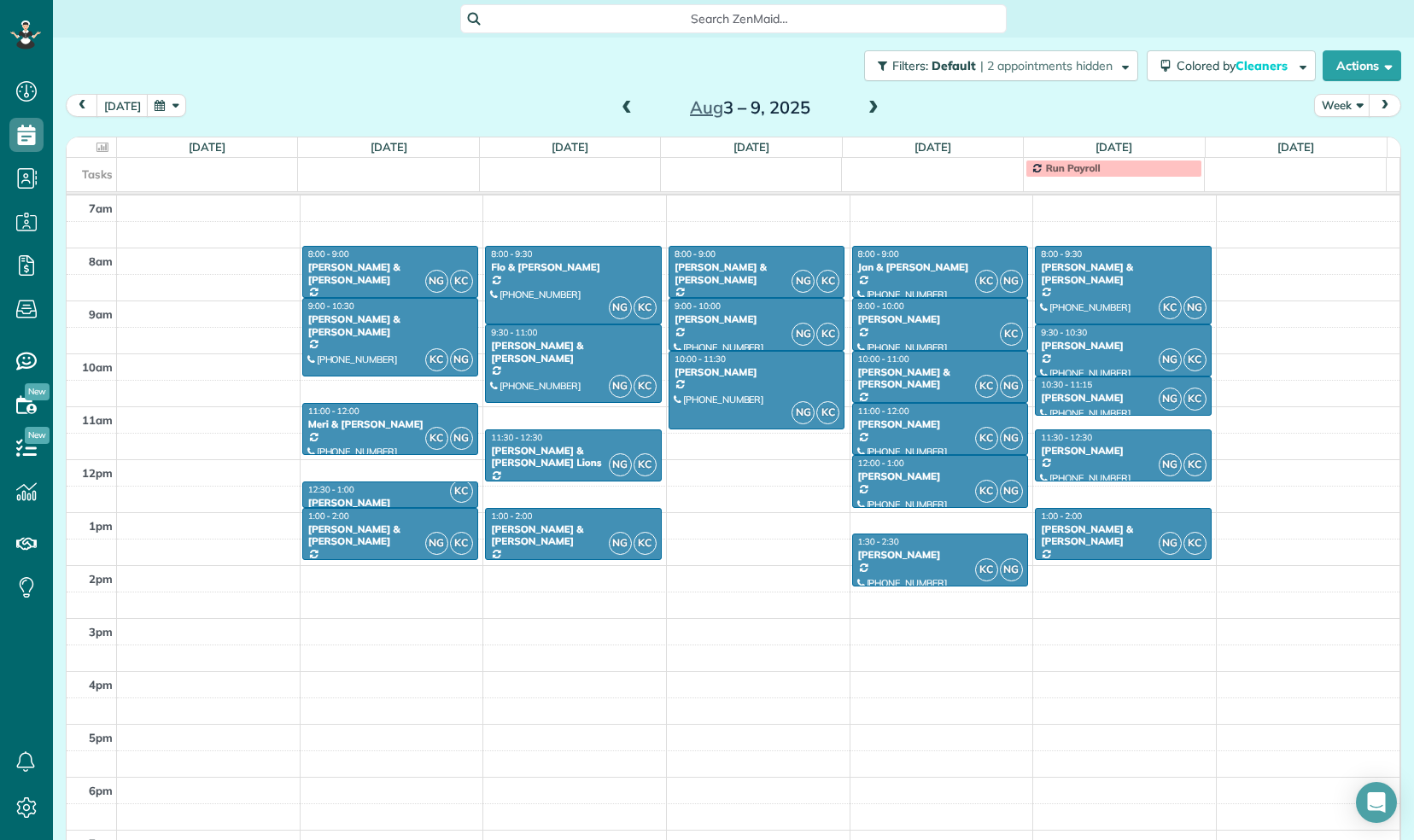 click at bounding box center (627, 108) 